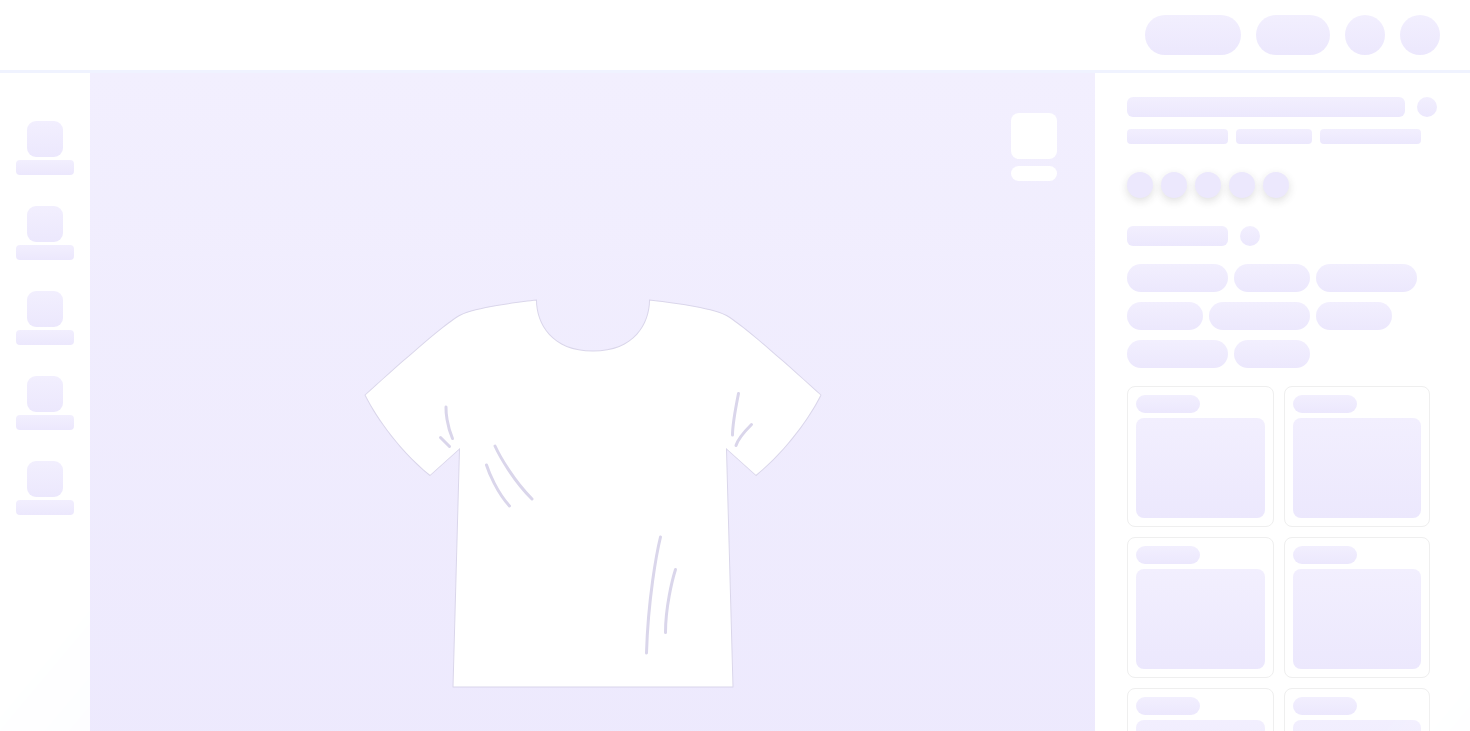 scroll, scrollTop: 0, scrollLeft: 0, axis: both 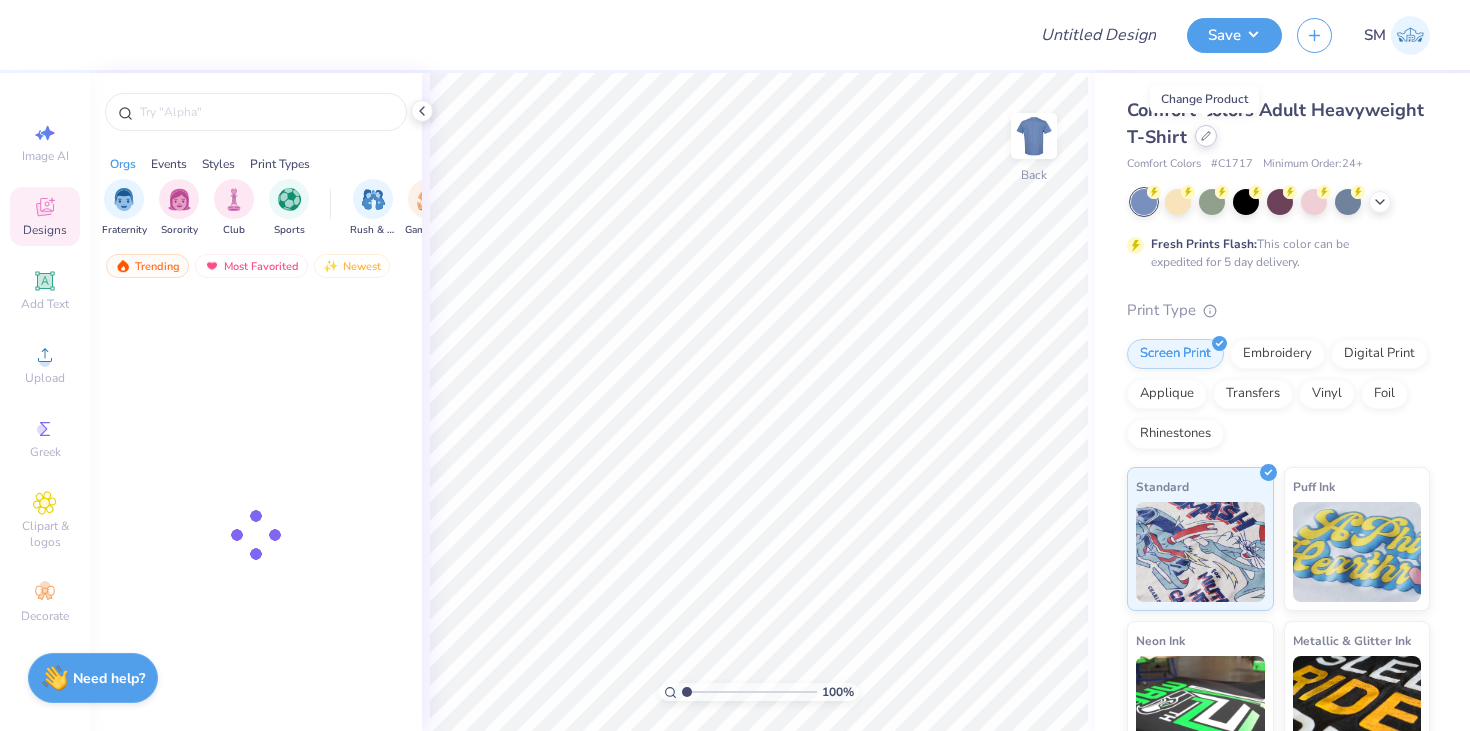 click 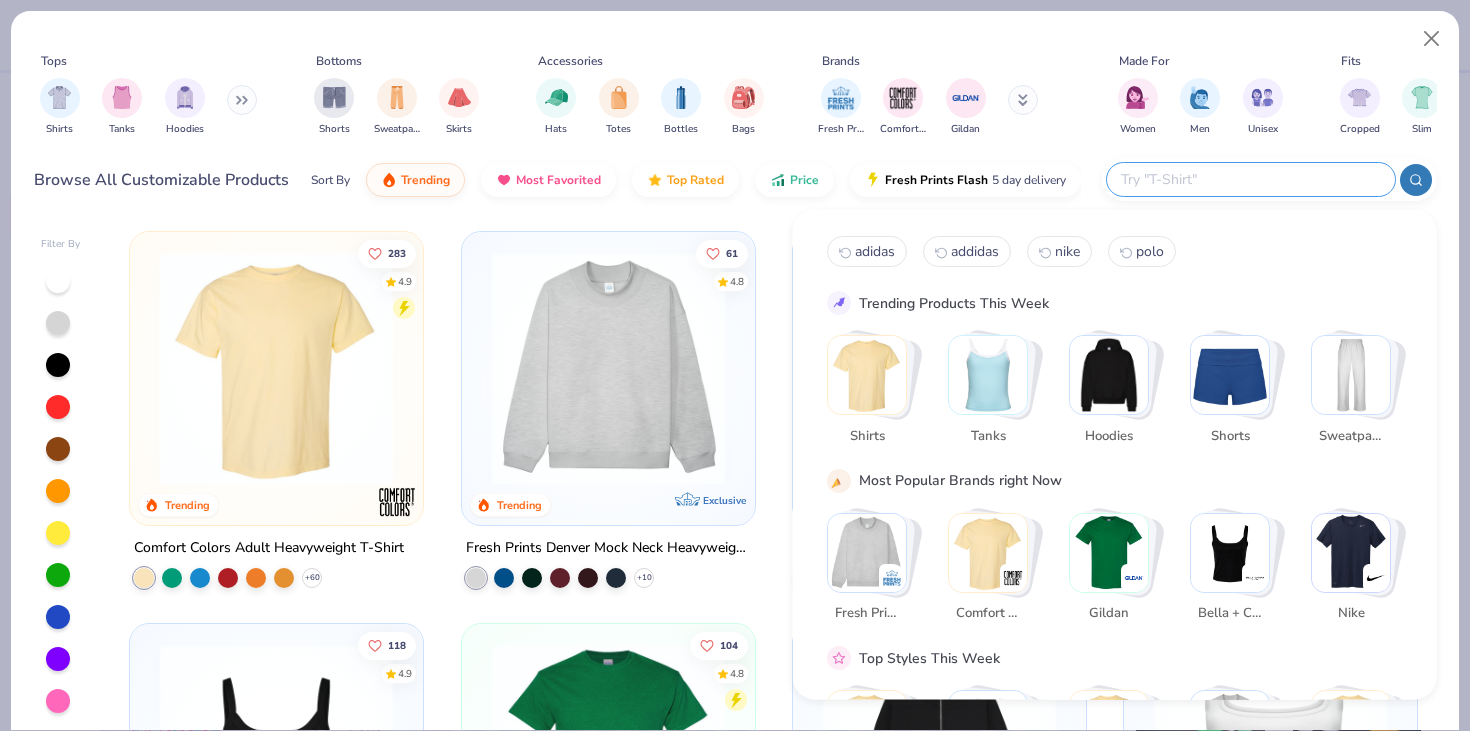 click at bounding box center [1250, 179] 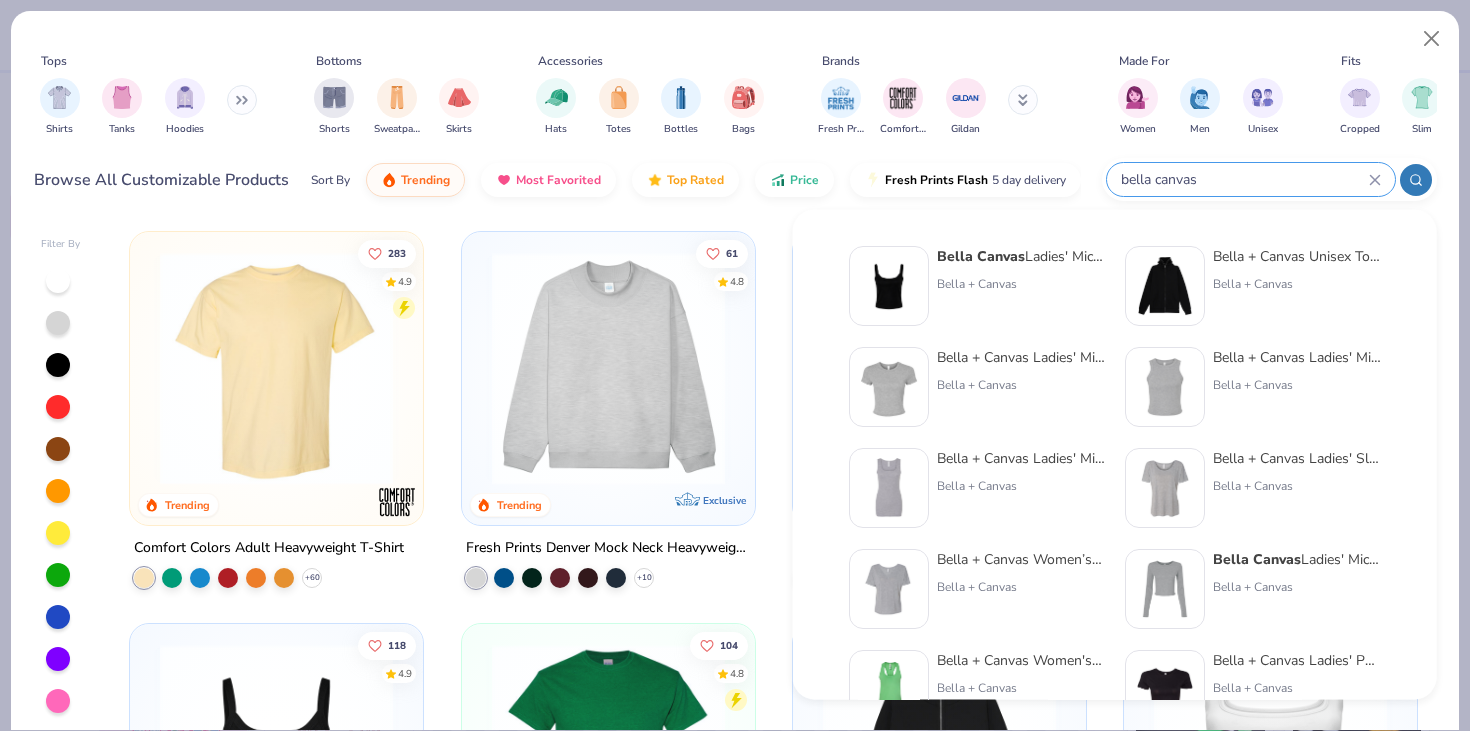 type on "bella canvas" 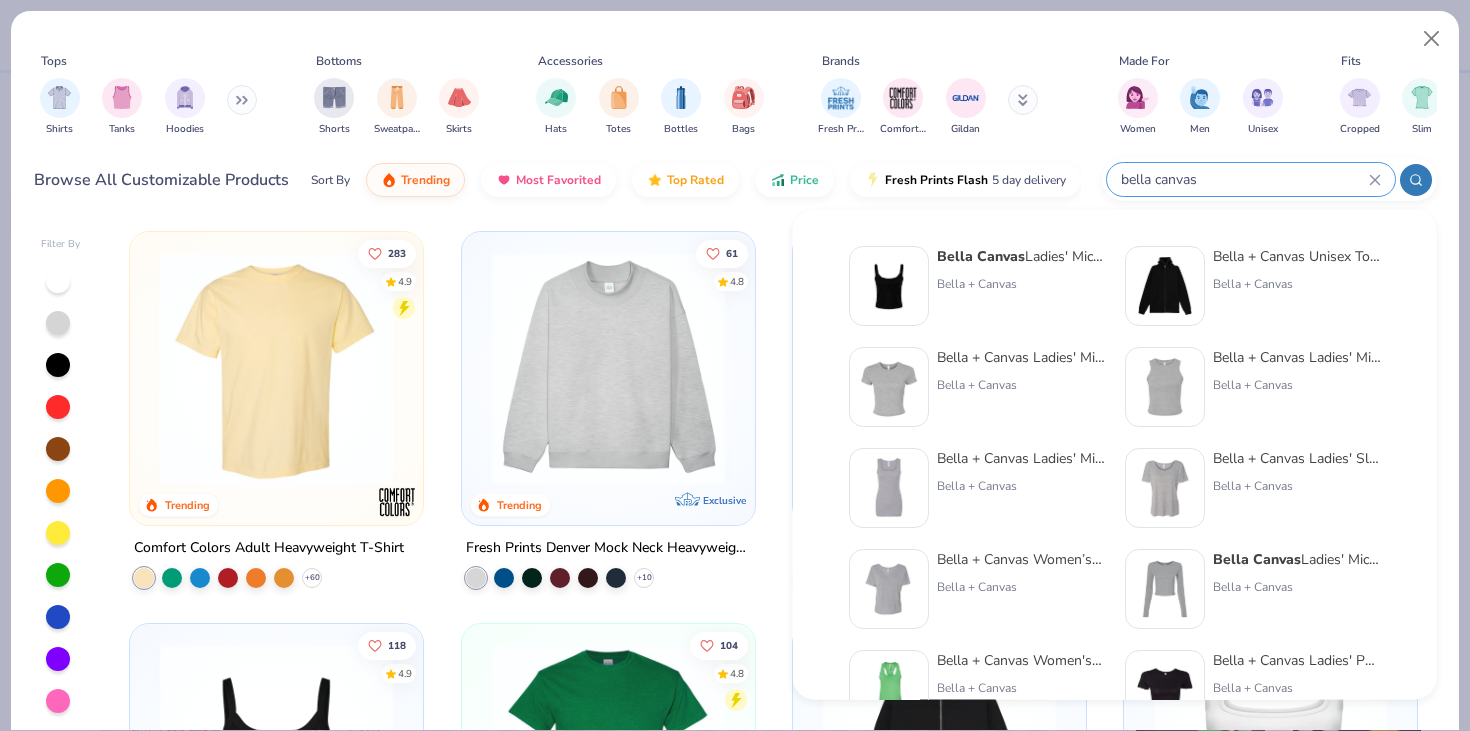 click on "Bella + Canvas Ladies' Micro Ribbed Baby Tee" at bounding box center [1021, 357] 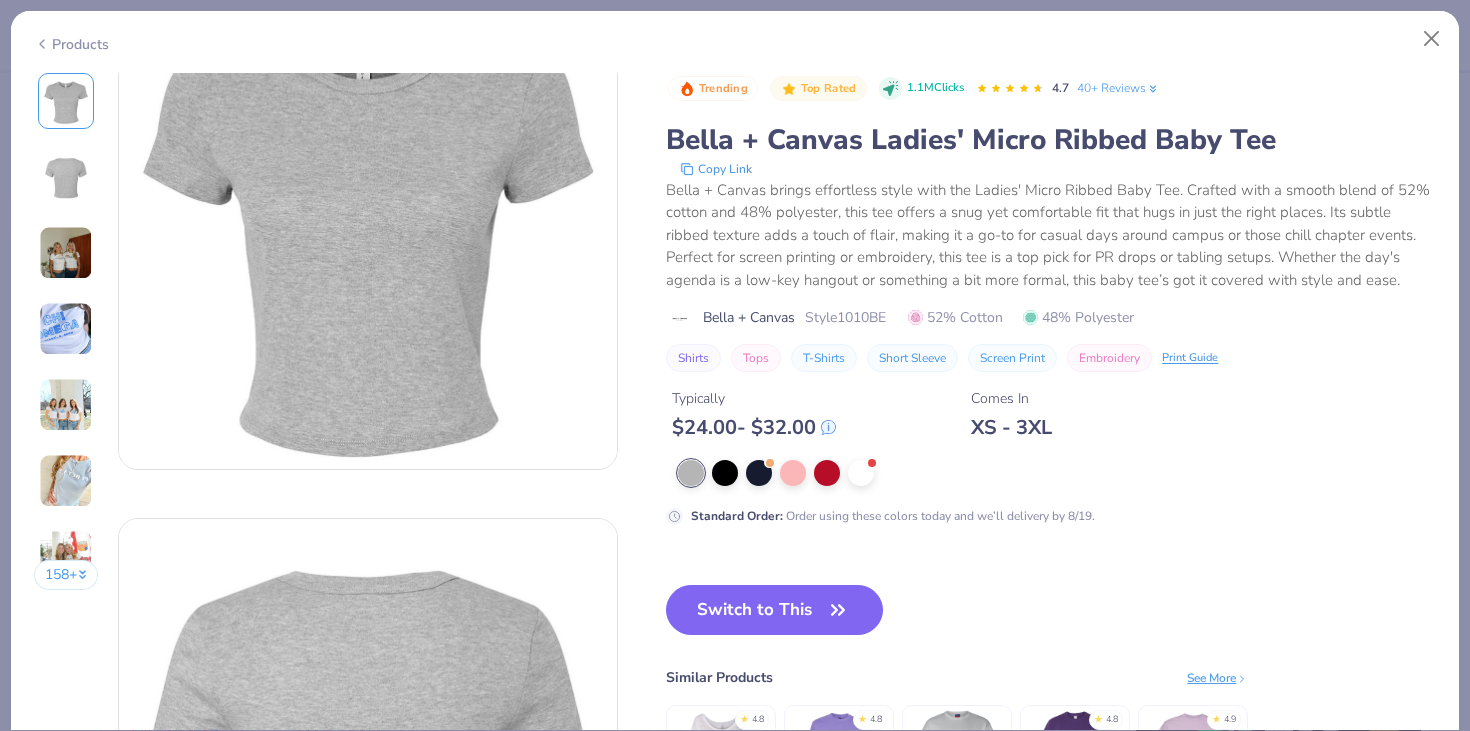 scroll, scrollTop: 0, scrollLeft: 0, axis: both 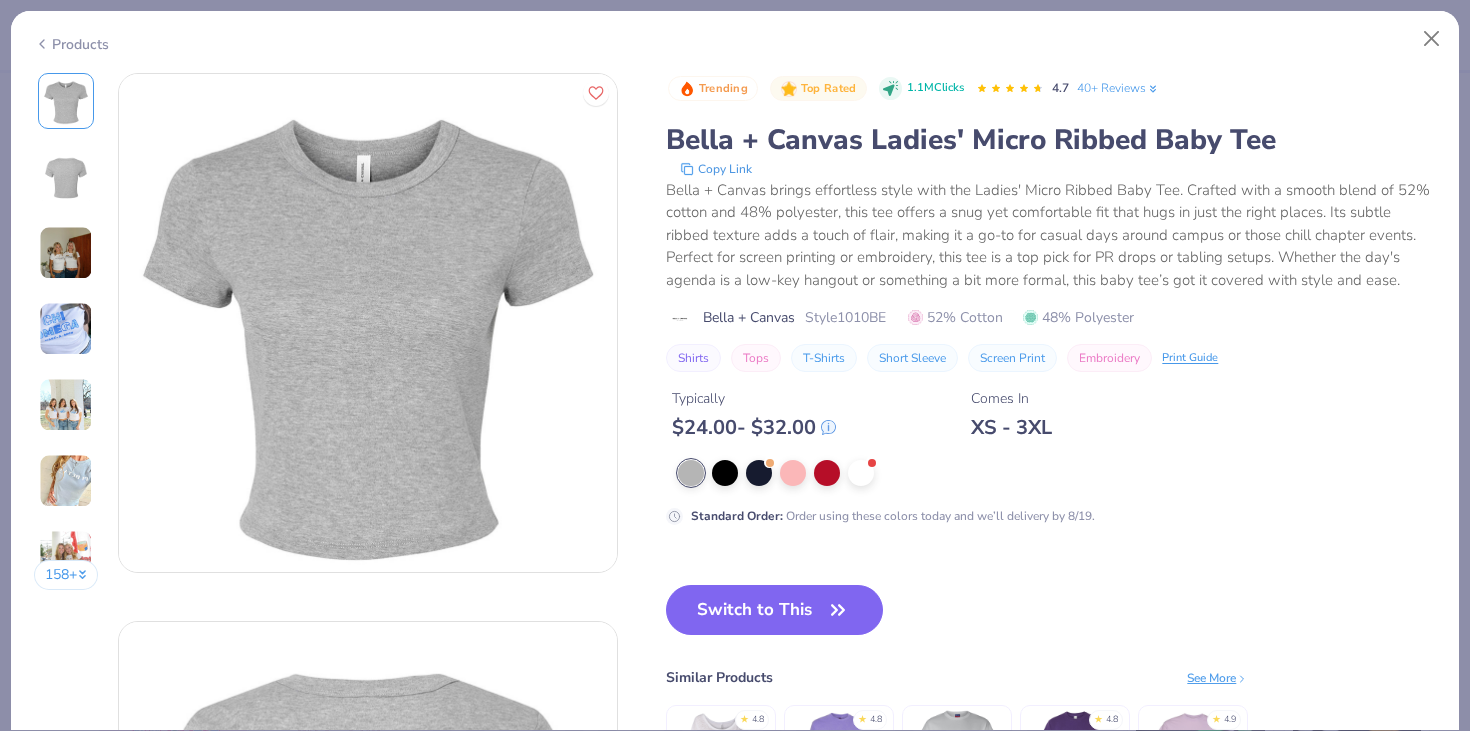 click at bounding box center (66, 481) 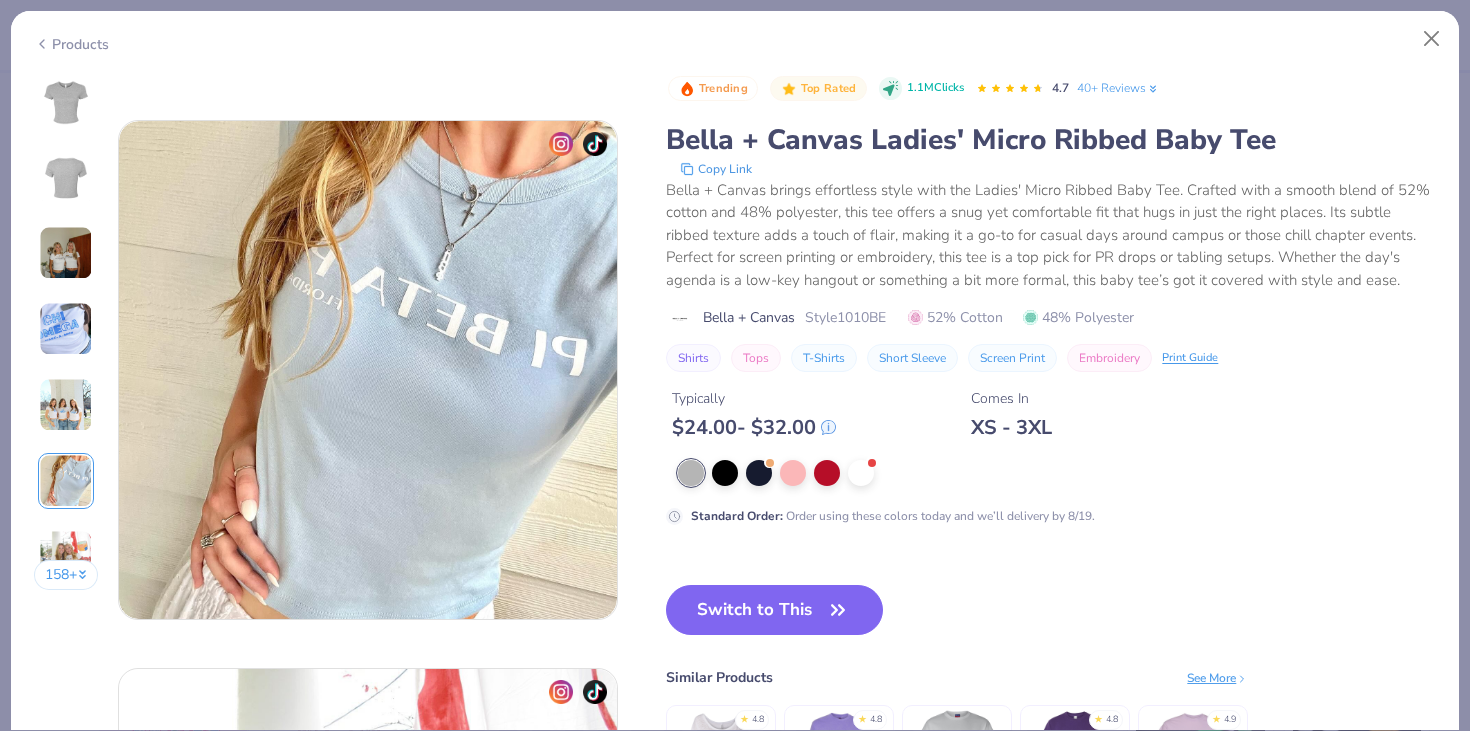 scroll, scrollTop: 2740, scrollLeft: 0, axis: vertical 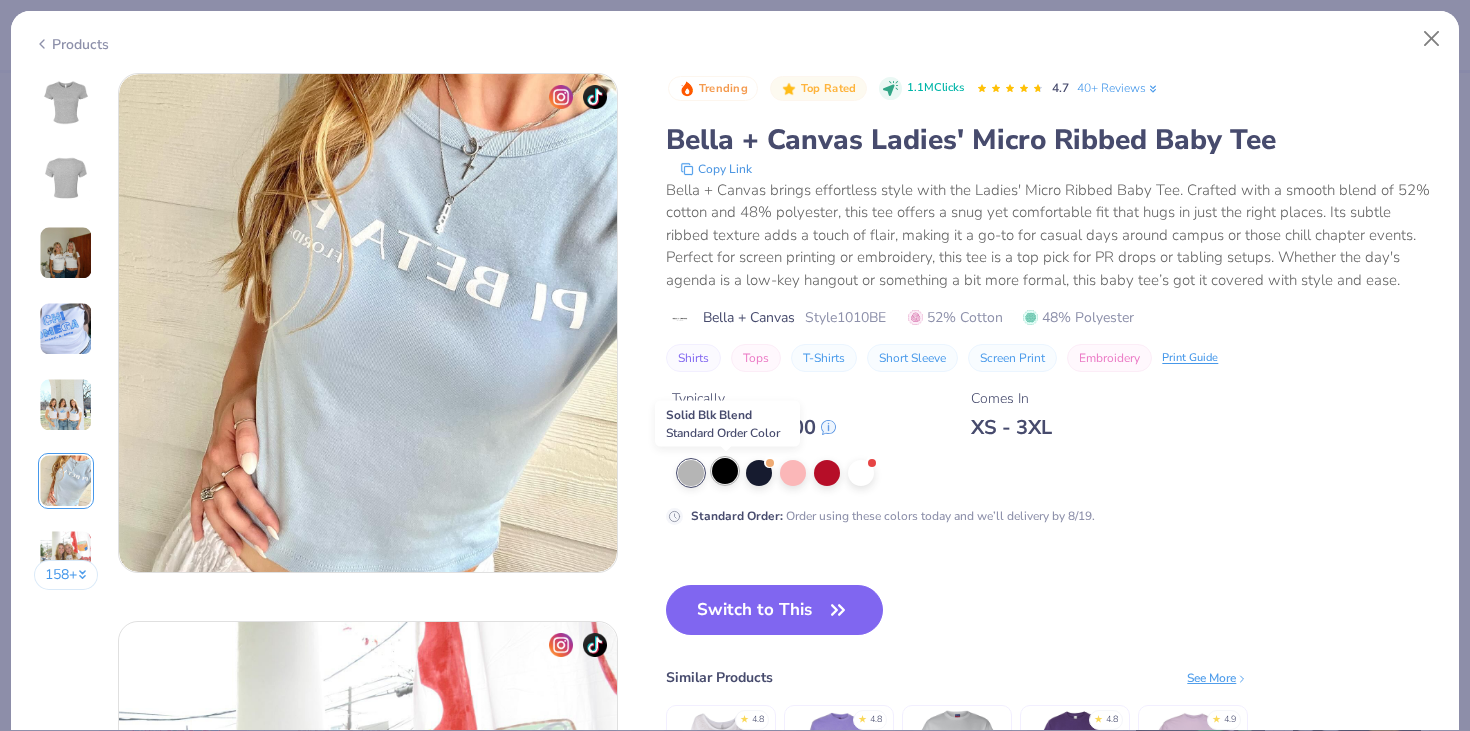 click at bounding box center (725, 471) 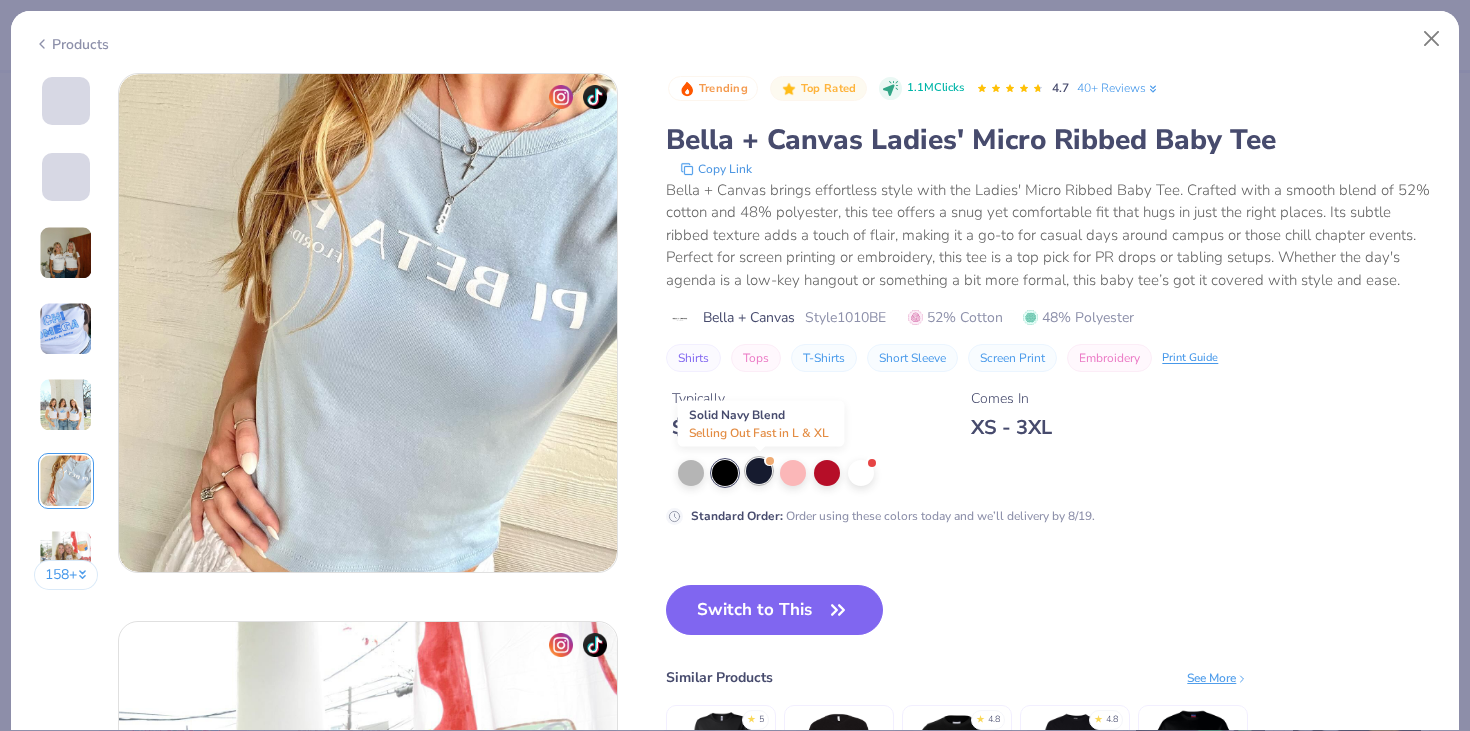 click at bounding box center [759, 471] 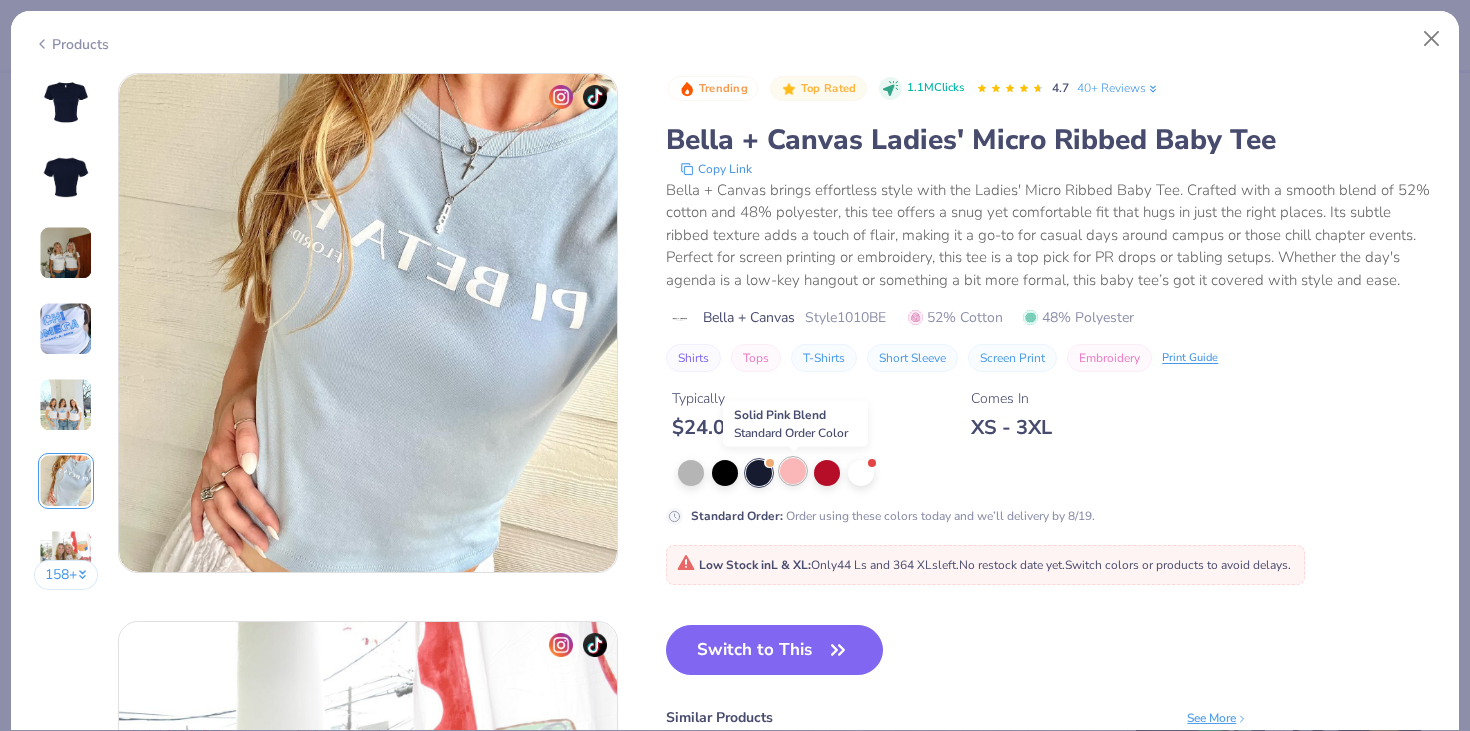 click at bounding box center (793, 471) 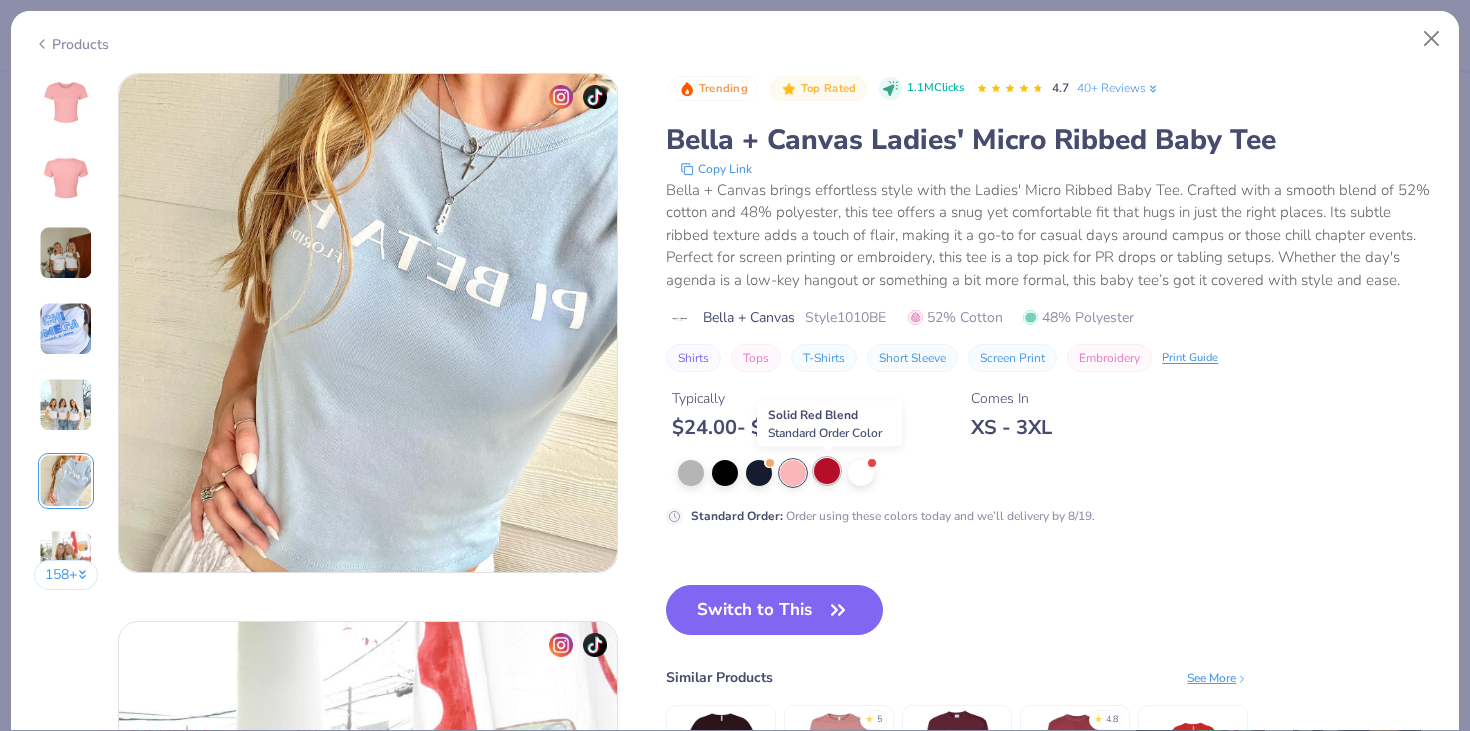 click at bounding box center (827, 471) 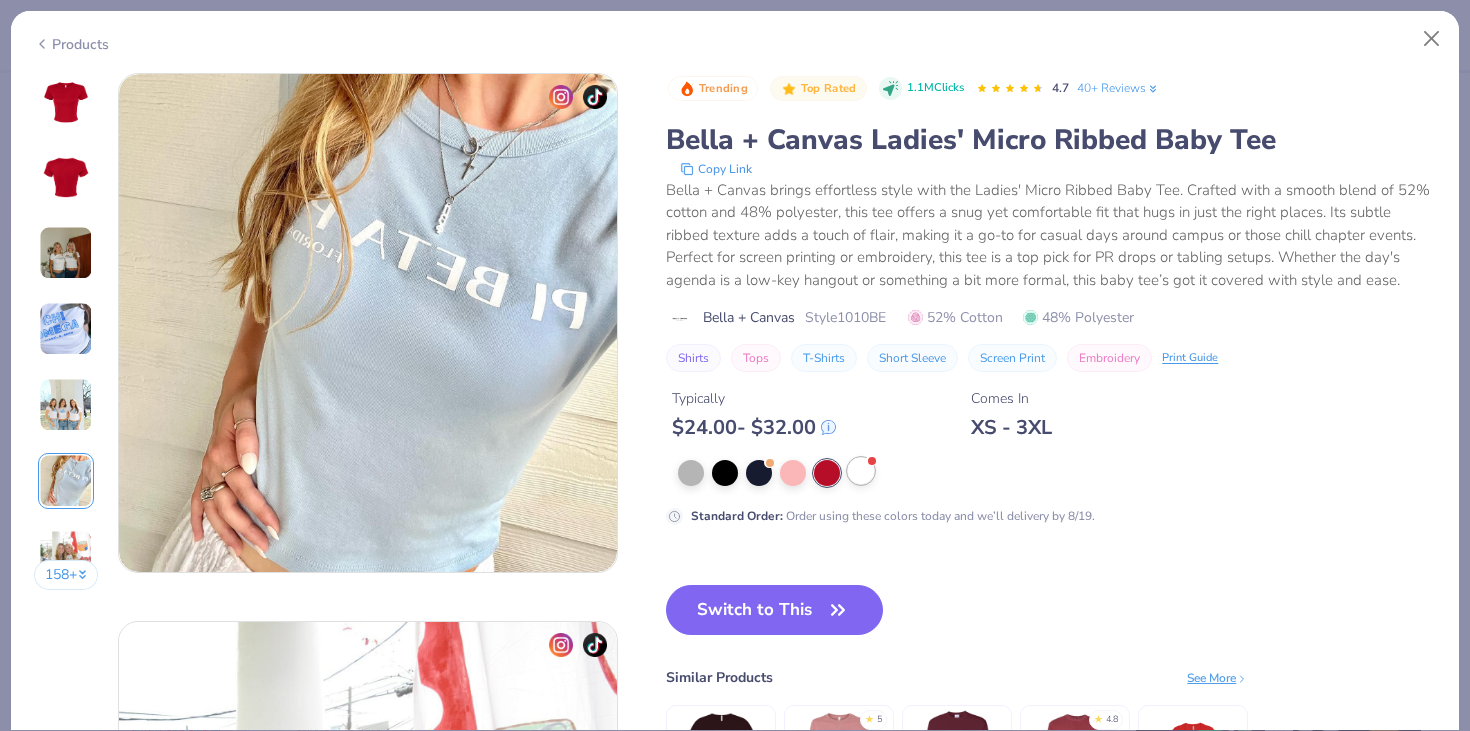 click at bounding box center (861, 471) 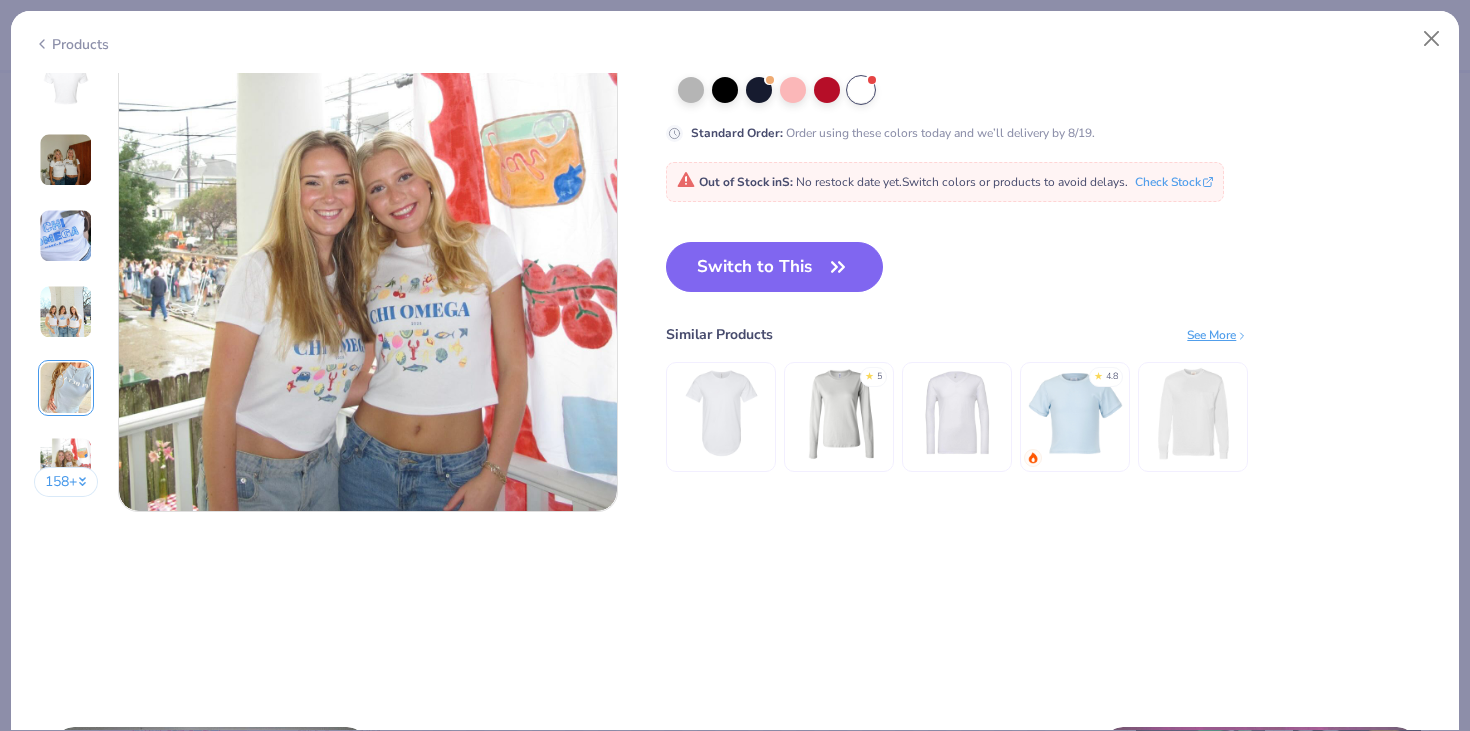 scroll, scrollTop: 3363, scrollLeft: 0, axis: vertical 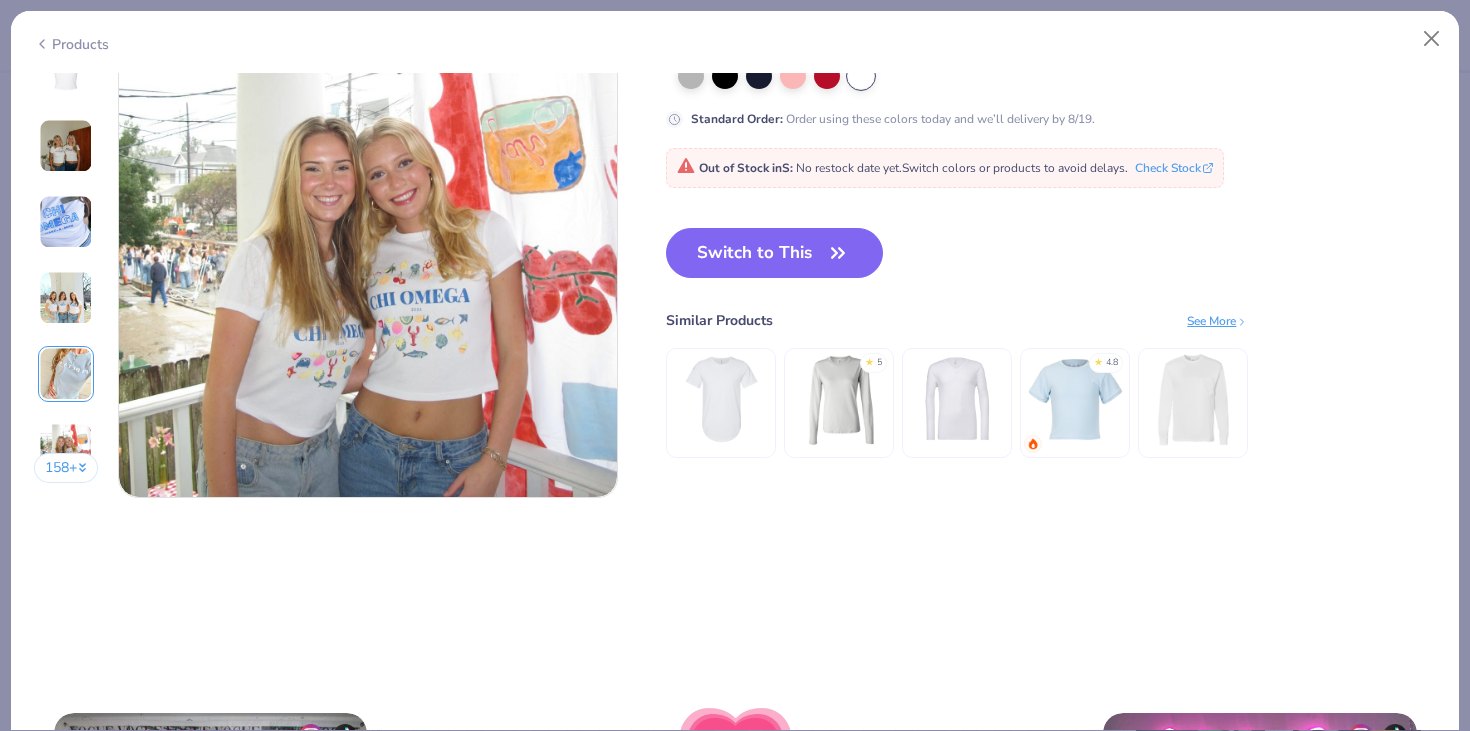 click at bounding box center [1075, 398] 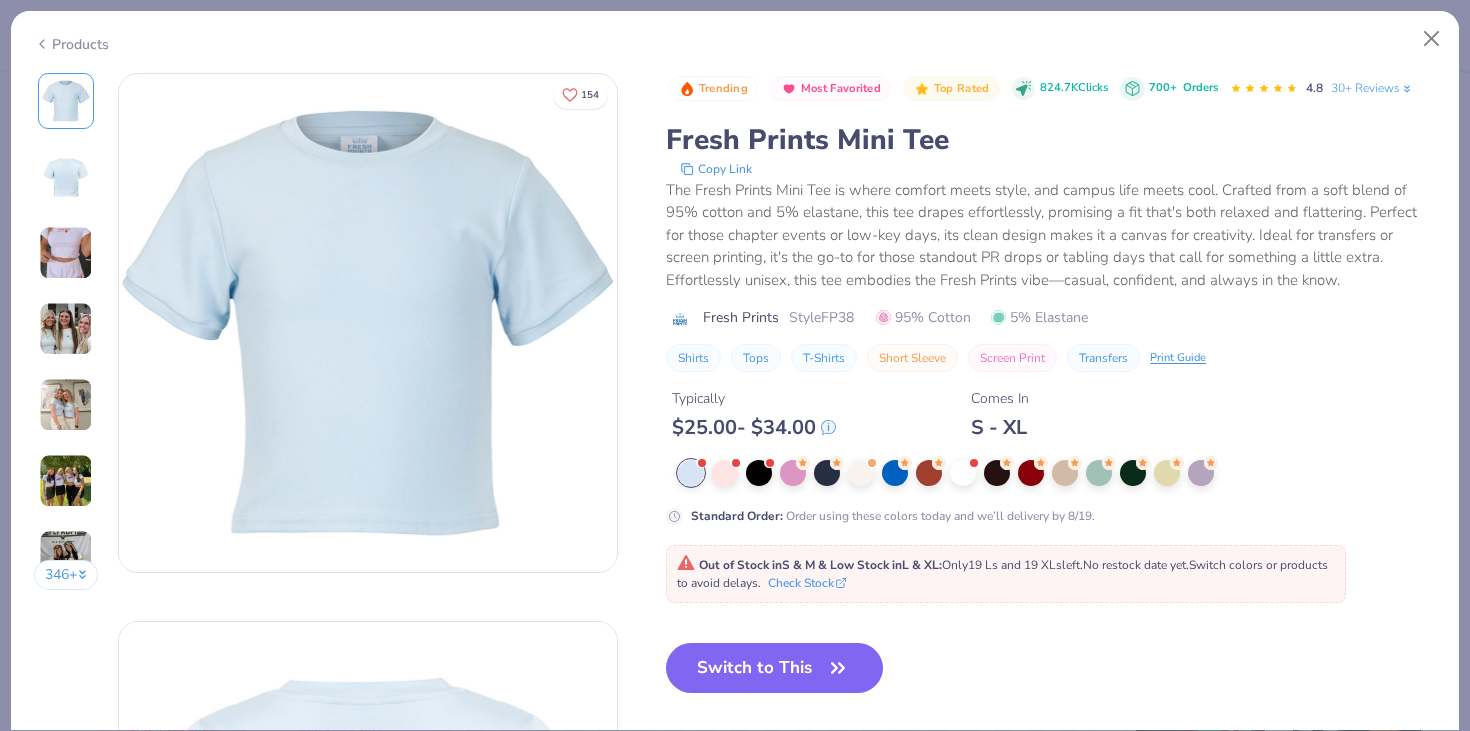 click 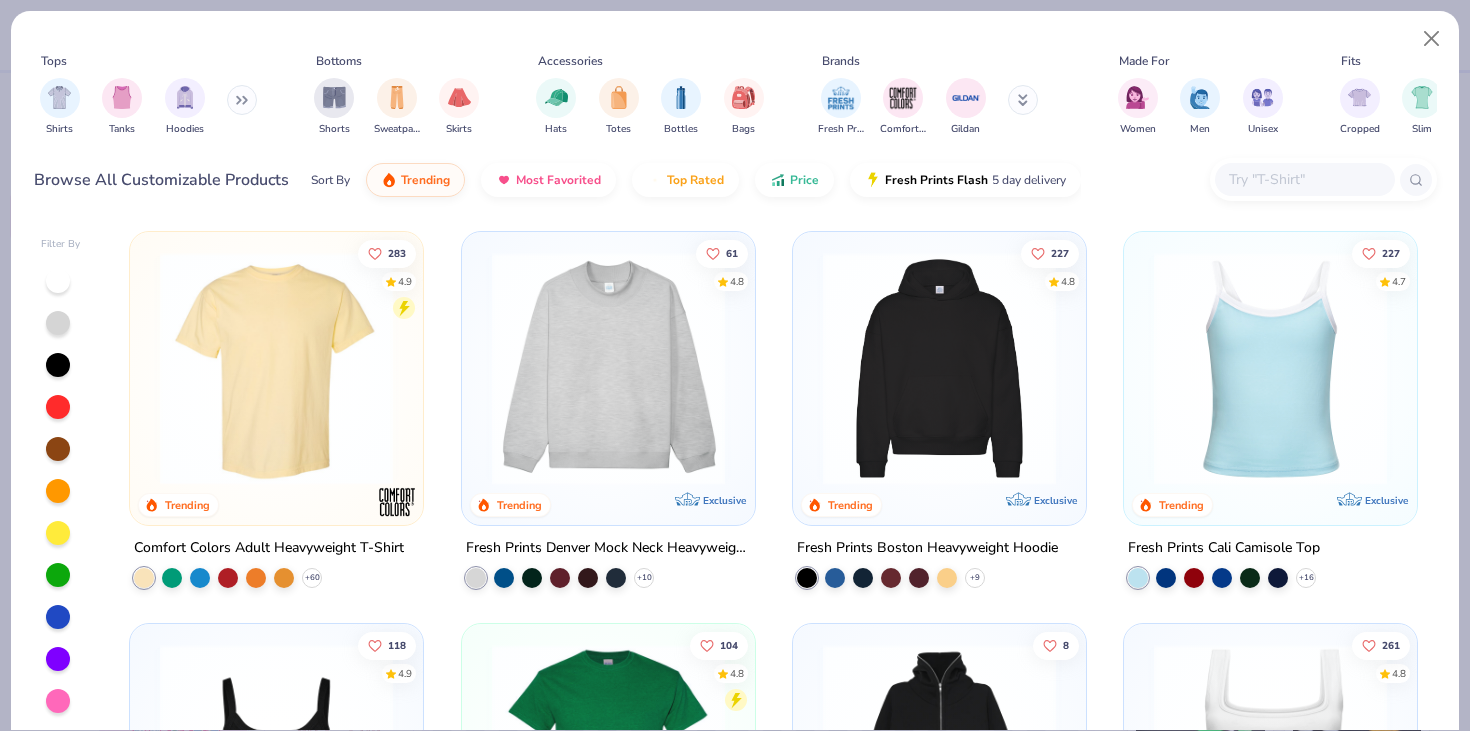 click at bounding box center [1304, 179] 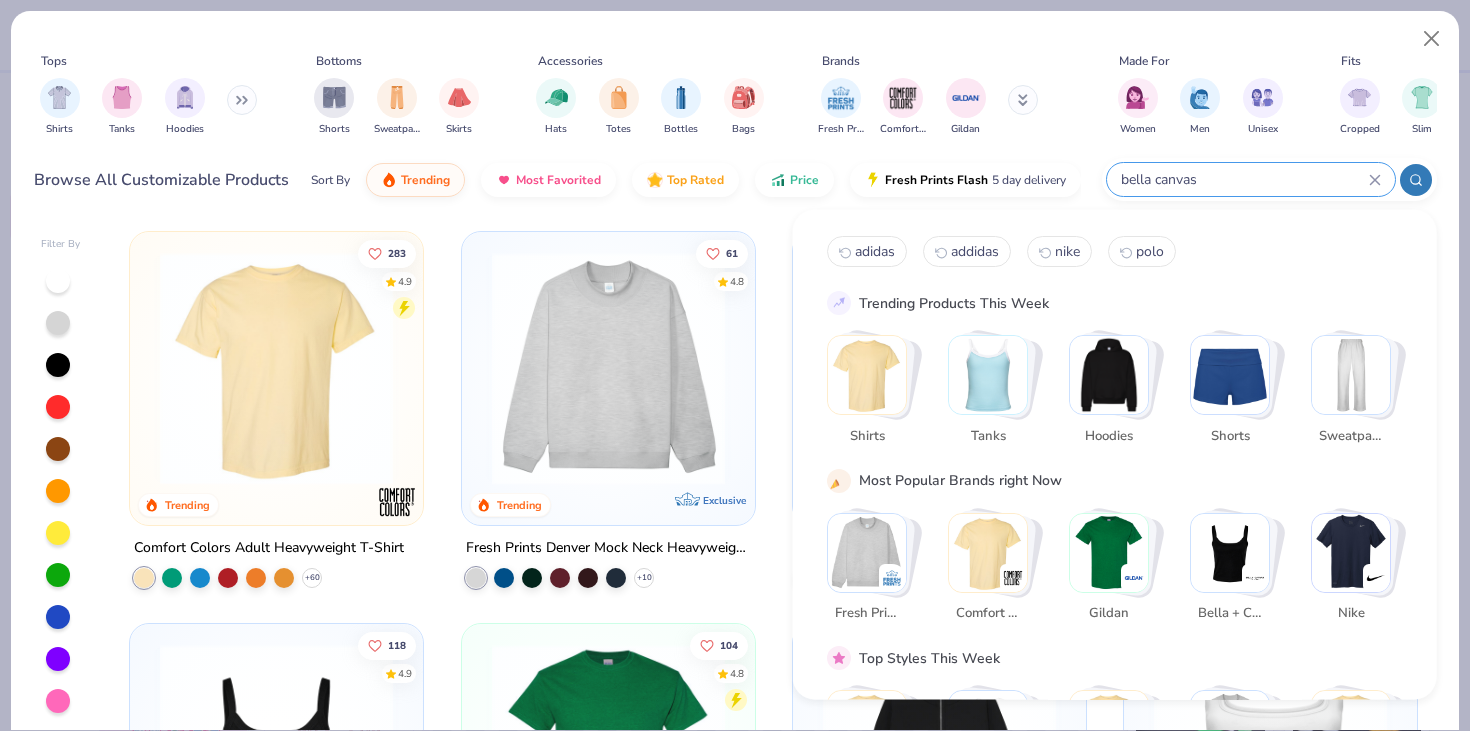 type on "bella canvas" 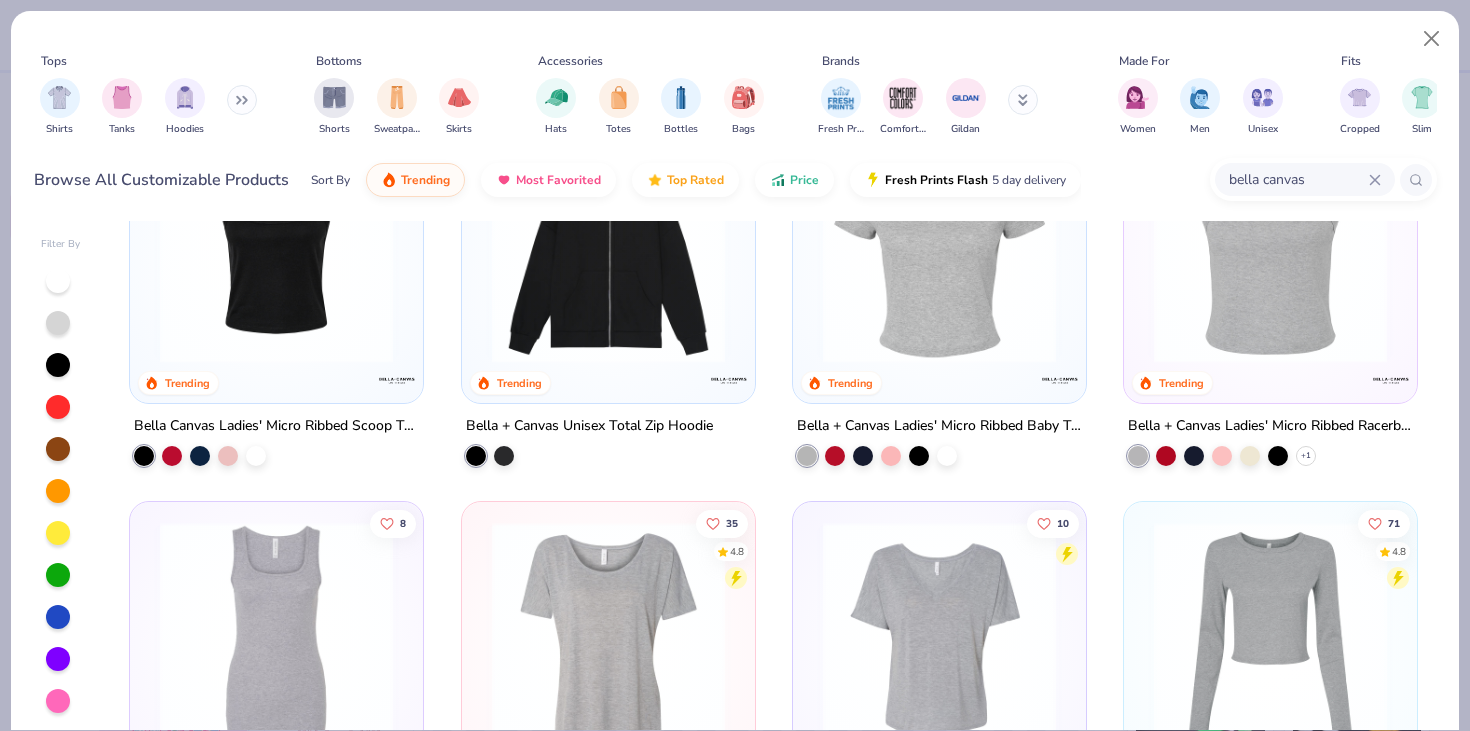 scroll, scrollTop: 69, scrollLeft: 0, axis: vertical 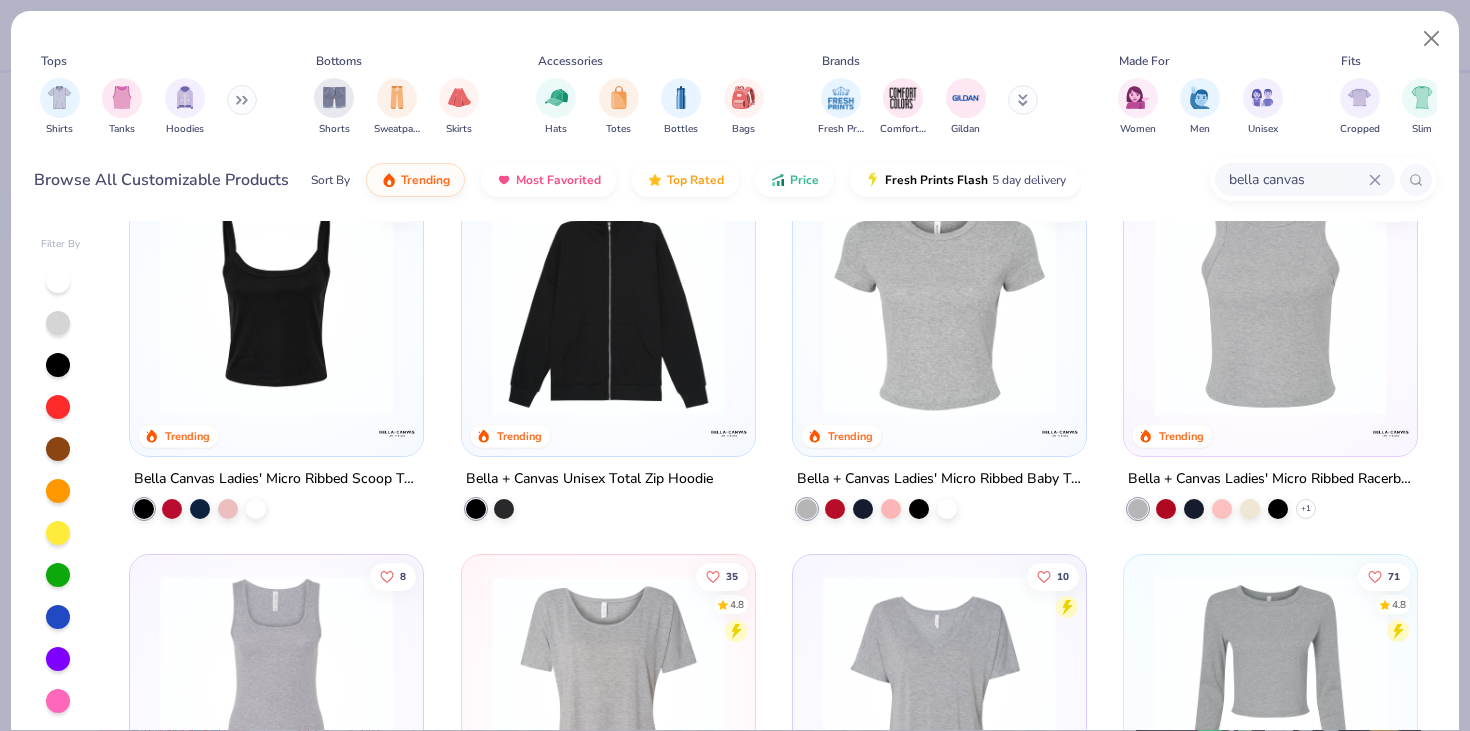 click on "Bella + Canvas Ladies' Micro Ribbed Baby Tee" at bounding box center (939, 479) 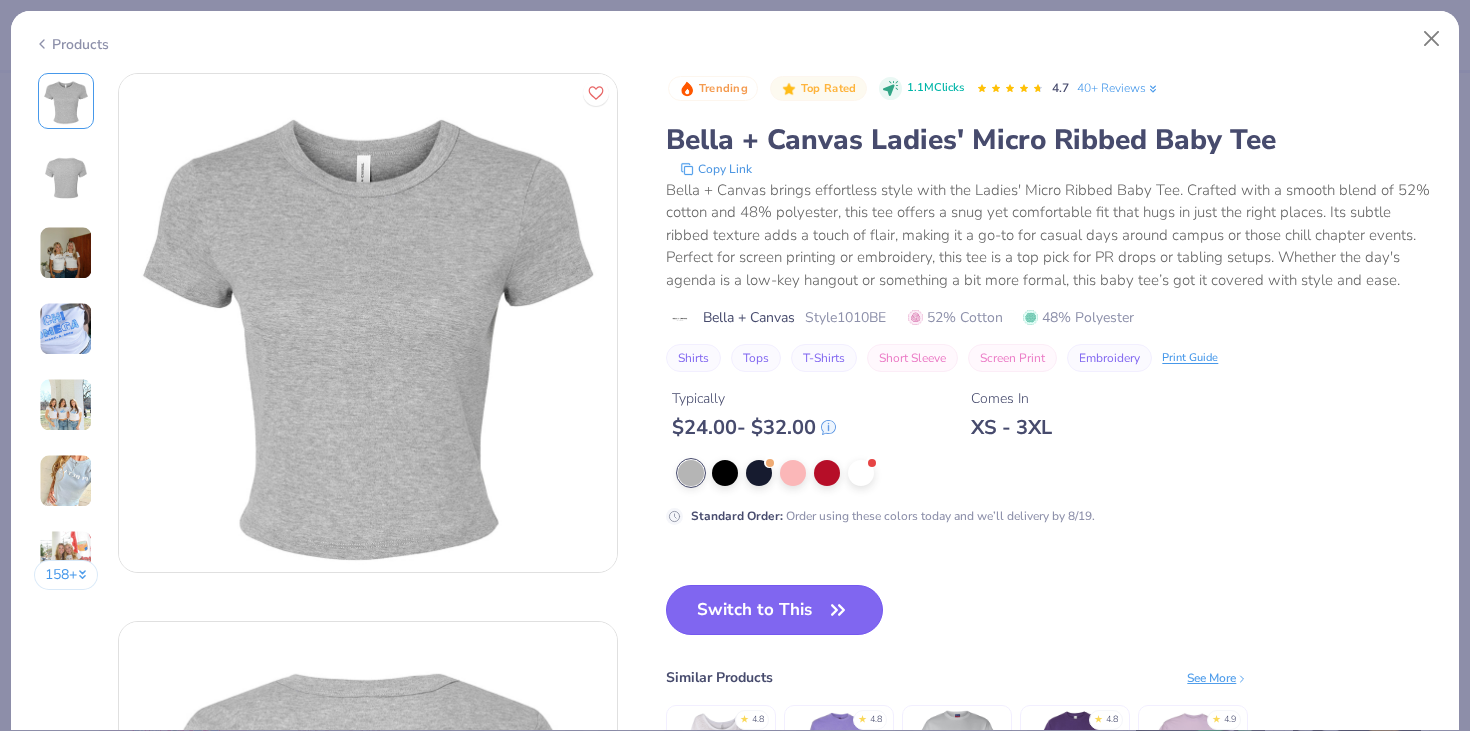 click on "Switch to This" at bounding box center (774, 610) 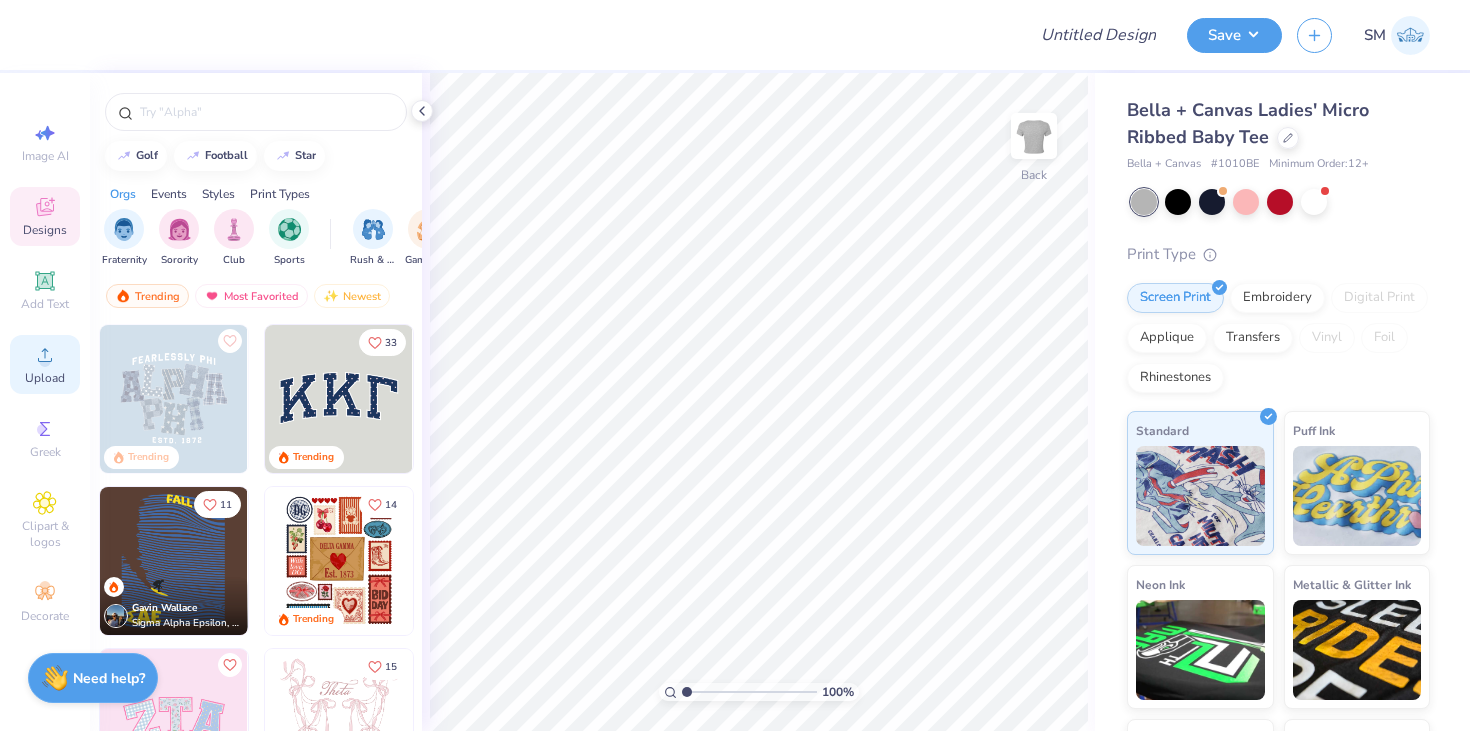 click on "Upload" at bounding box center (45, 378) 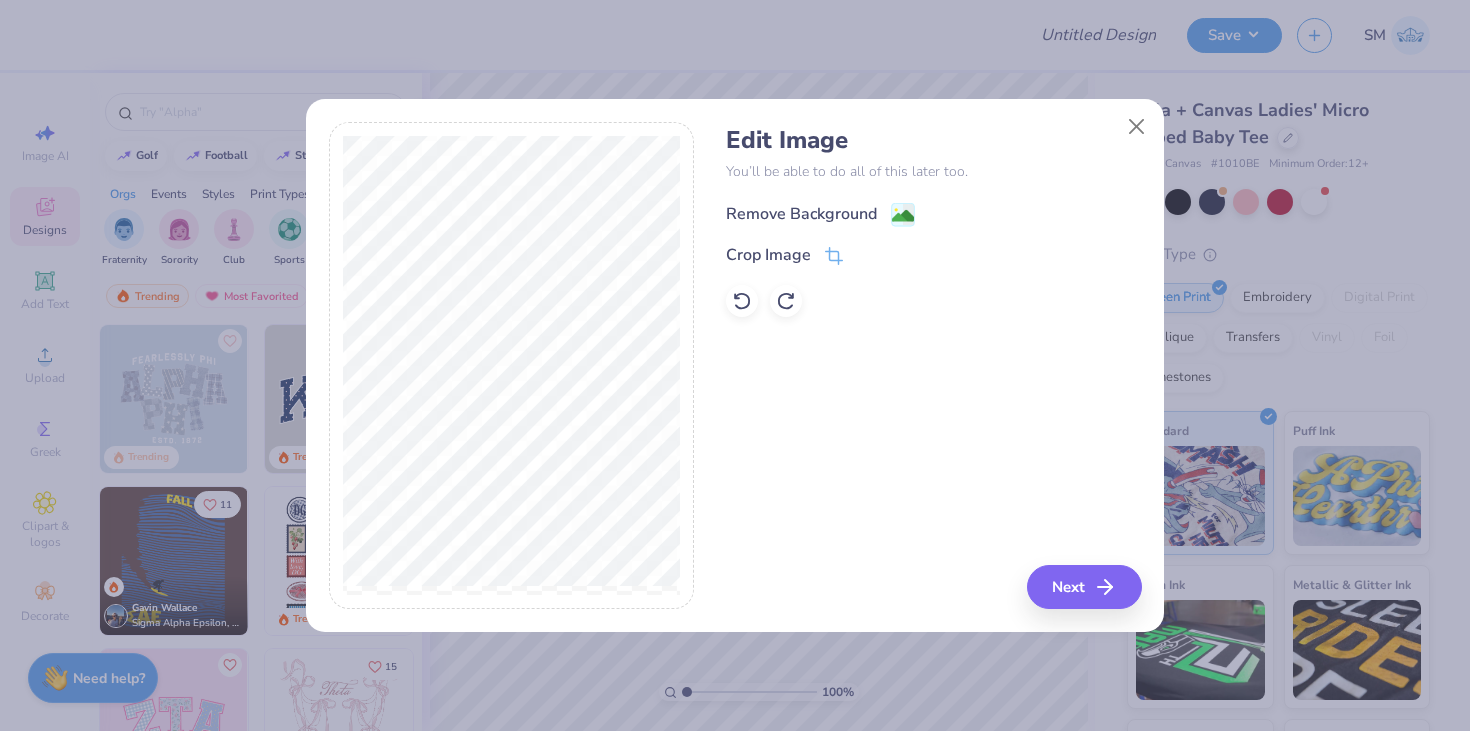 click on "Remove Background" at bounding box center (801, 214) 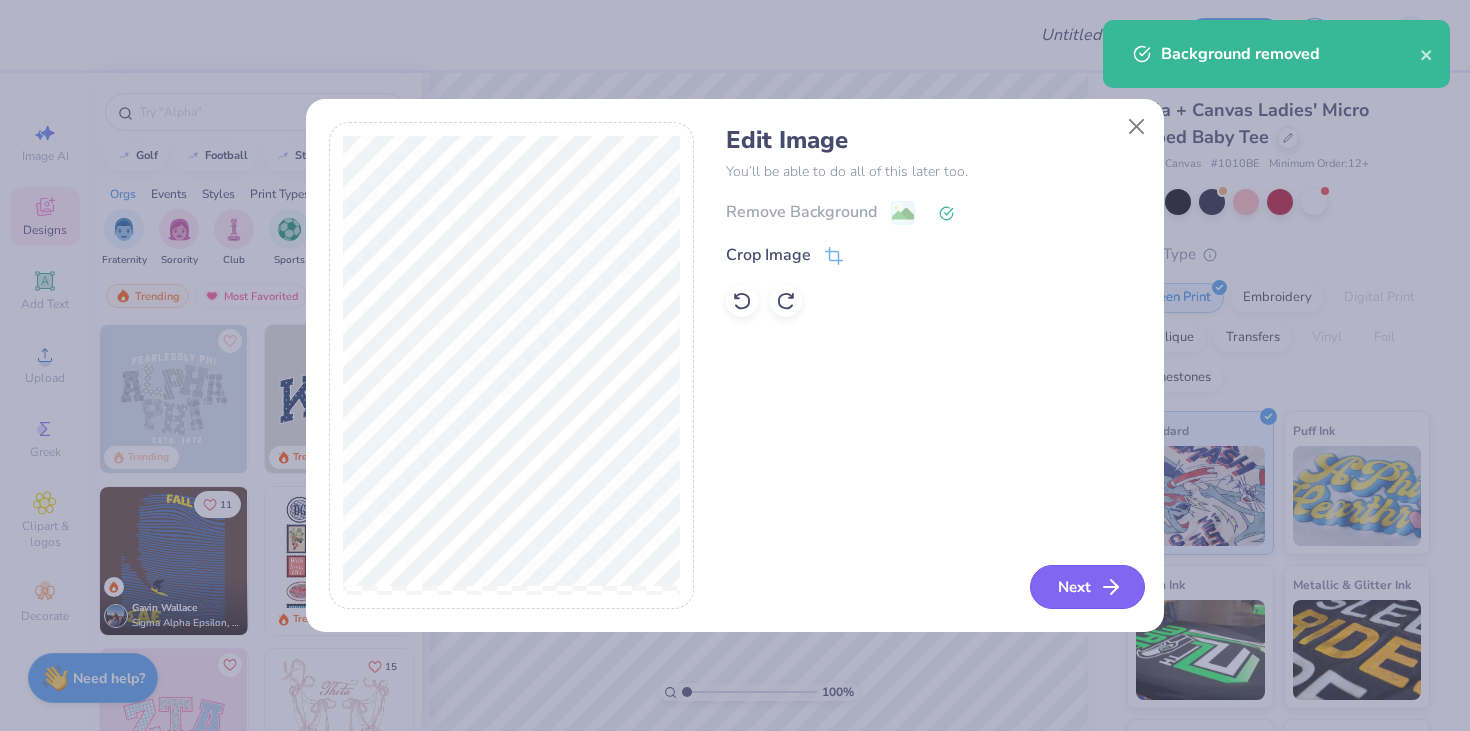 click on "Next" at bounding box center [1087, 587] 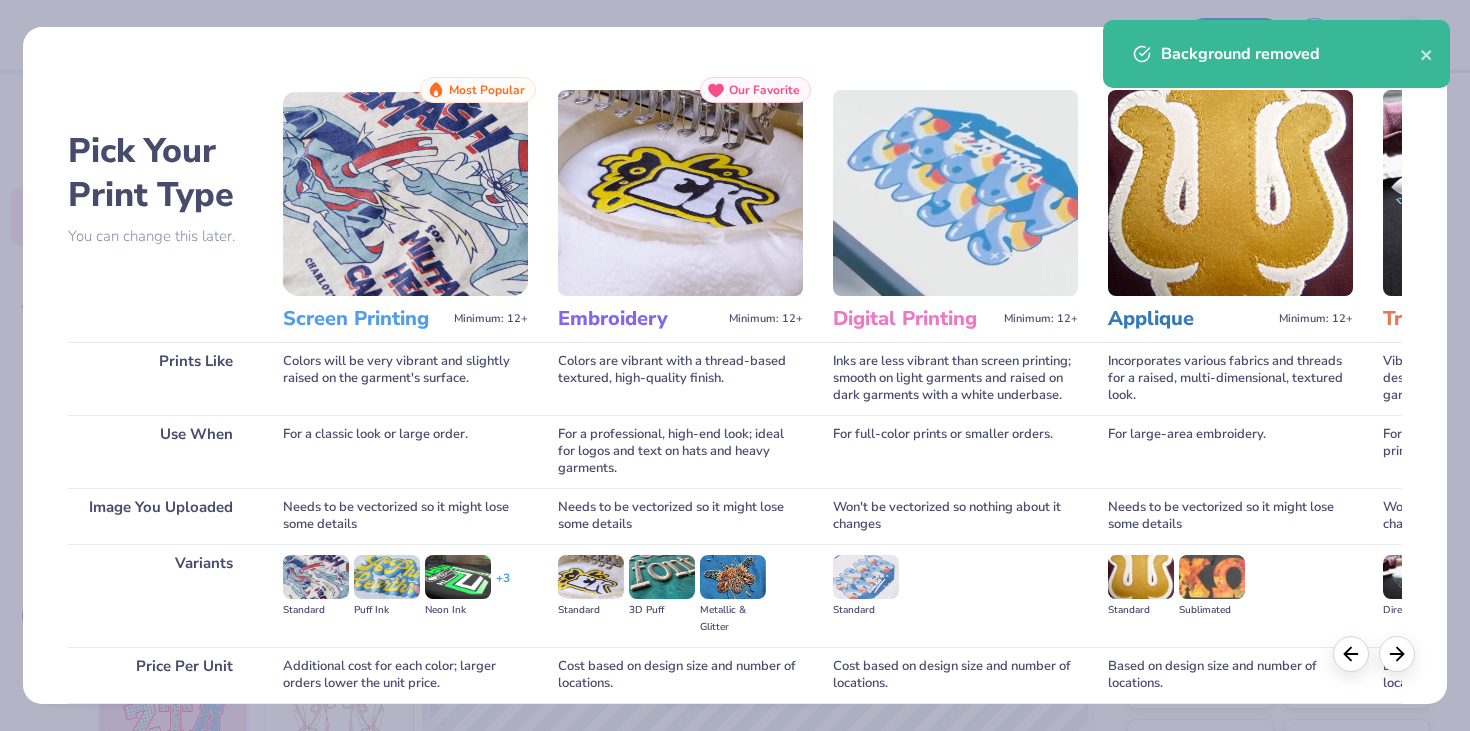 scroll, scrollTop: 166, scrollLeft: 0, axis: vertical 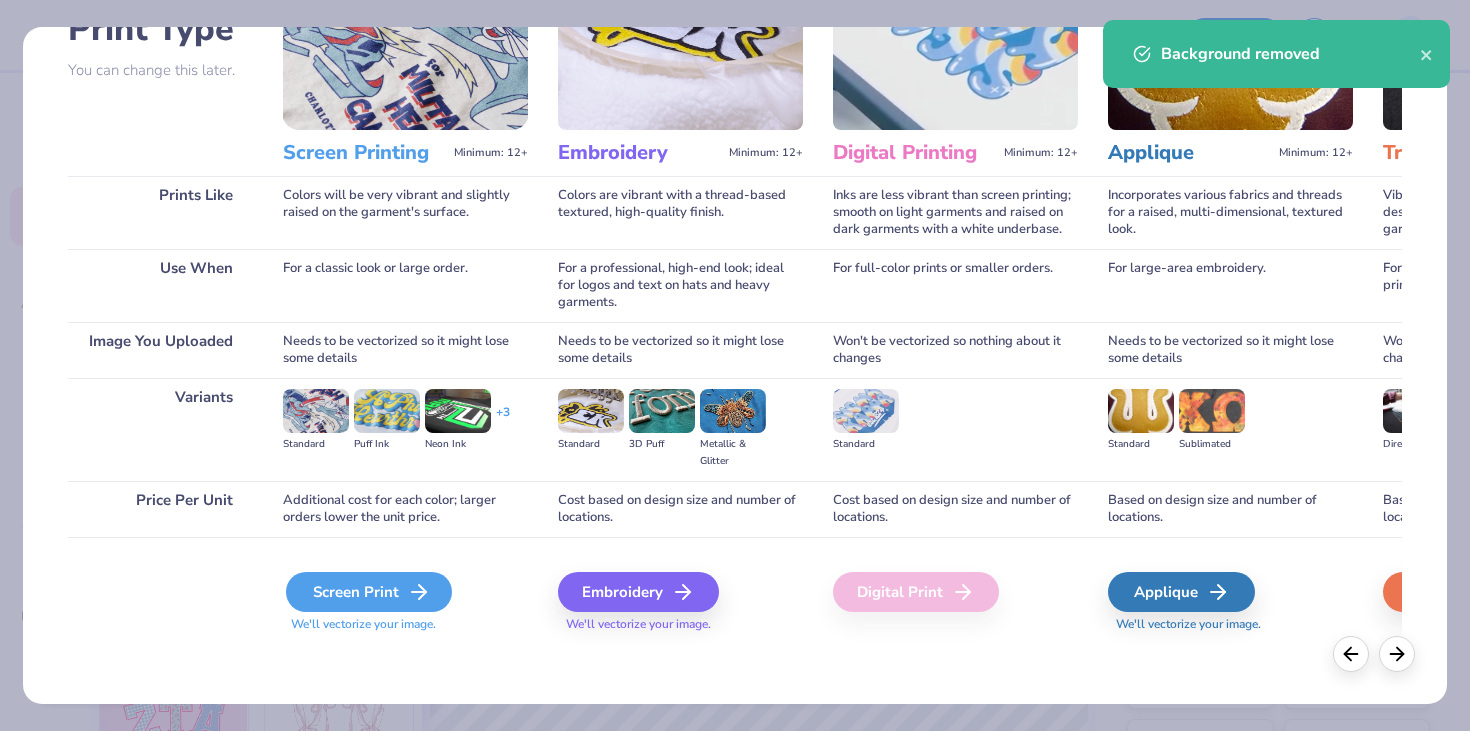 click on "Screen Print" at bounding box center [369, 592] 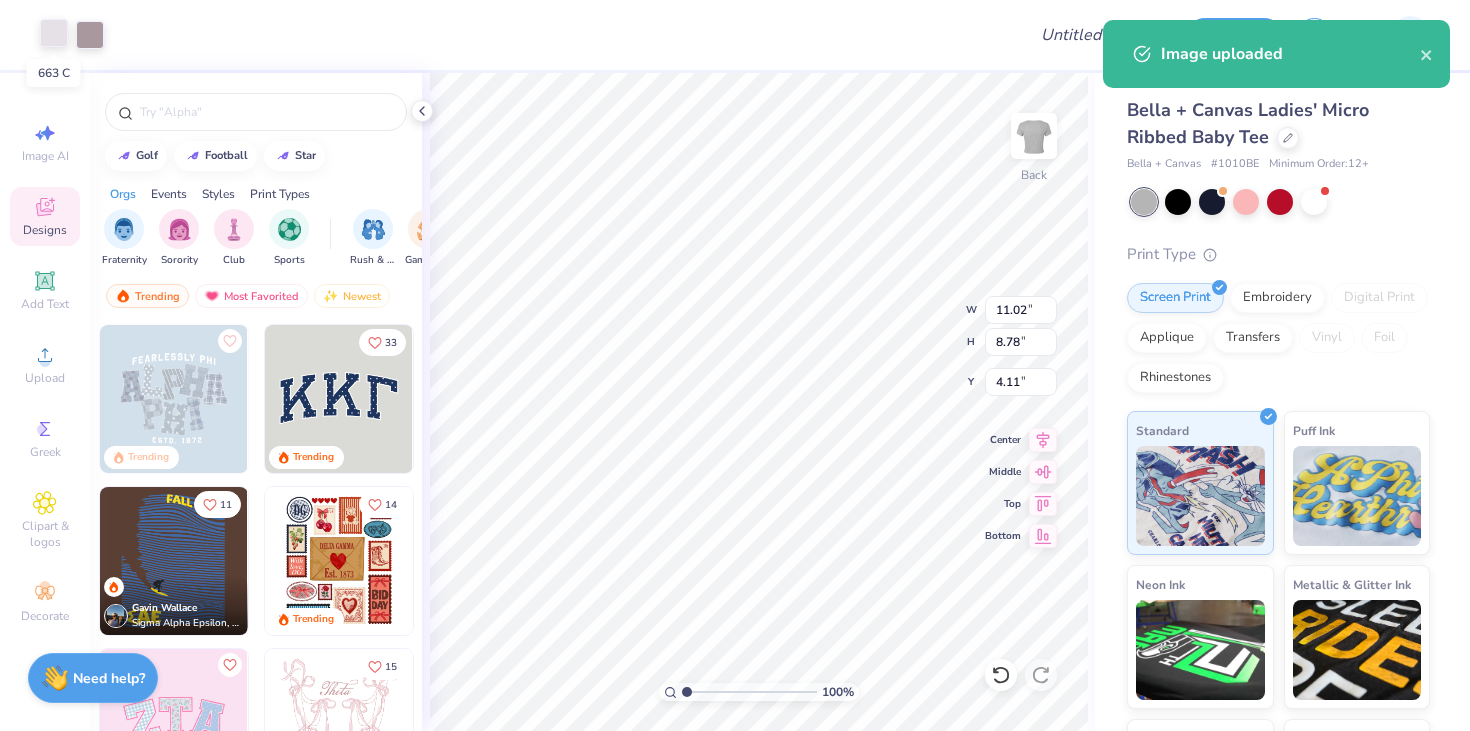 click at bounding box center [54, 33] 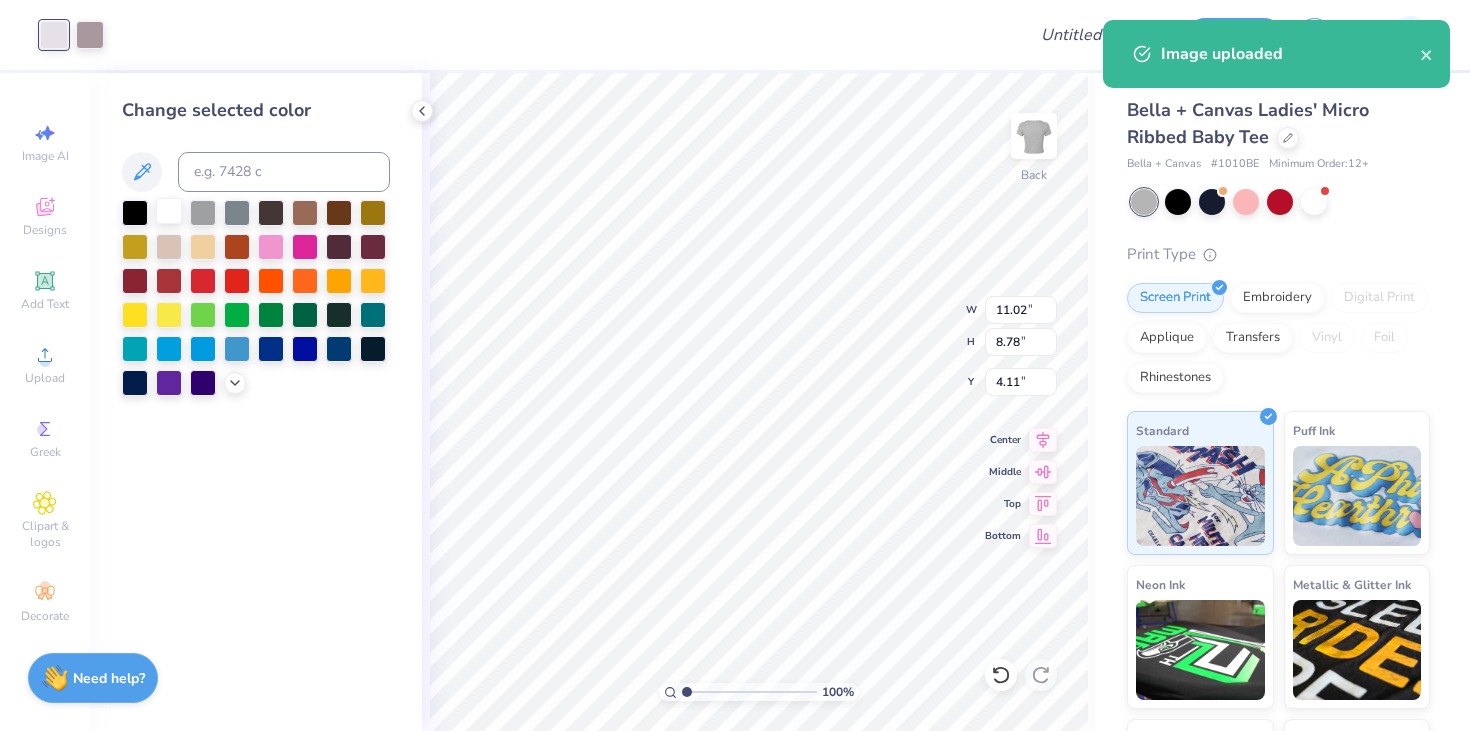 click at bounding box center [169, 211] 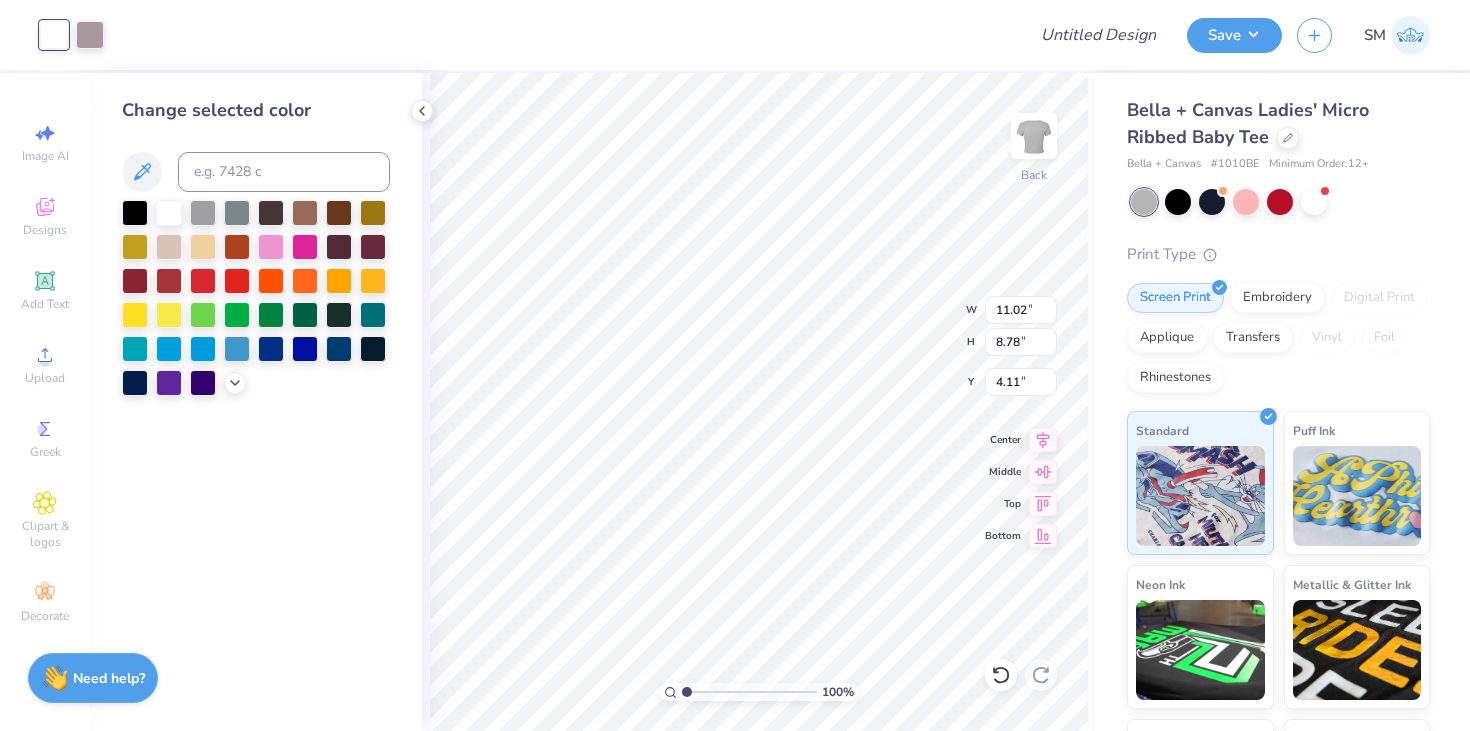 click at bounding box center (72, 35) 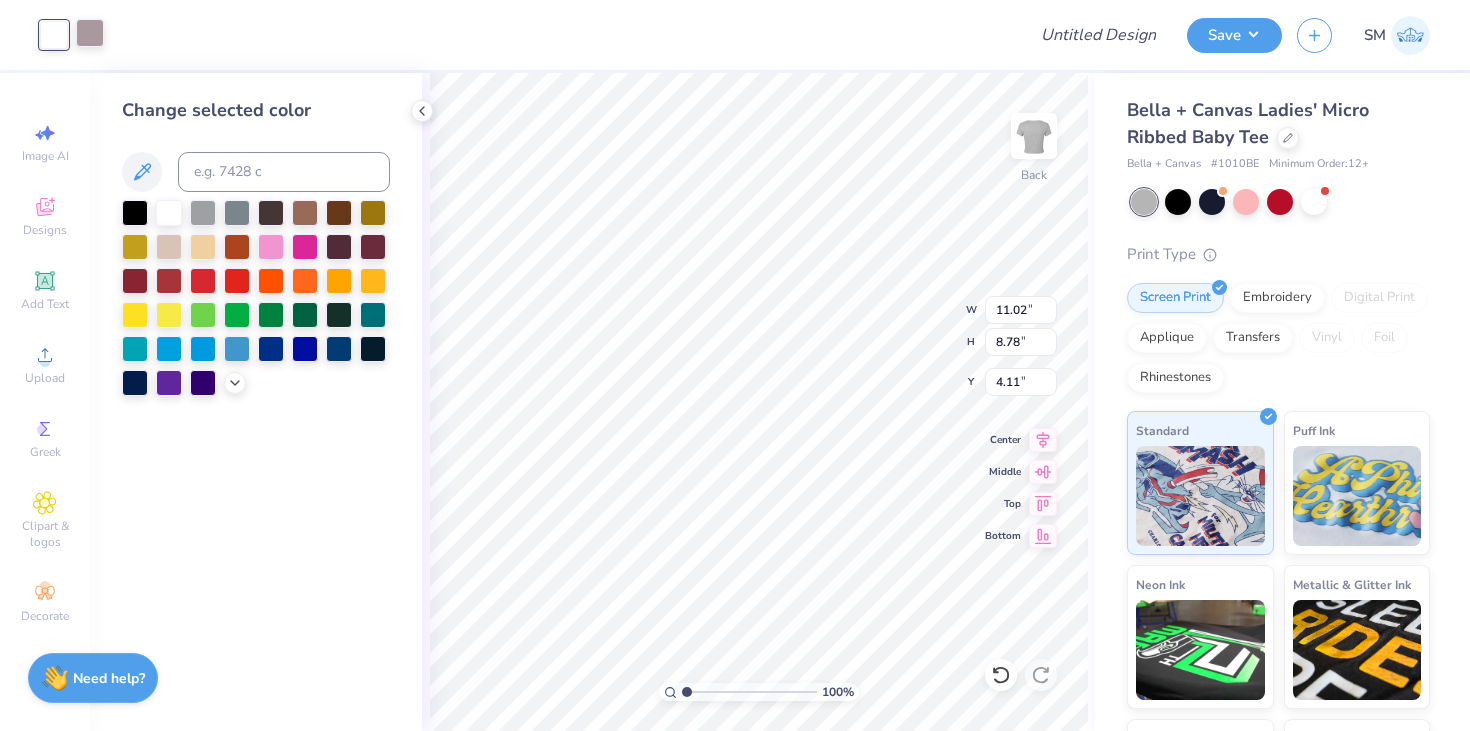 click at bounding box center [90, 33] 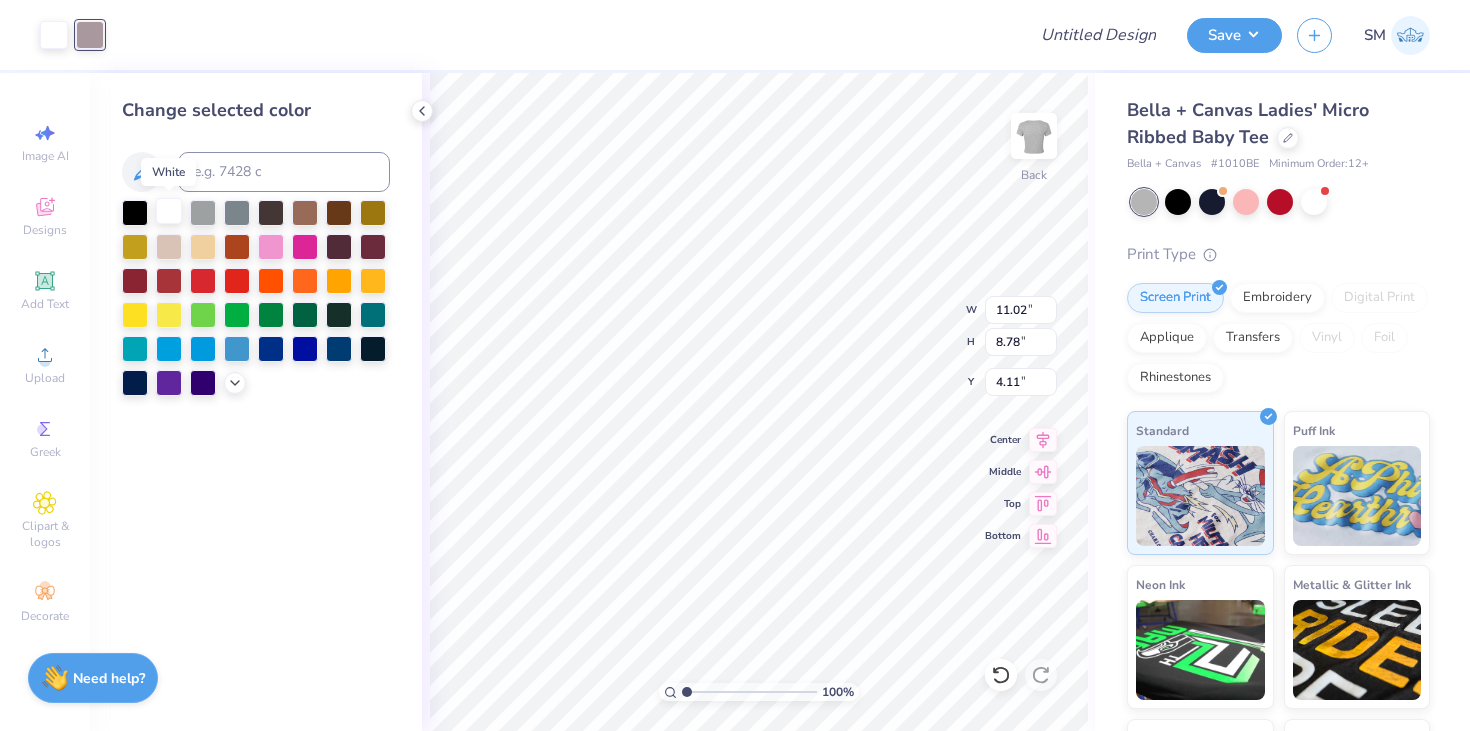click at bounding box center (169, 211) 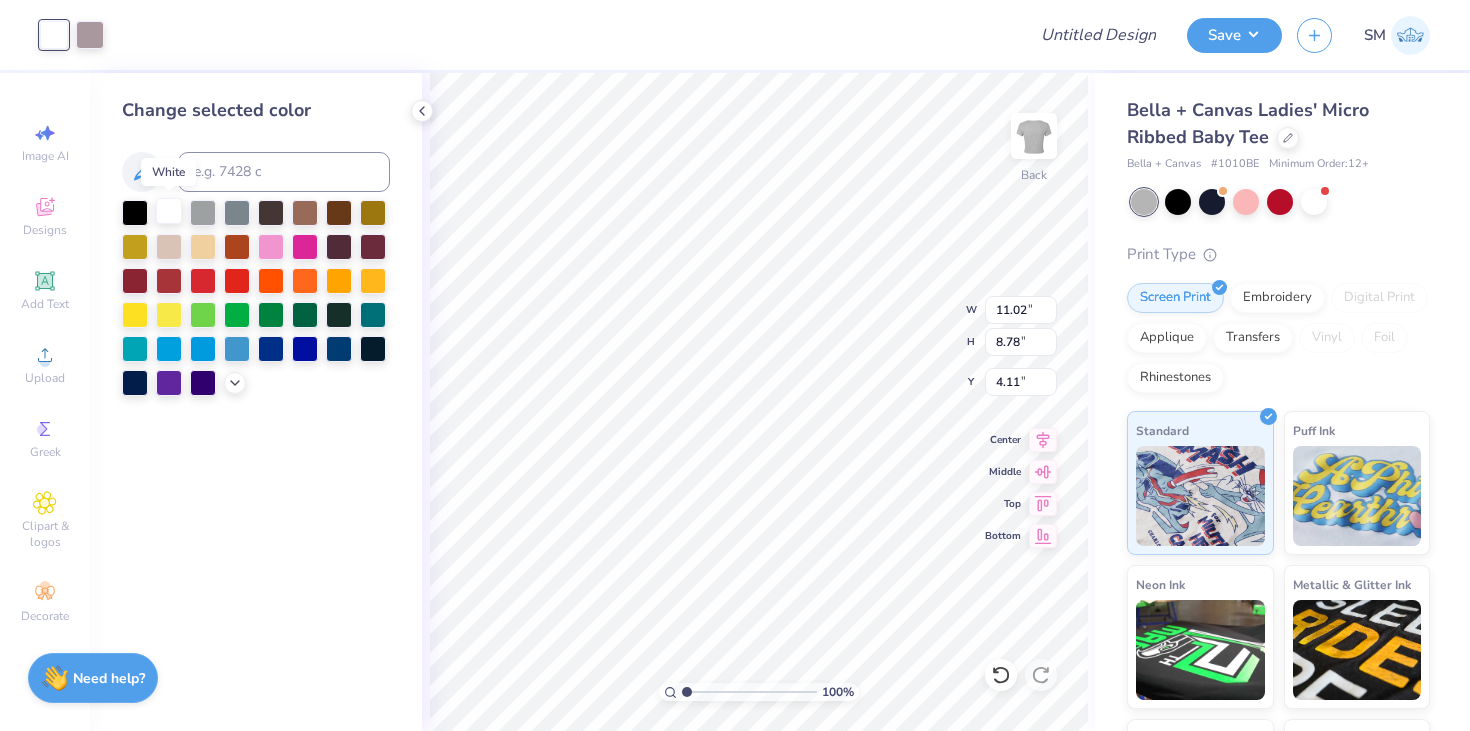 click at bounding box center [169, 211] 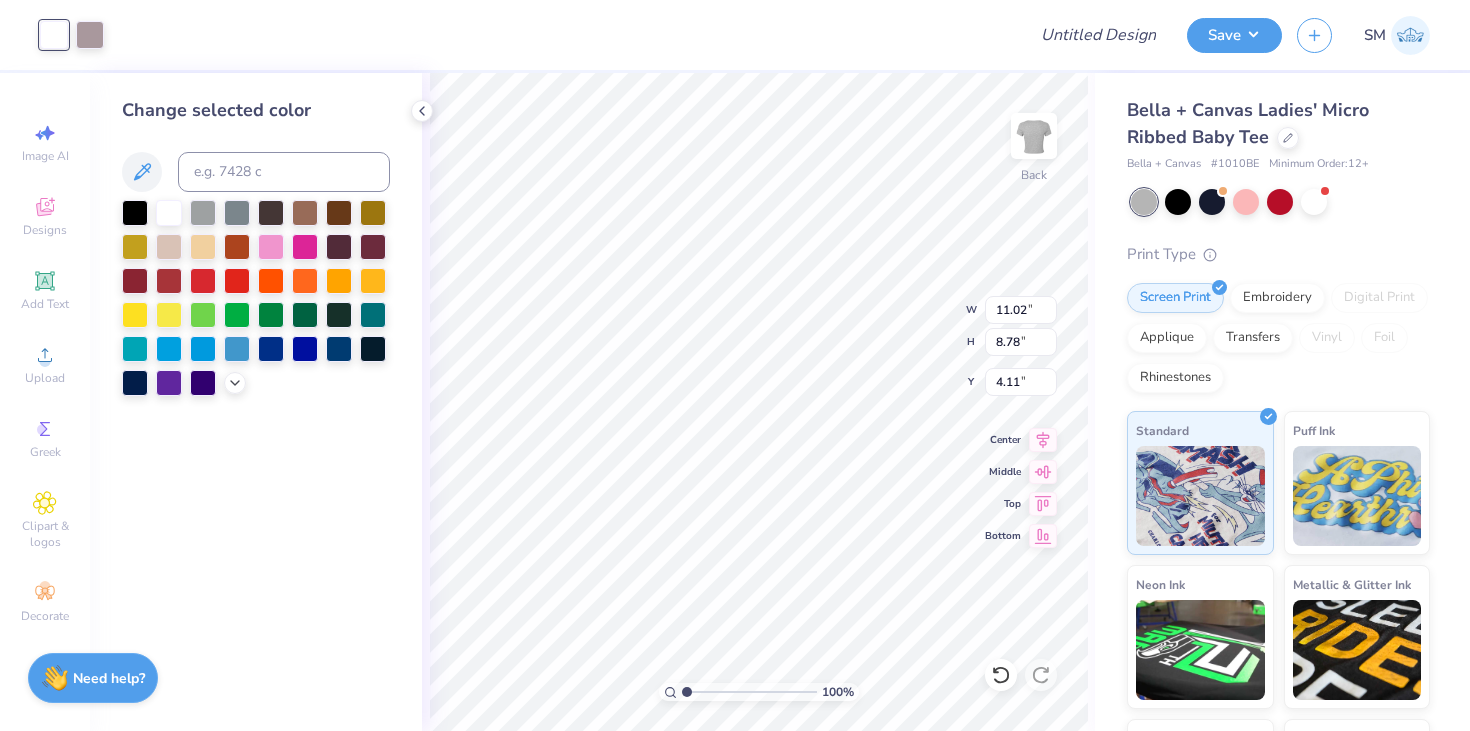 type on "3.00" 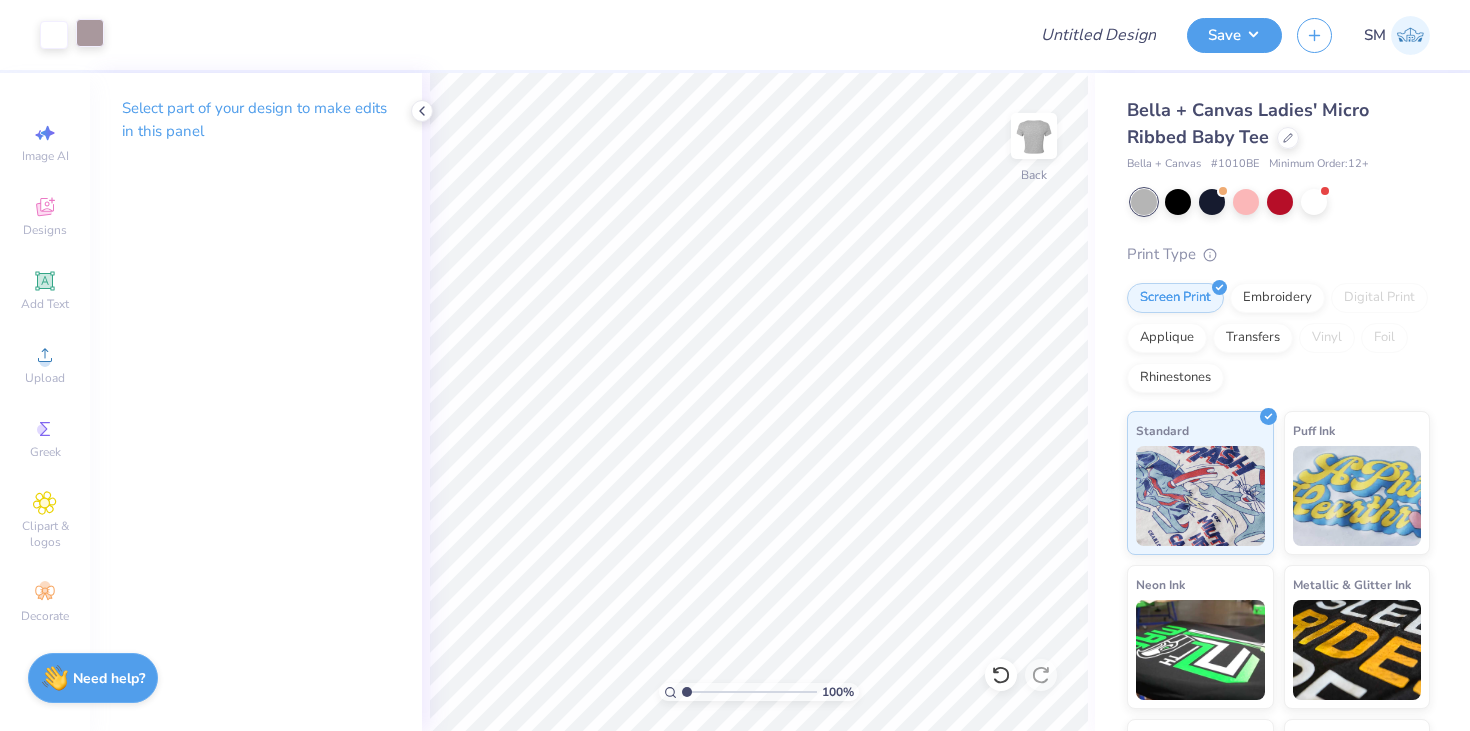 click at bounding box center (90, 33) 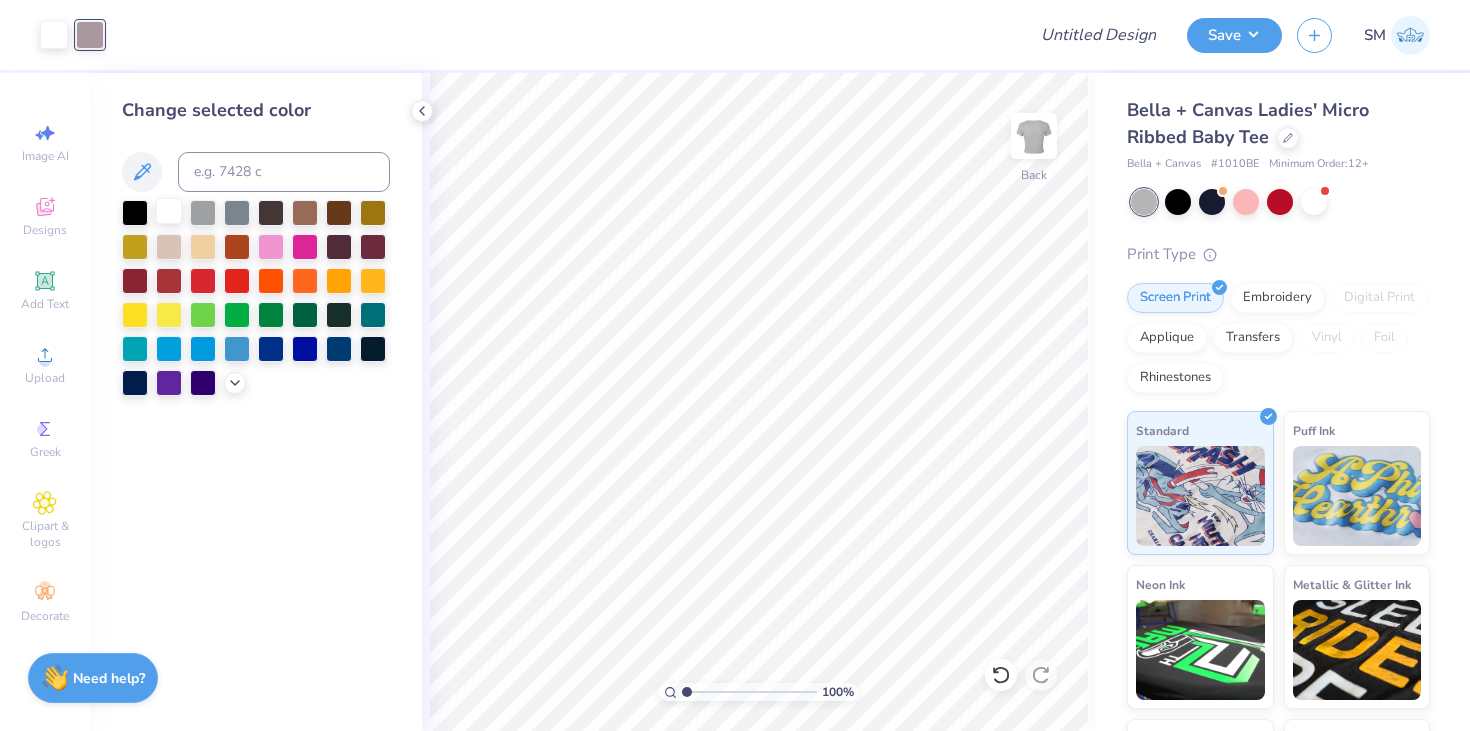 click at bounding box center (169, 211) 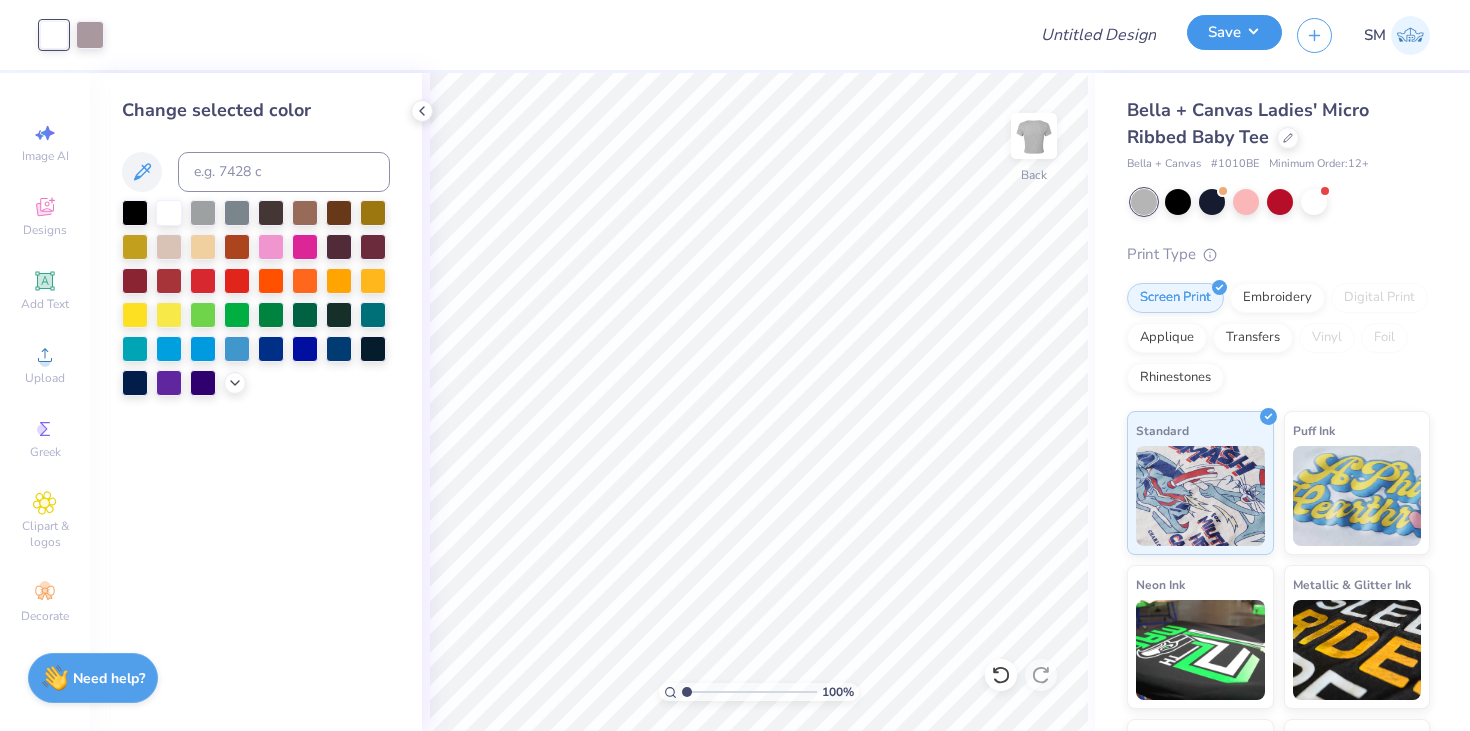 click on "Save" at bounding box center [1234, 32] 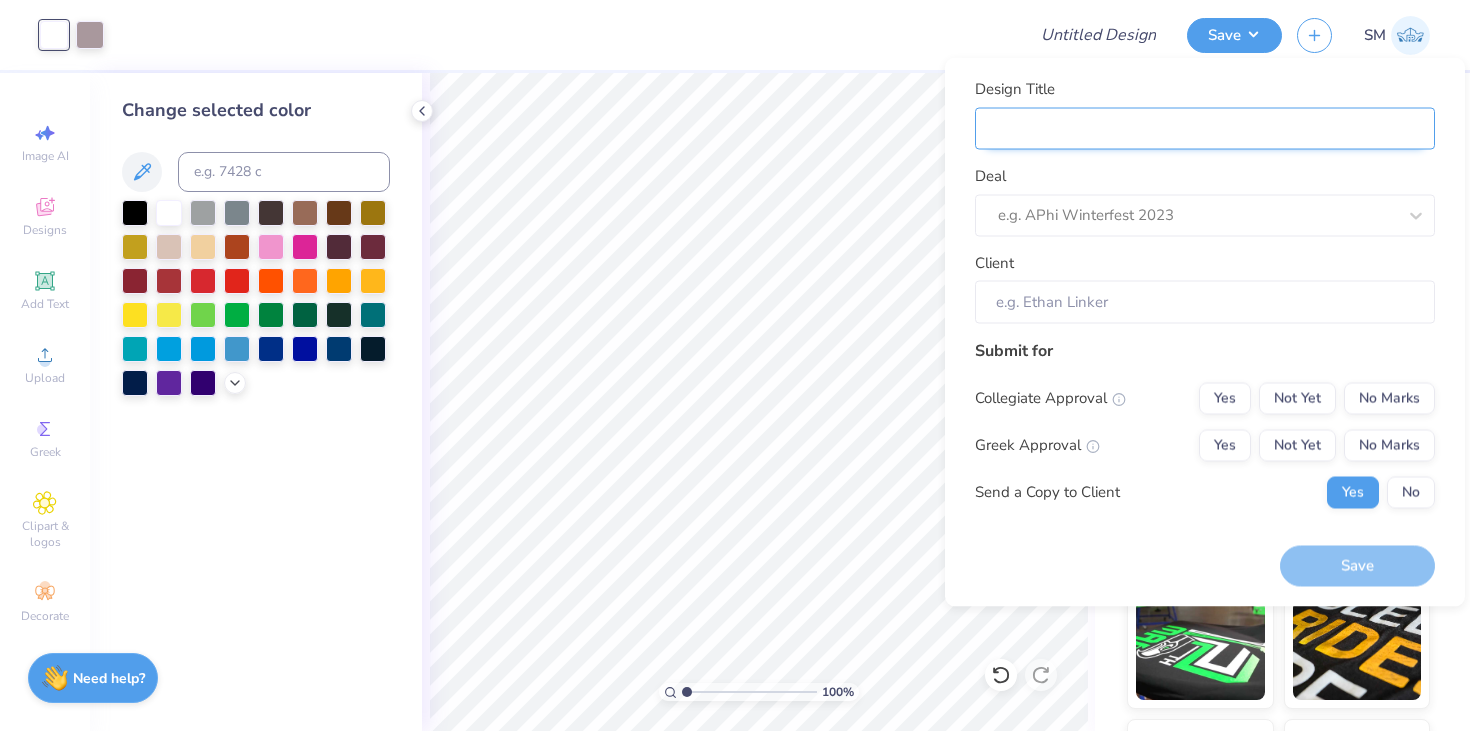 click on "Design Title" at bounding box center [1205, 128] 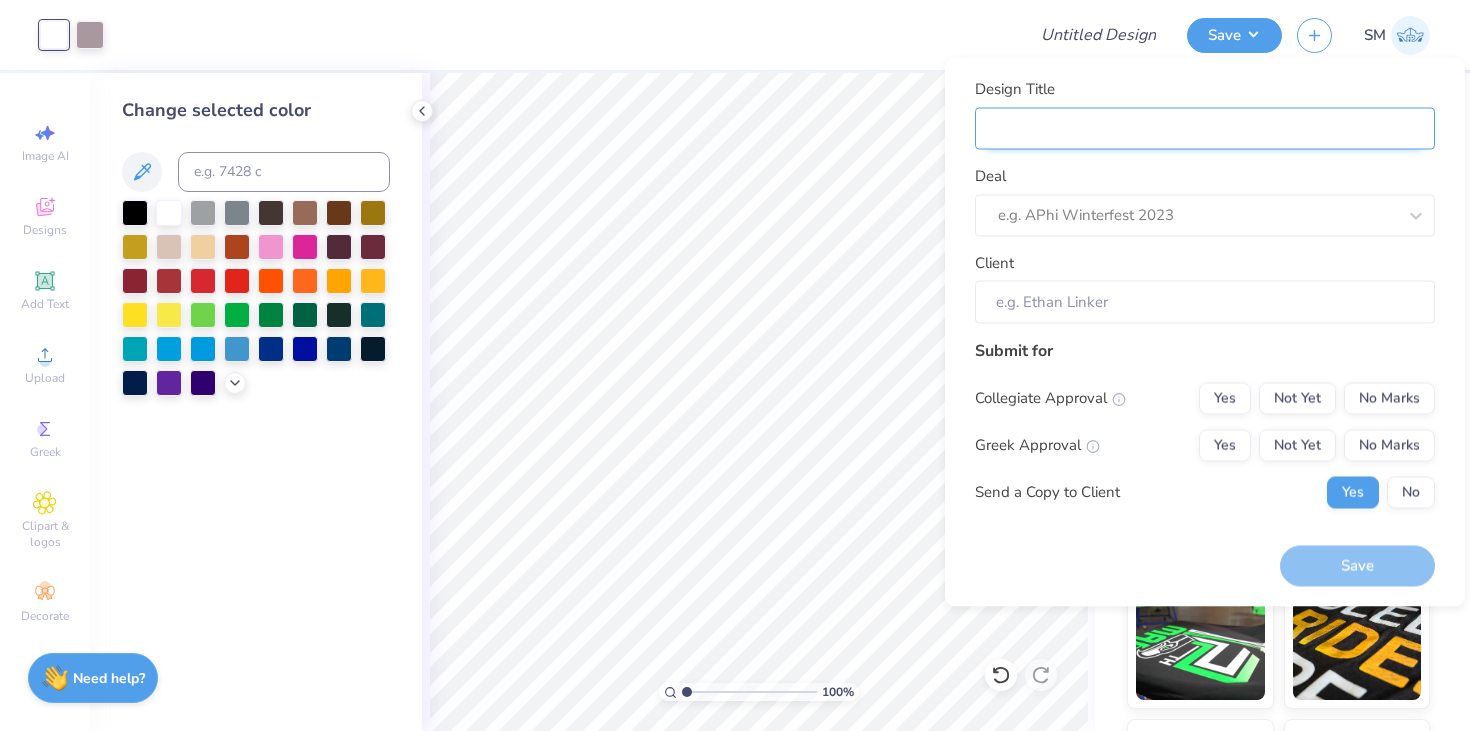 type on "K" 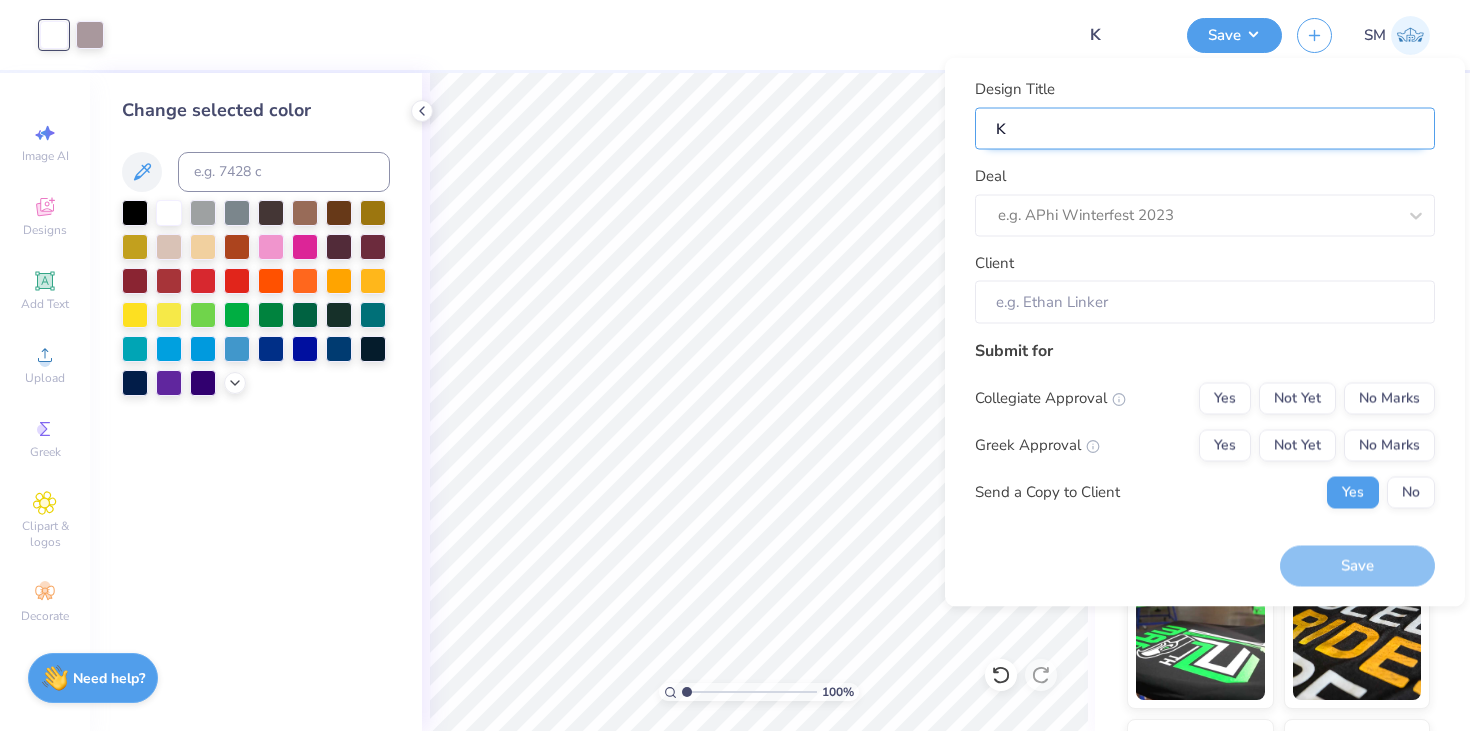type on "Ka" 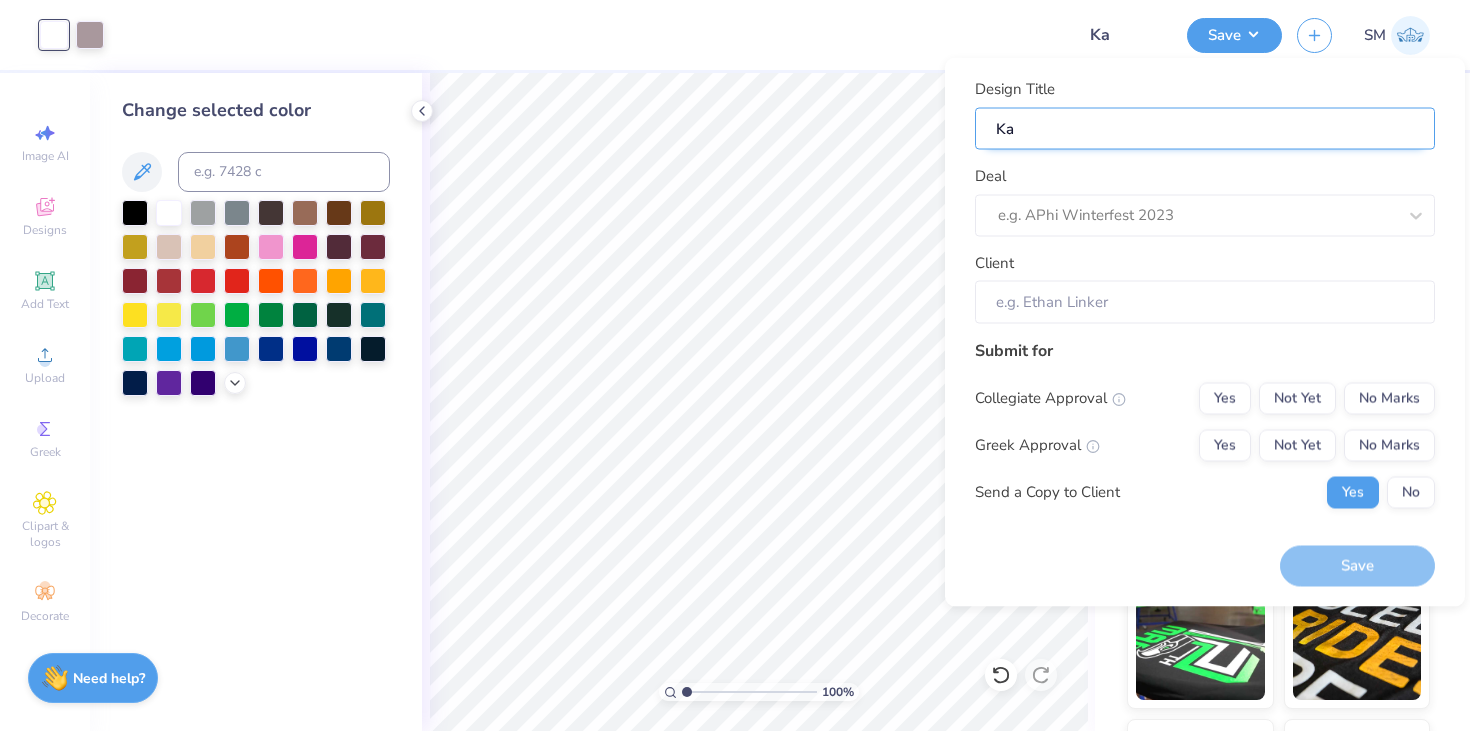 type on "Kap" 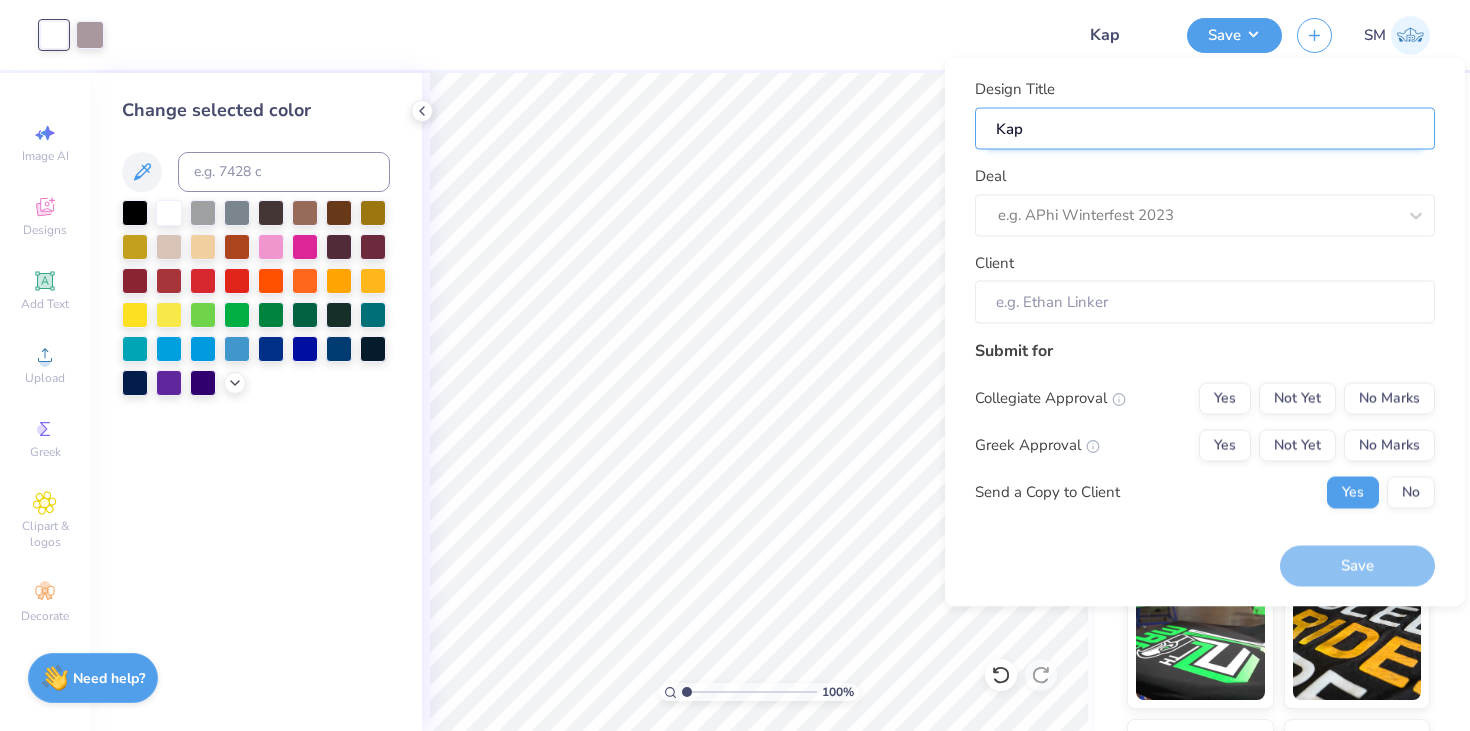 type on "Kapp" 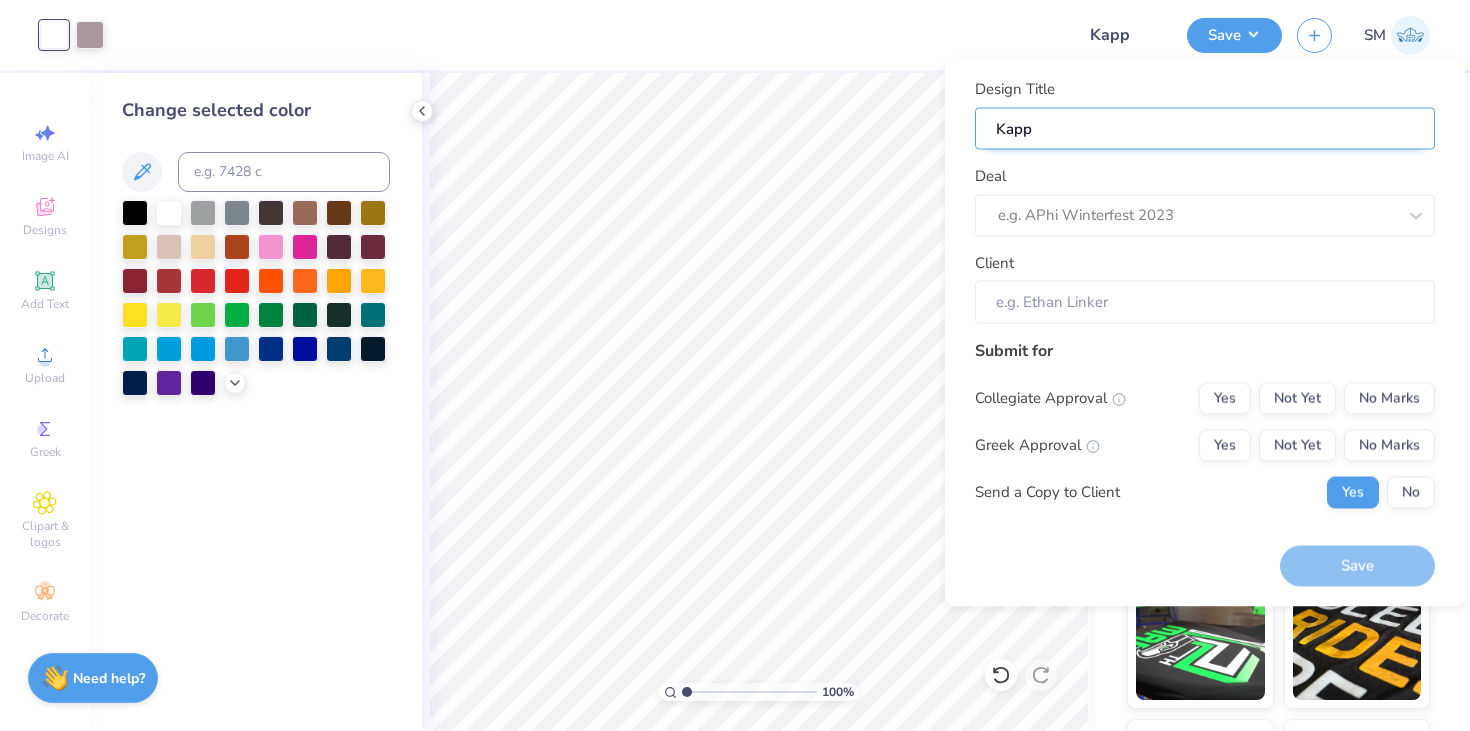type on "Kappa" 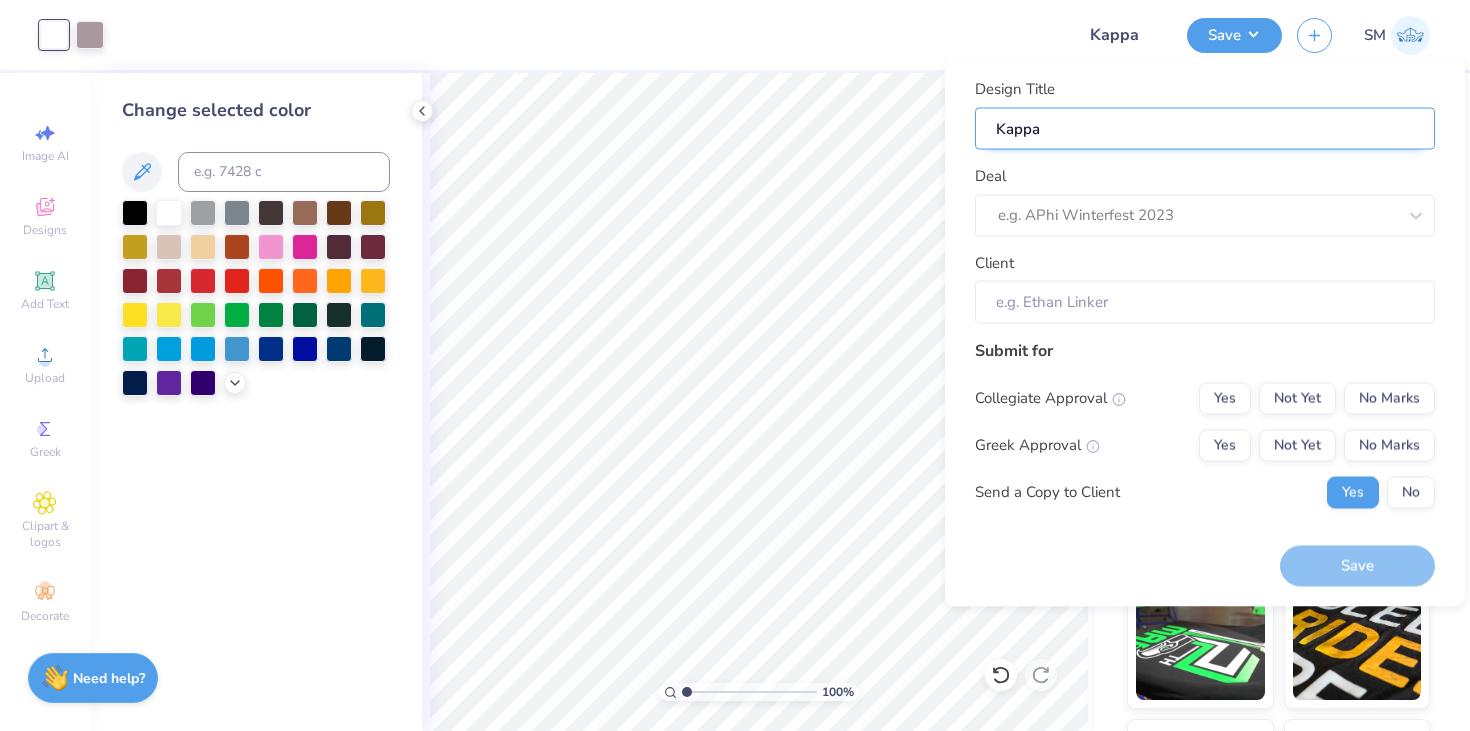 type on "Kappa" 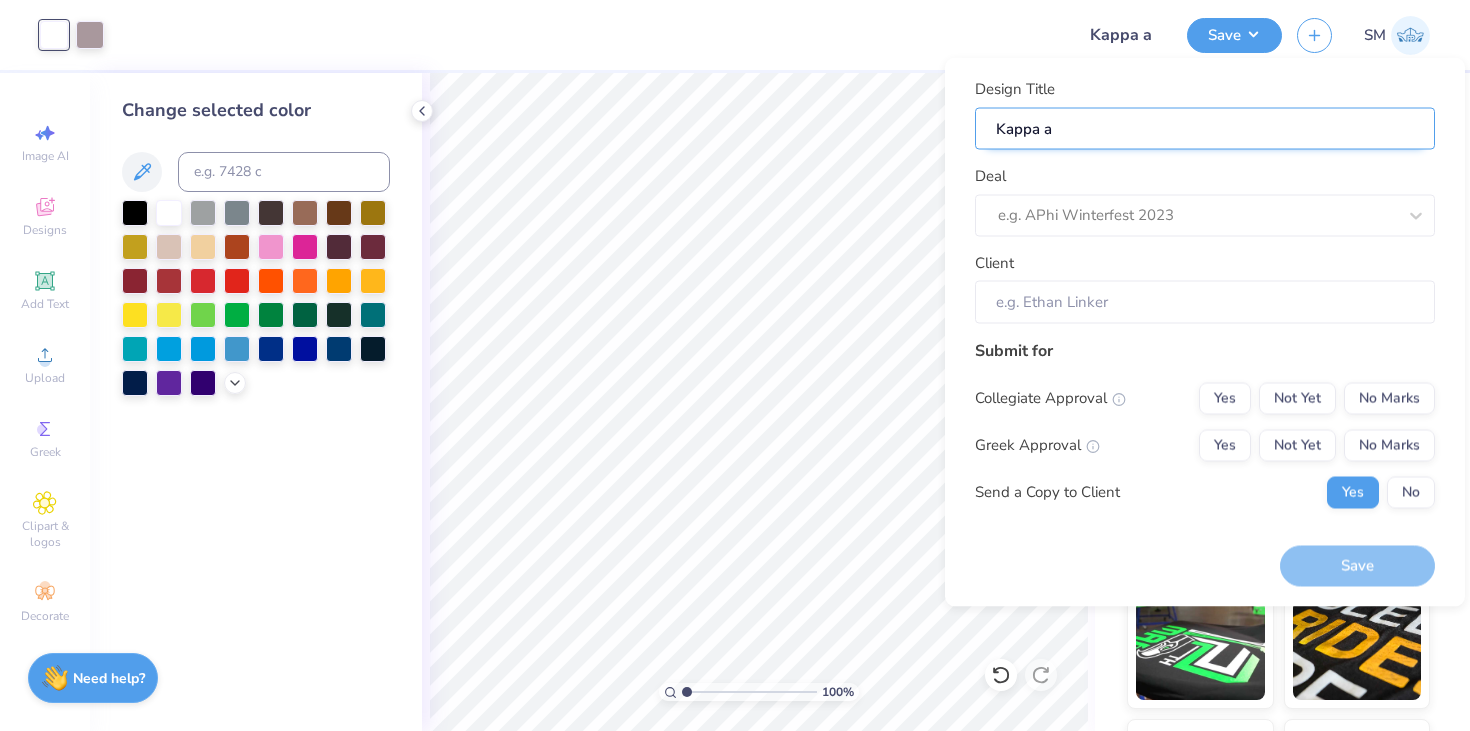 type on "Kappa al" 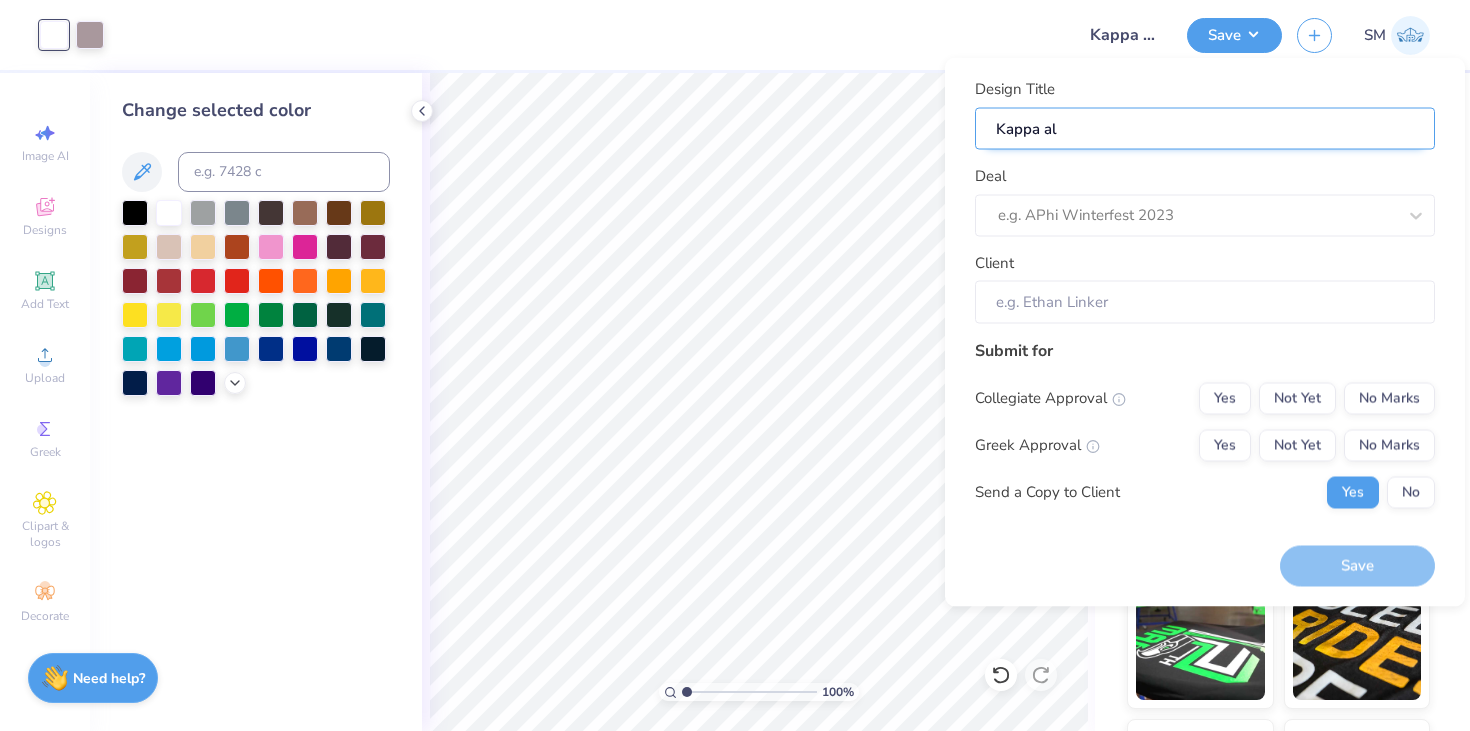 type on "Kappa alp" 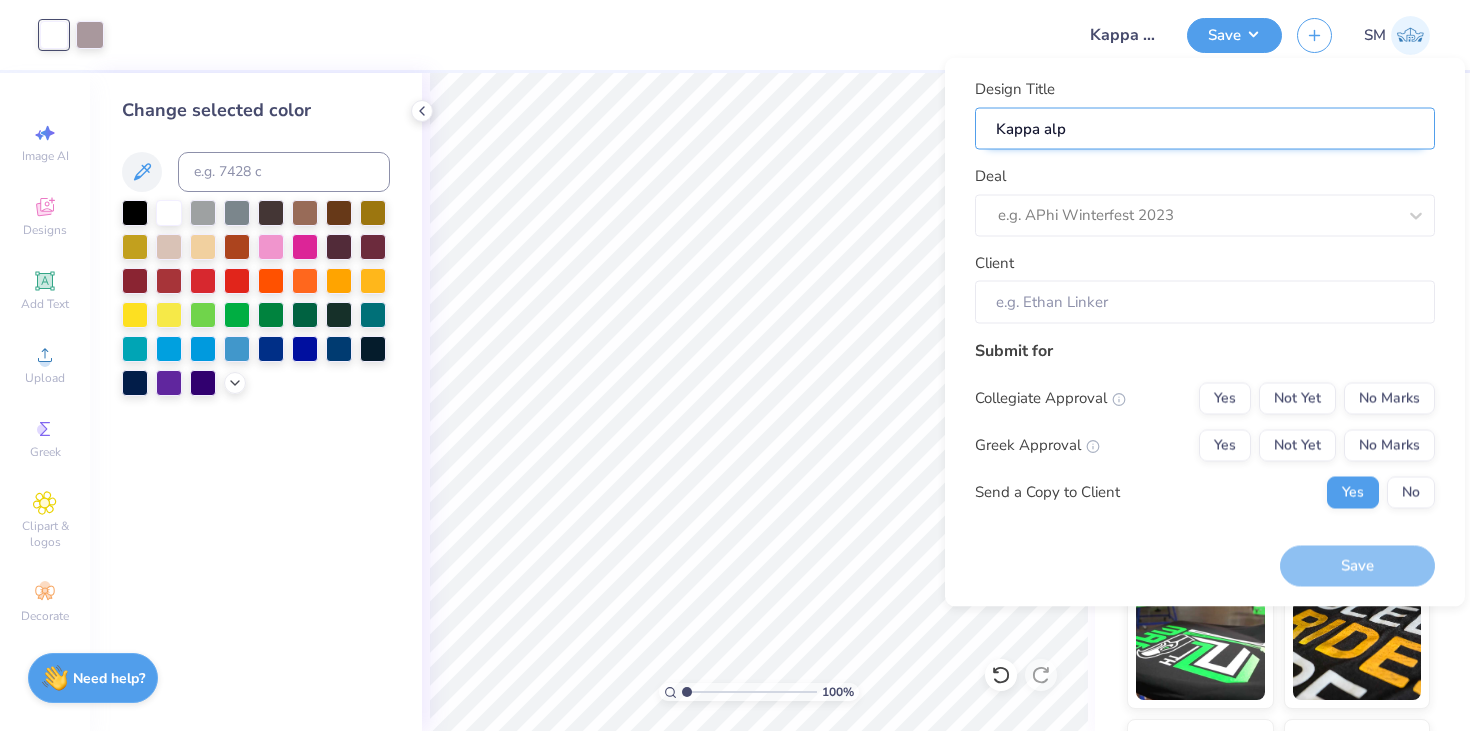 type on "Kappa alph" 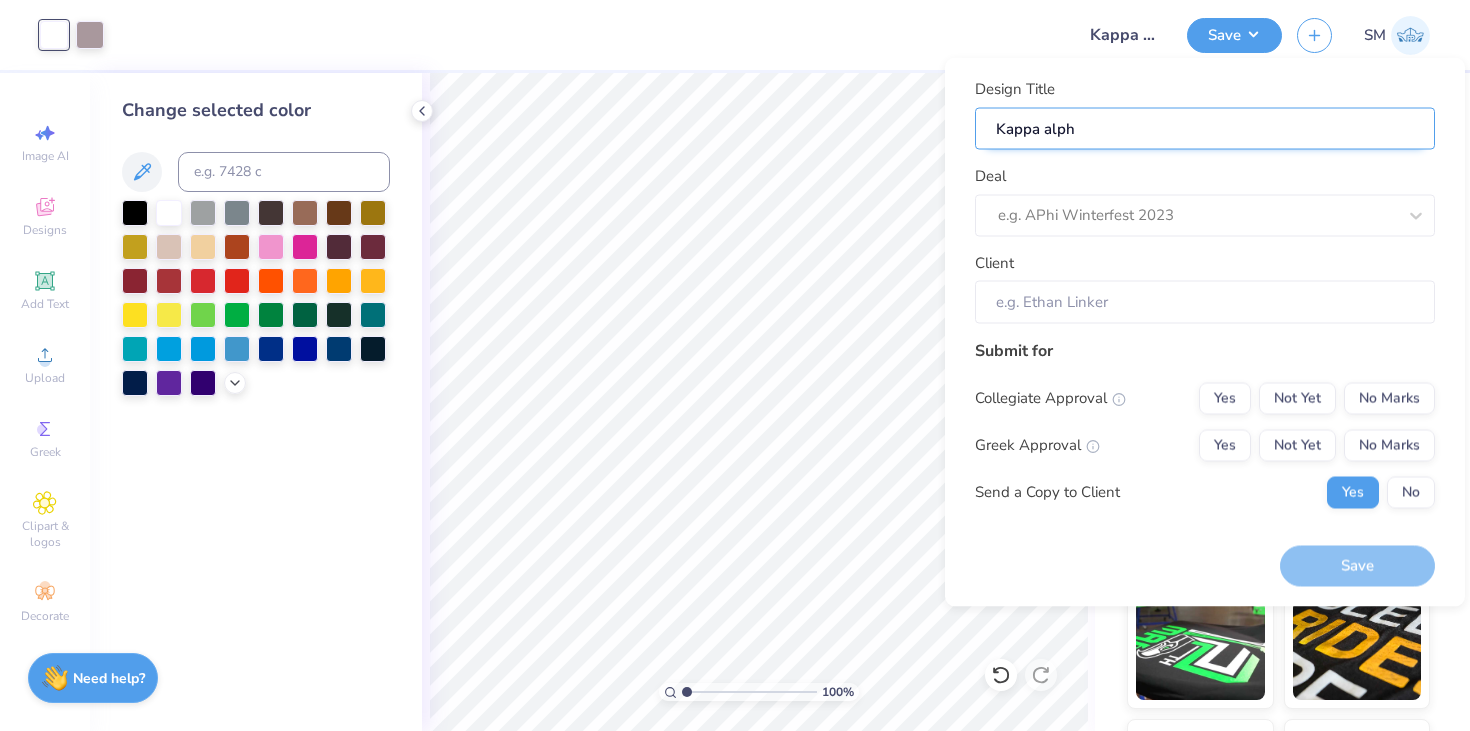 type on "Kappa alpha" 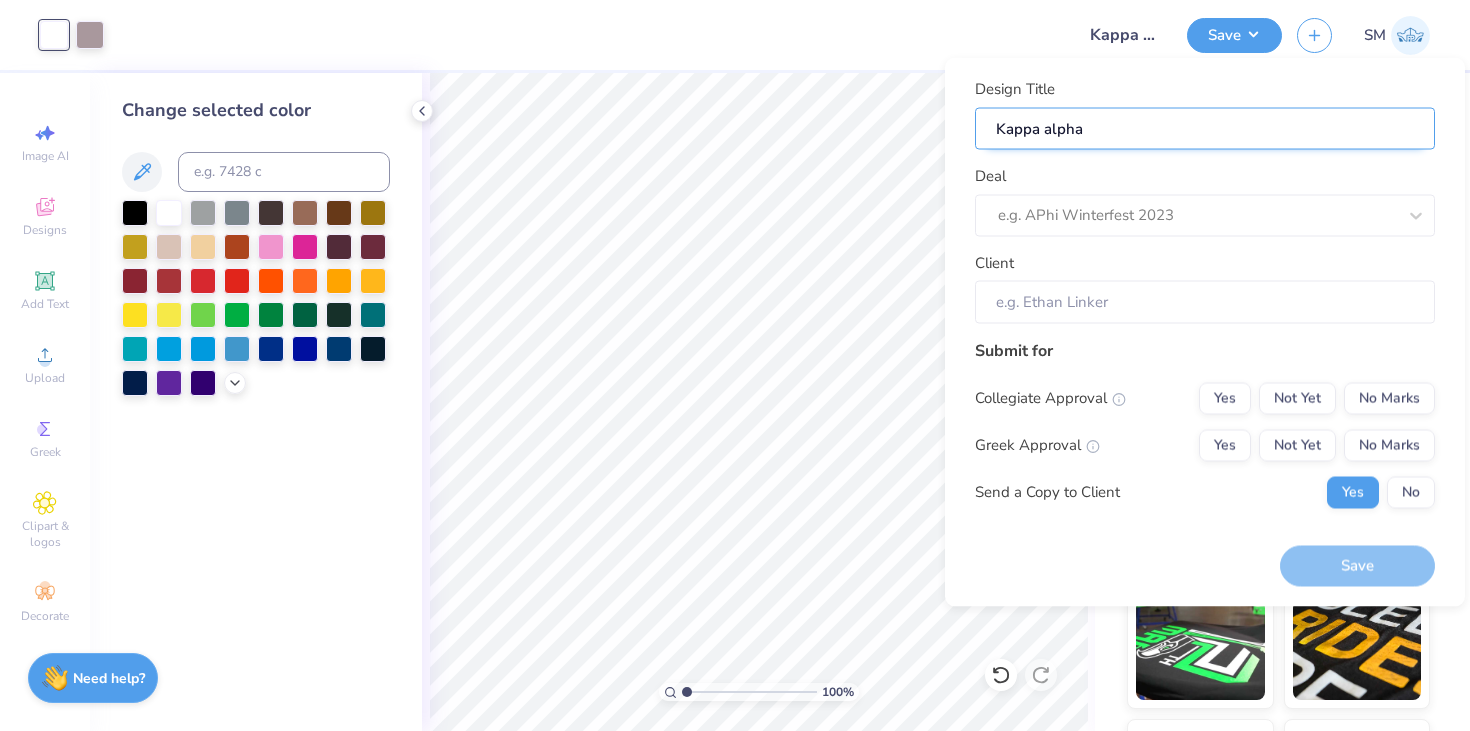 type on "Kappa alpha" 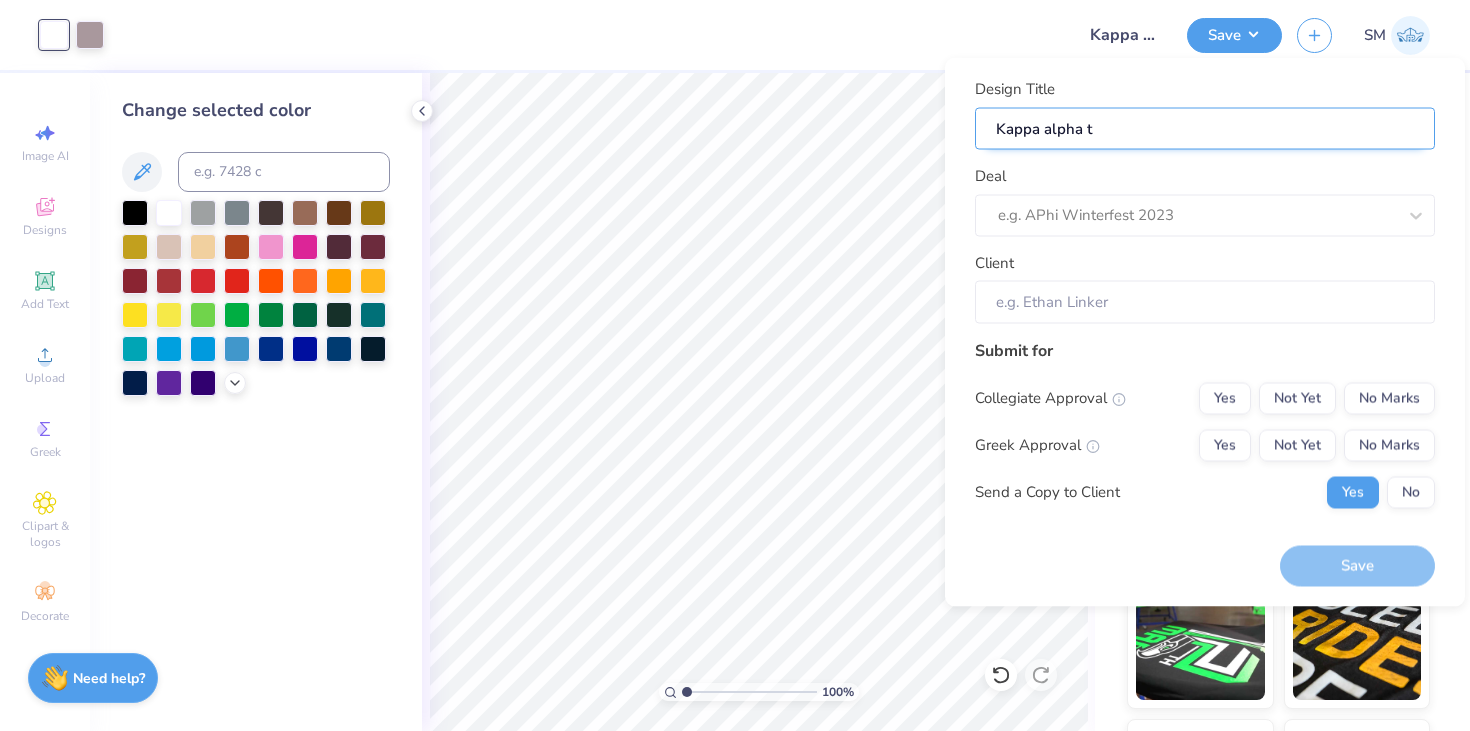 type on "Kappa alpha th" 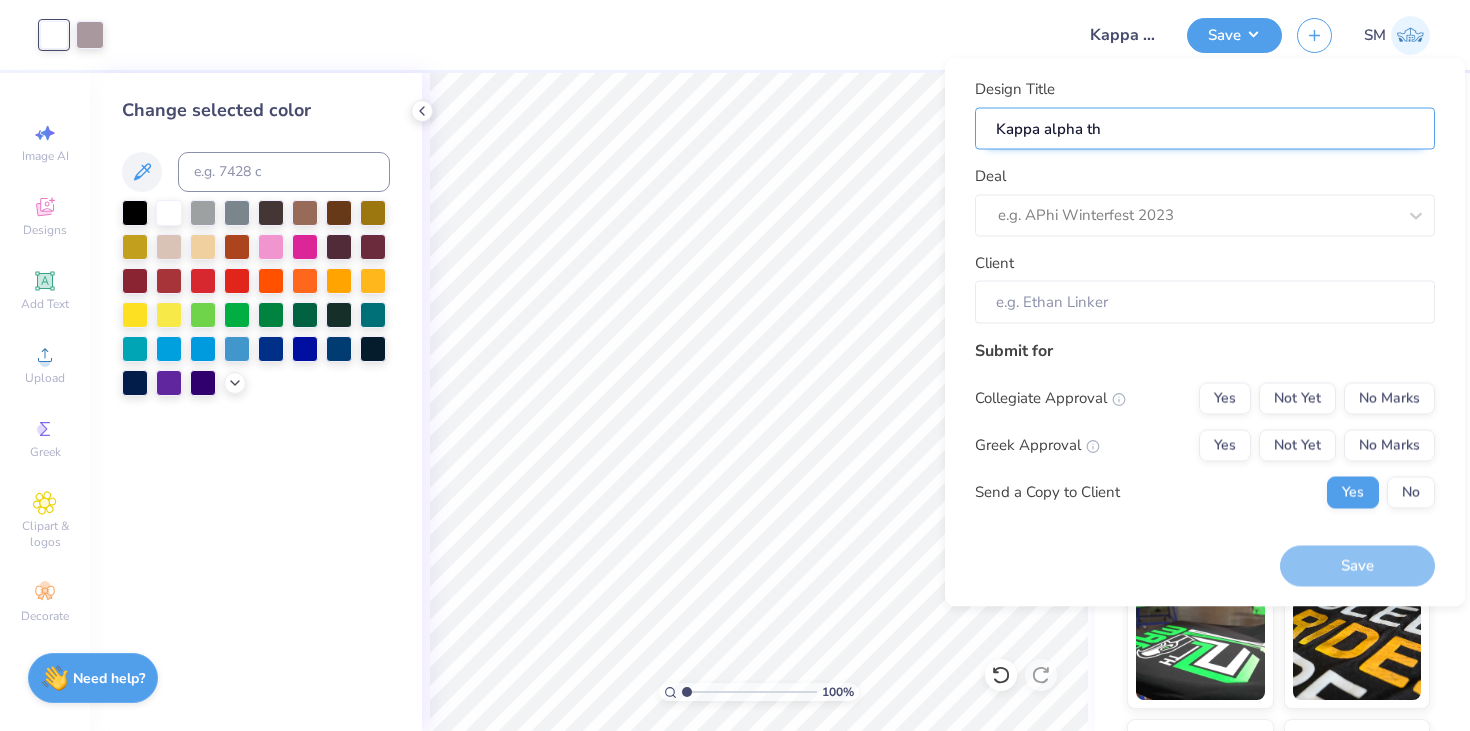 type on "Kappa alpha the" 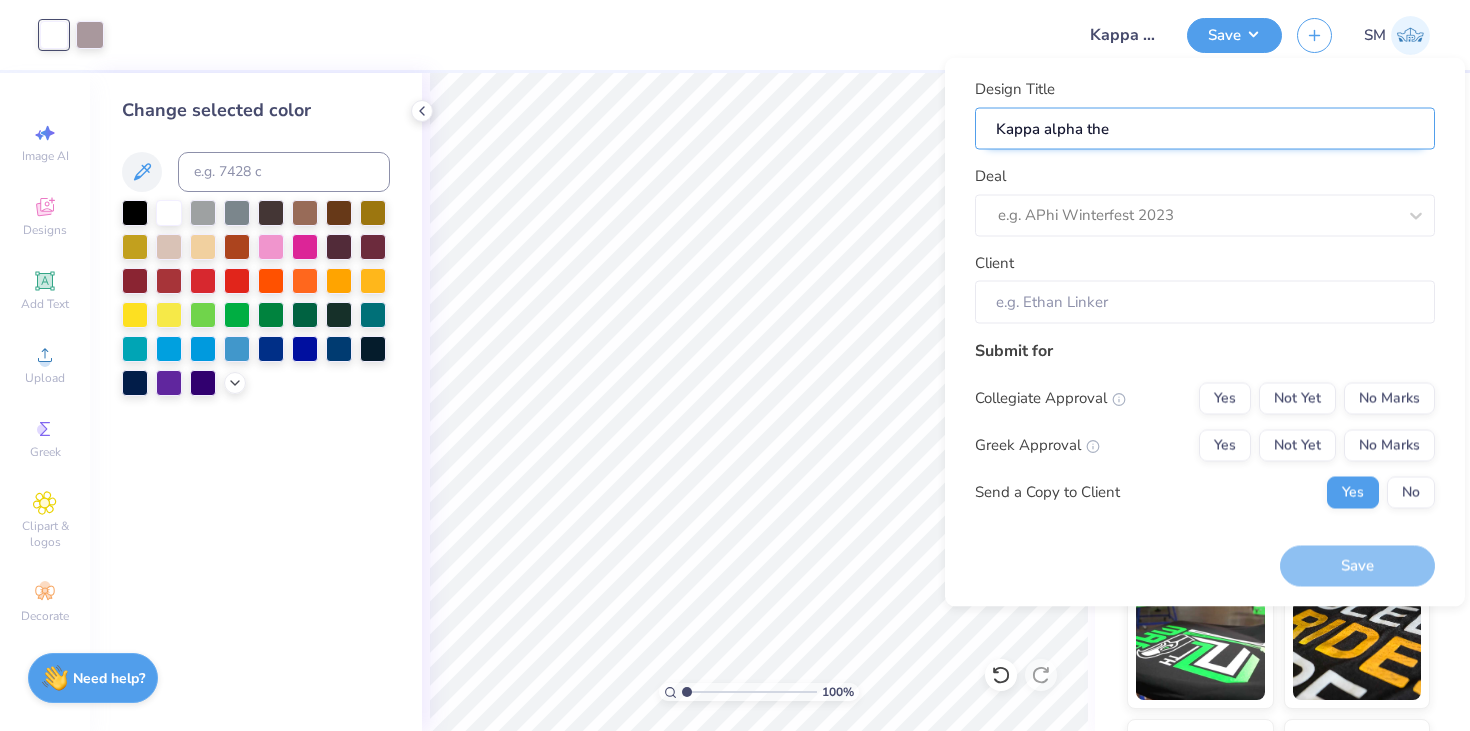 type on "Kappa alpha thet" 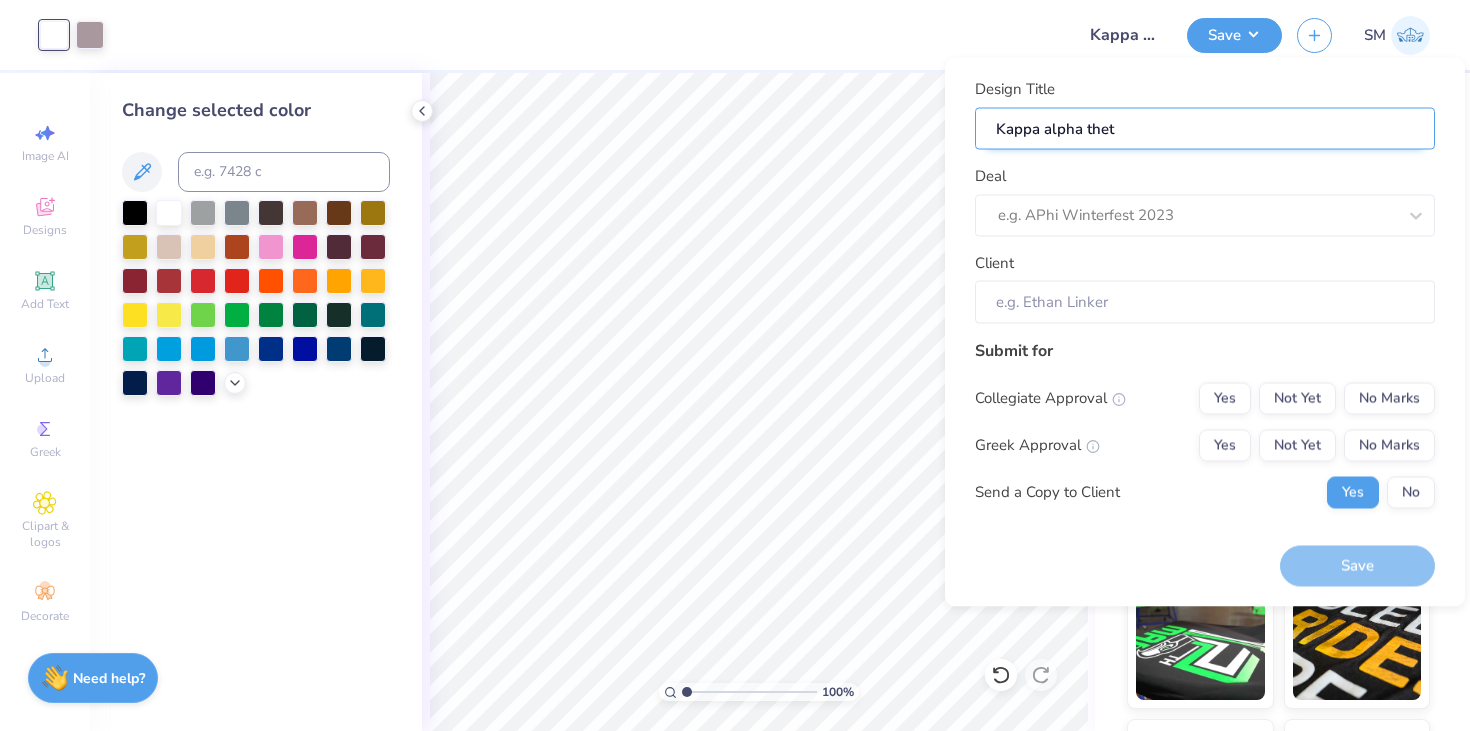 type on "Kappa alpha theta" 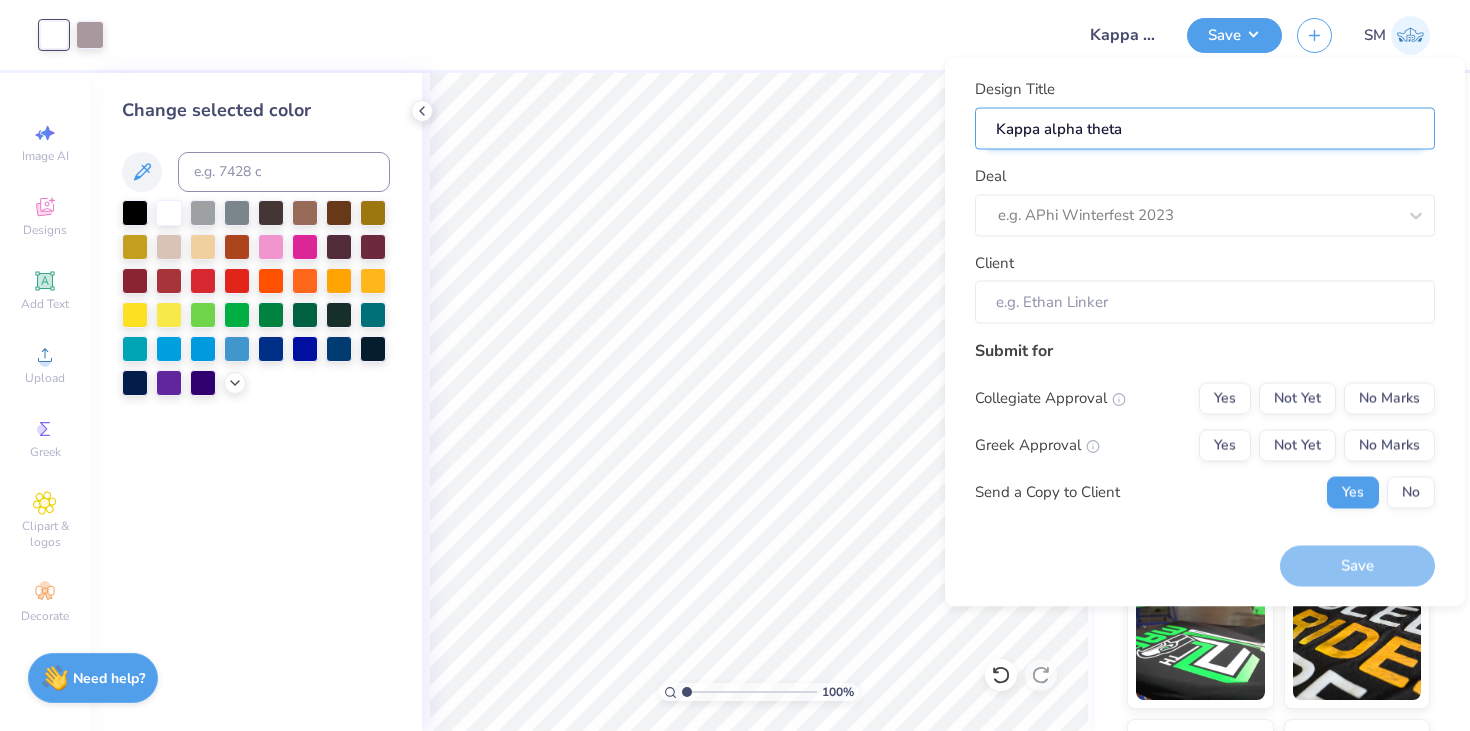 type on "Kappa alpha thet" 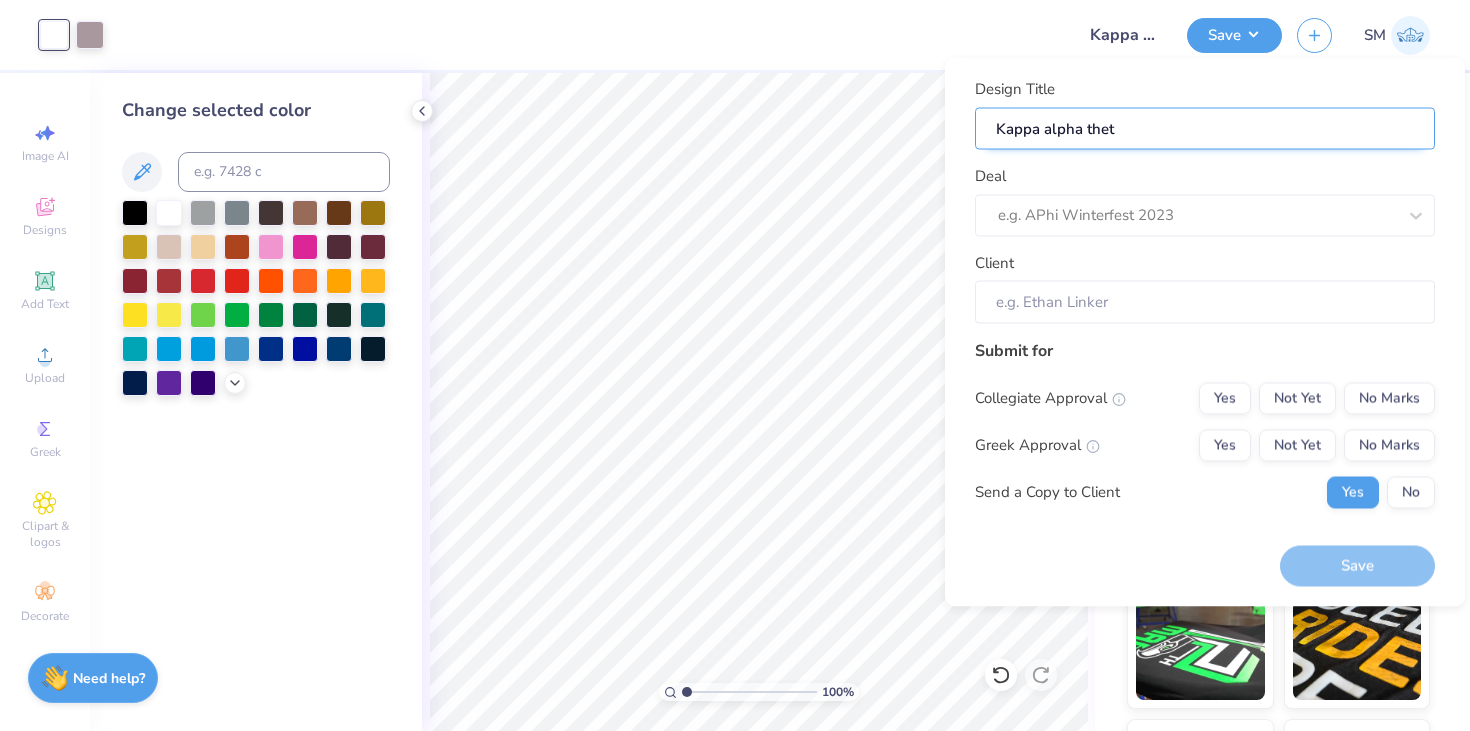 type on "Kappa alpha the" 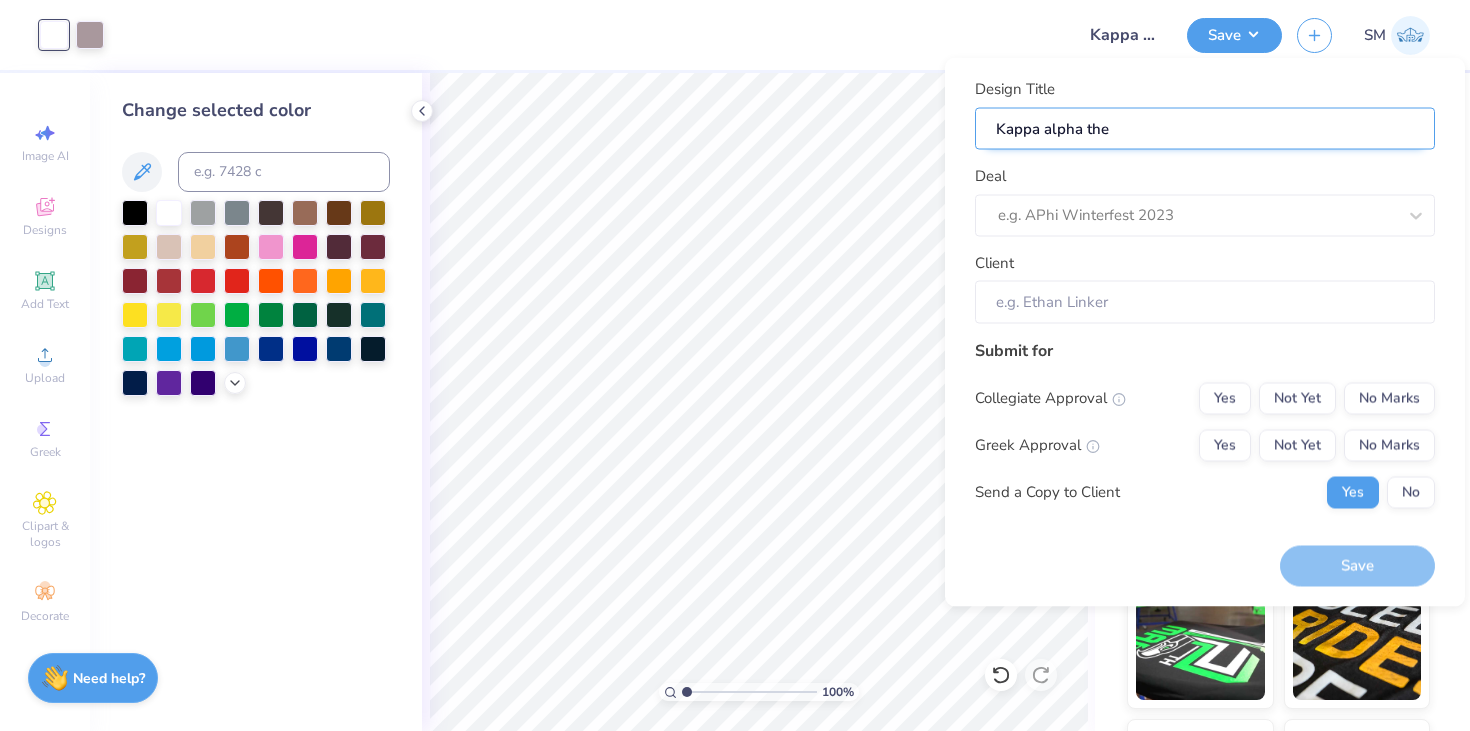 type on "Kappa alpha th" 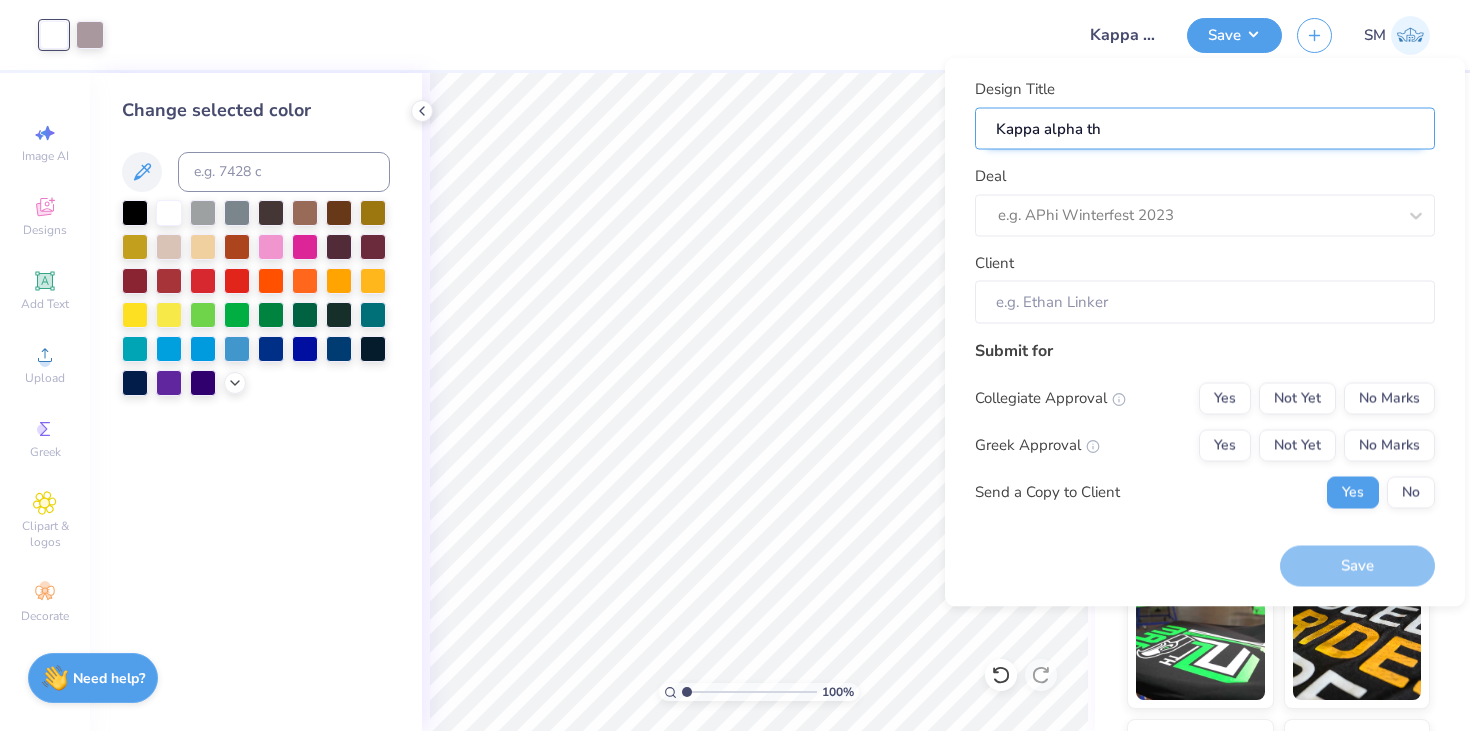 type on "Kappa alpha t" 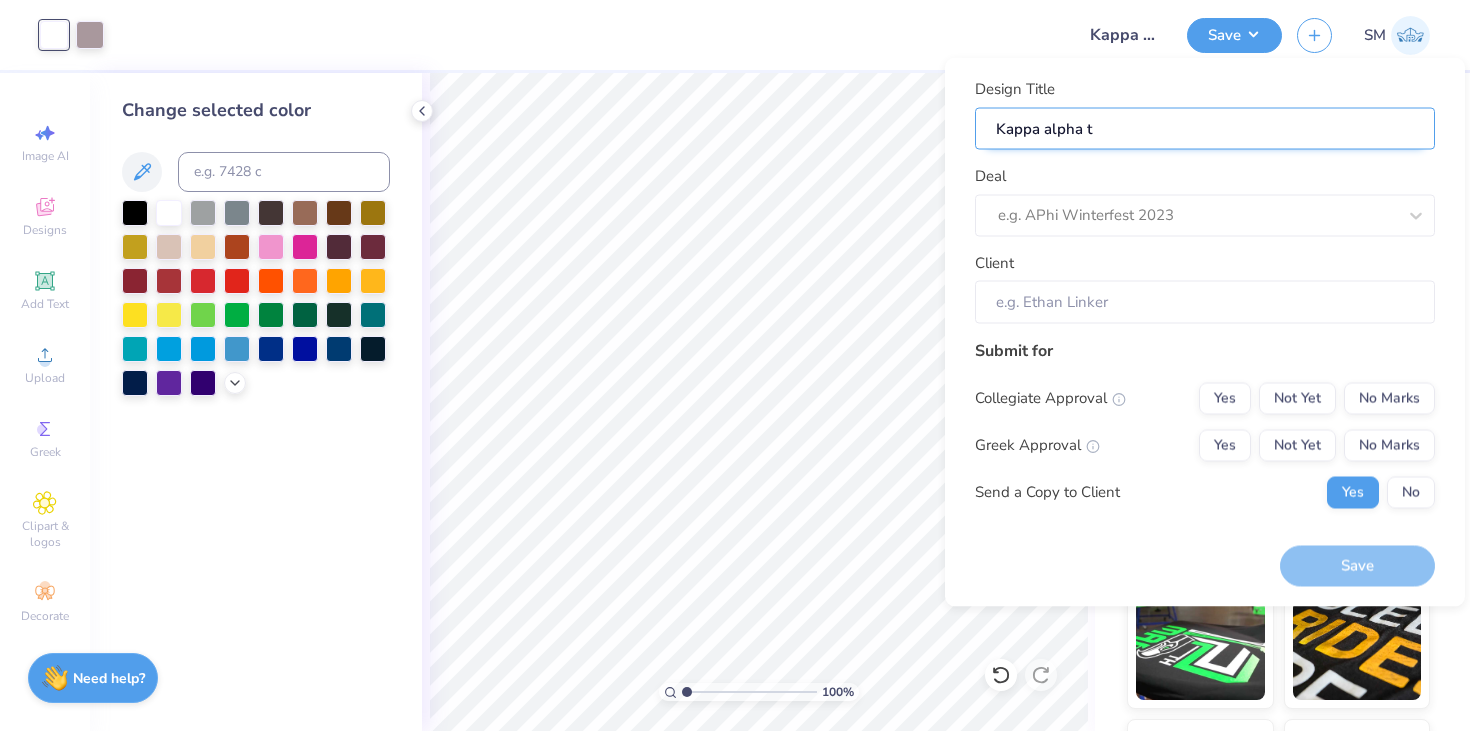 type on "Kappa alpha" 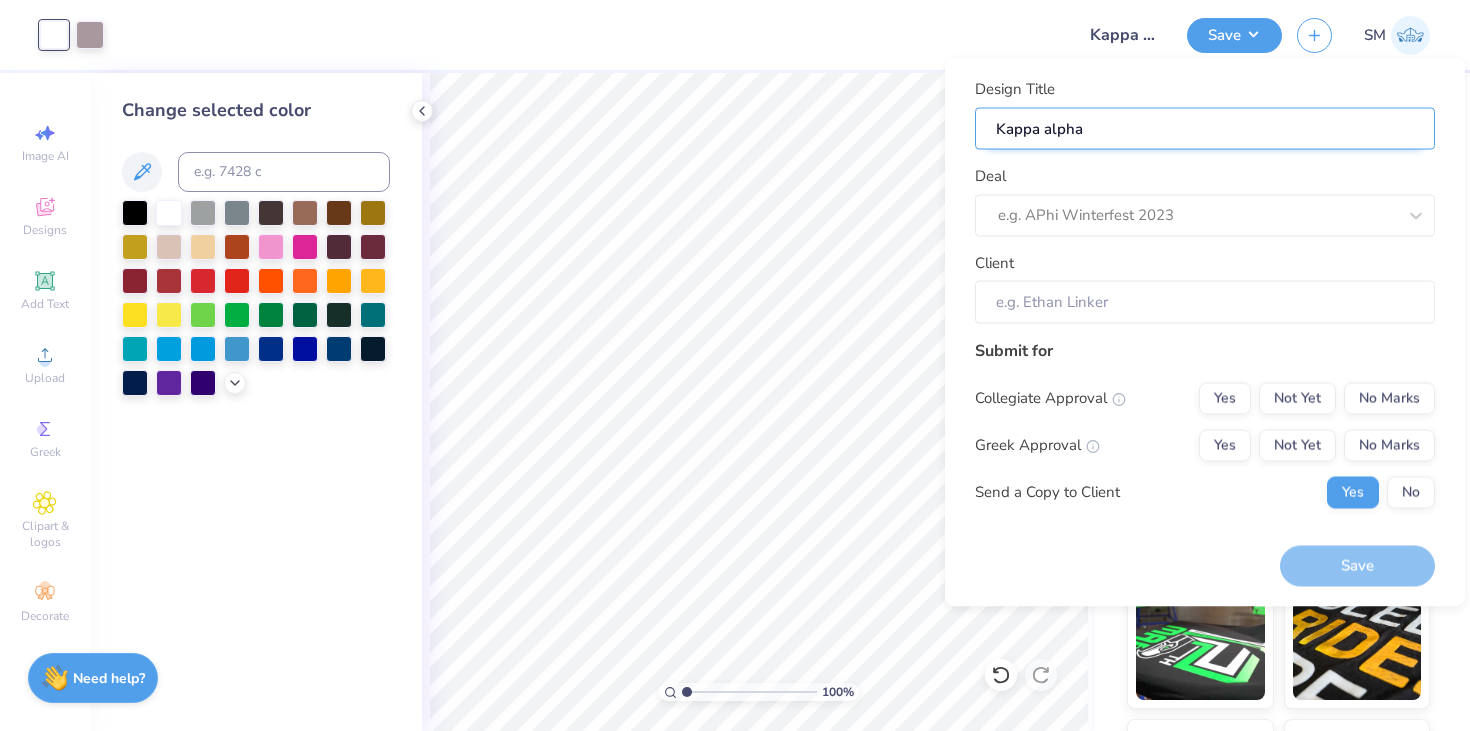 type on "Kappa alpha" 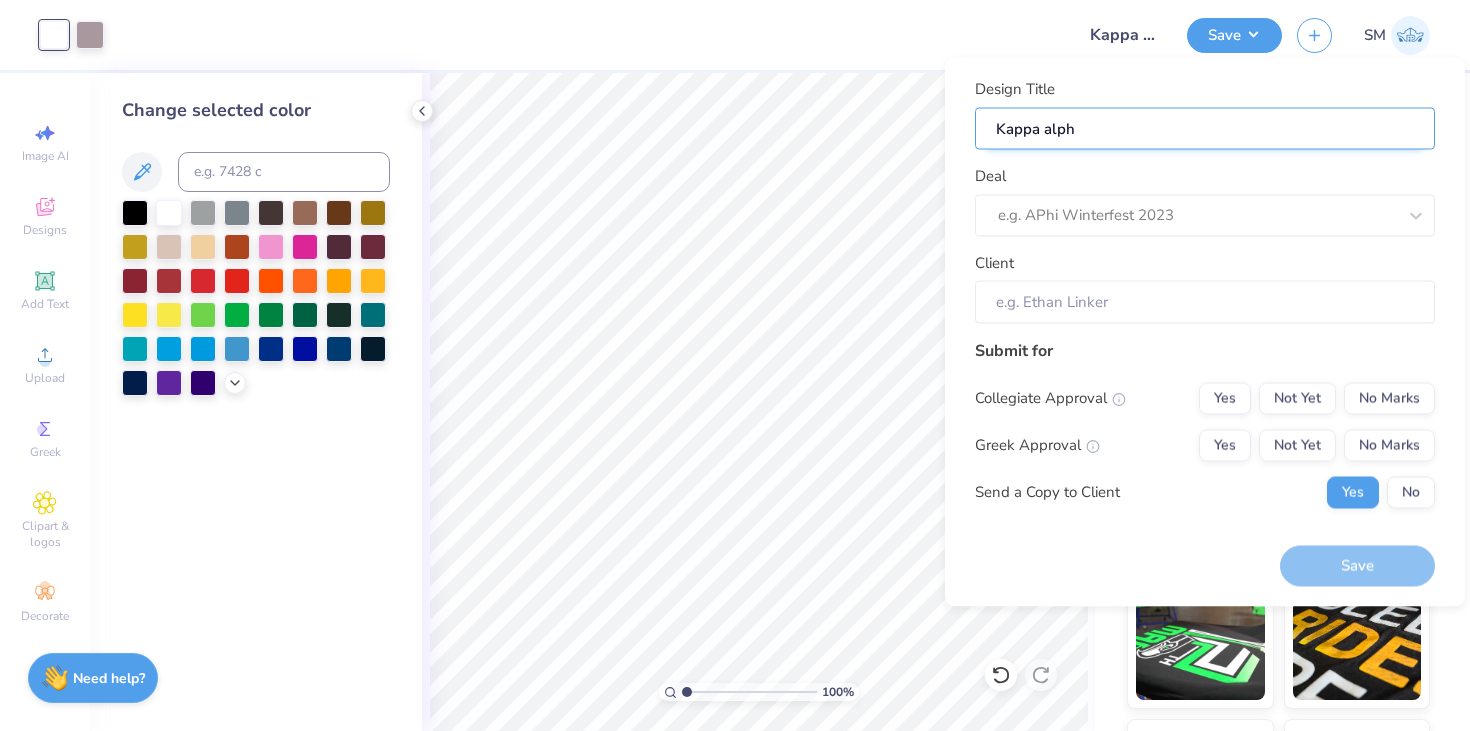 type on "Kappa alp" 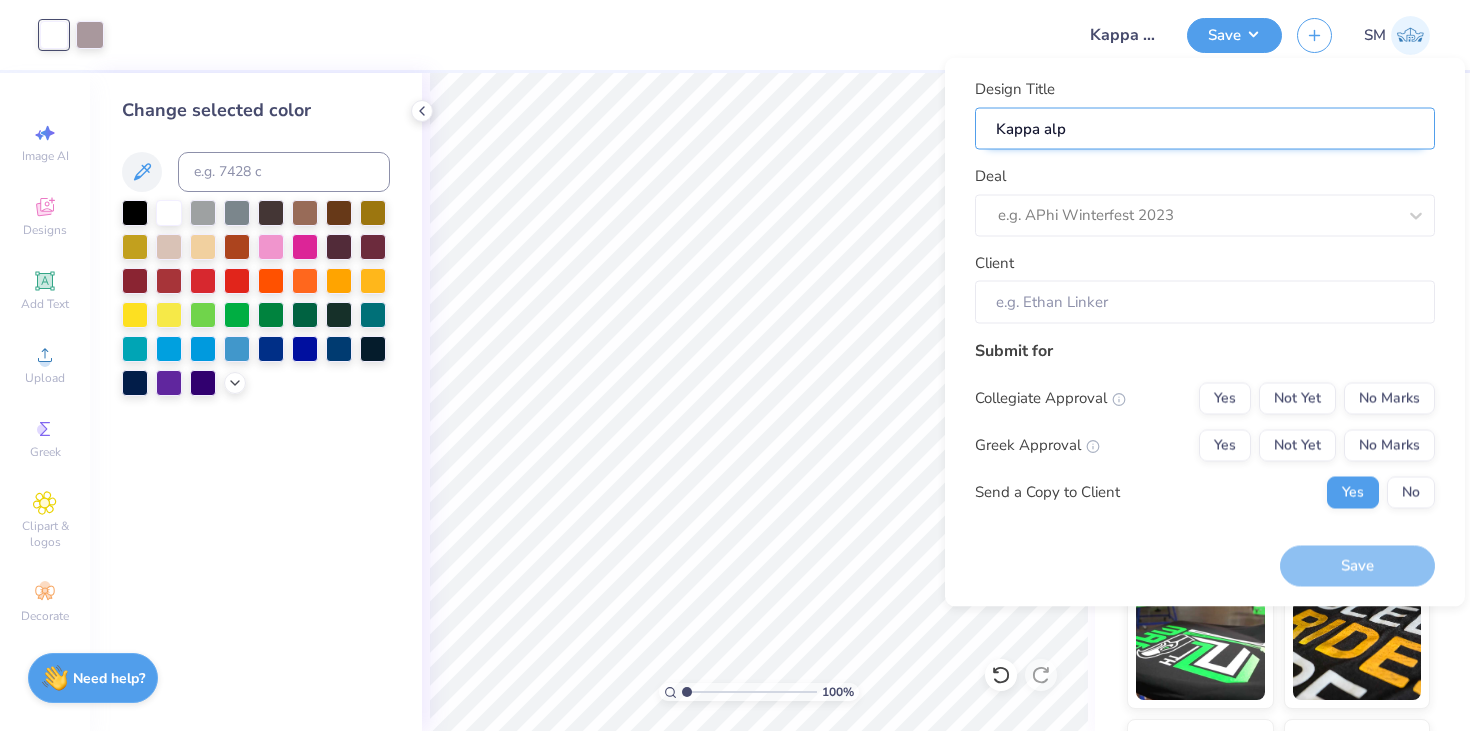 type on "Kappa al" 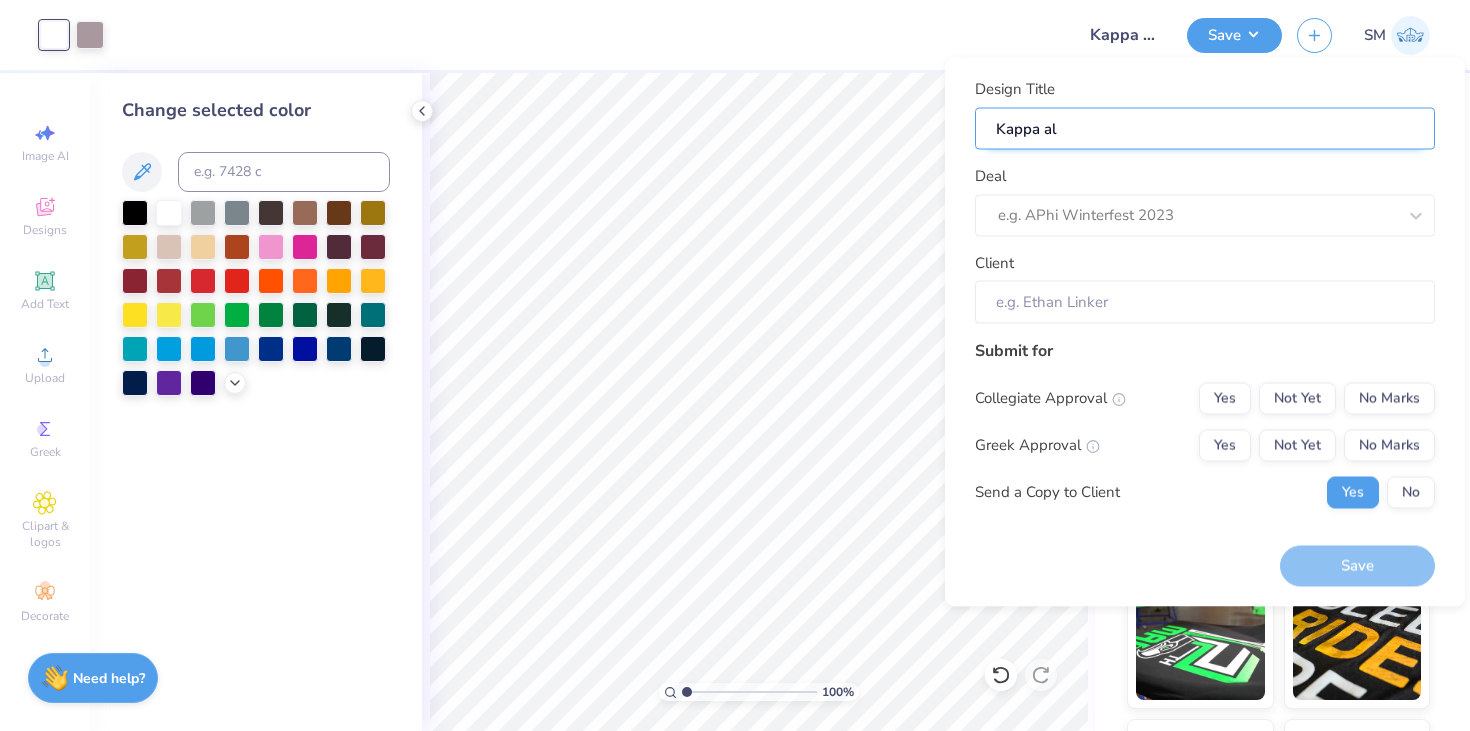 type on "Kappa a" 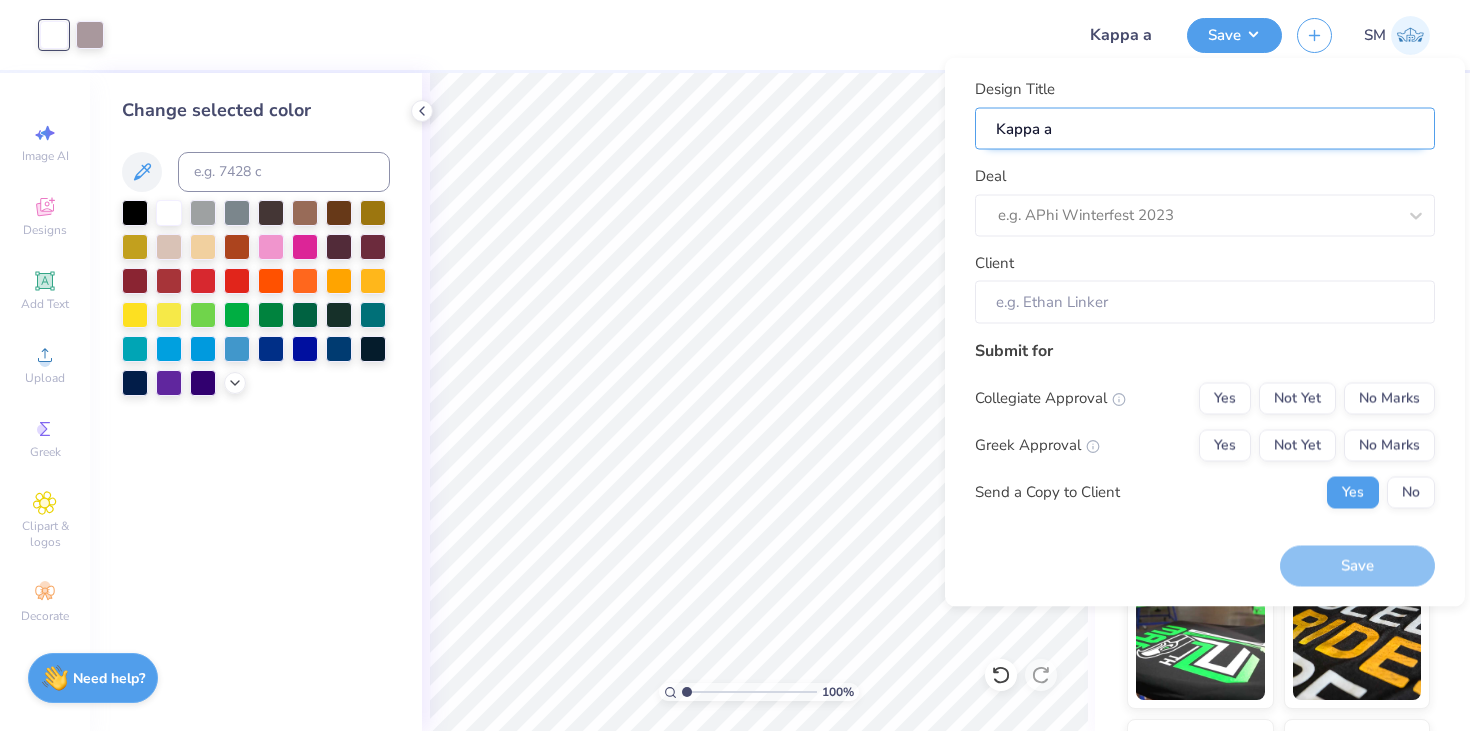 type on "Kappa" 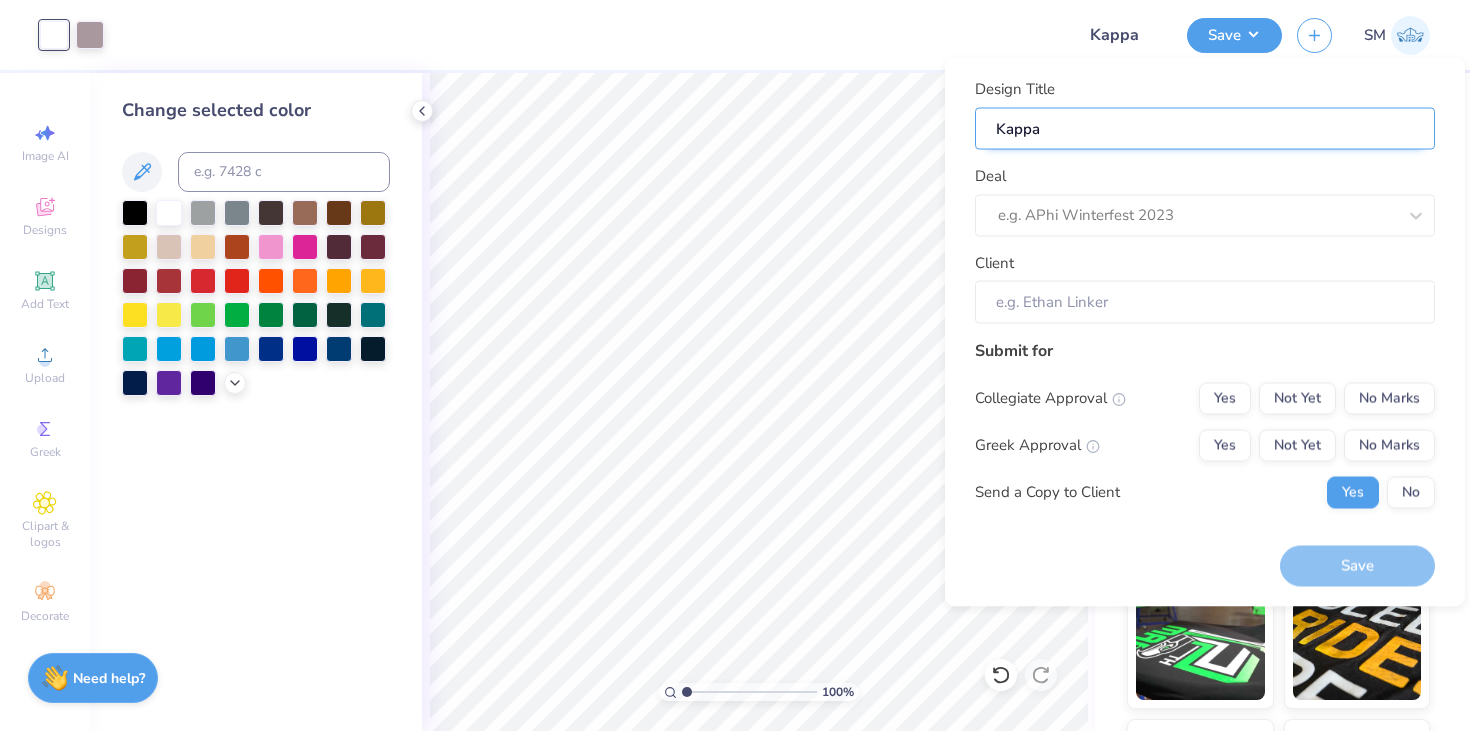 type on "Kappa" 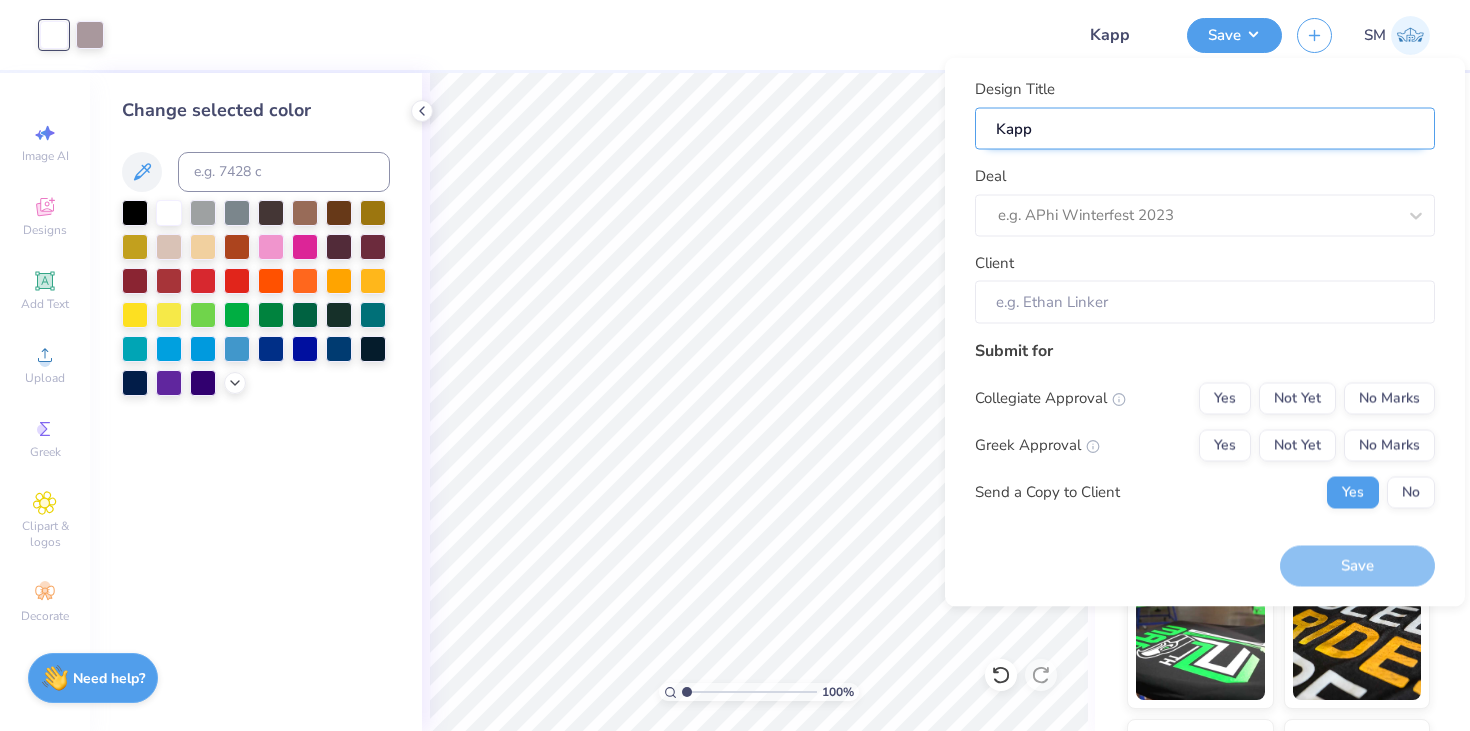 type on "Kap" 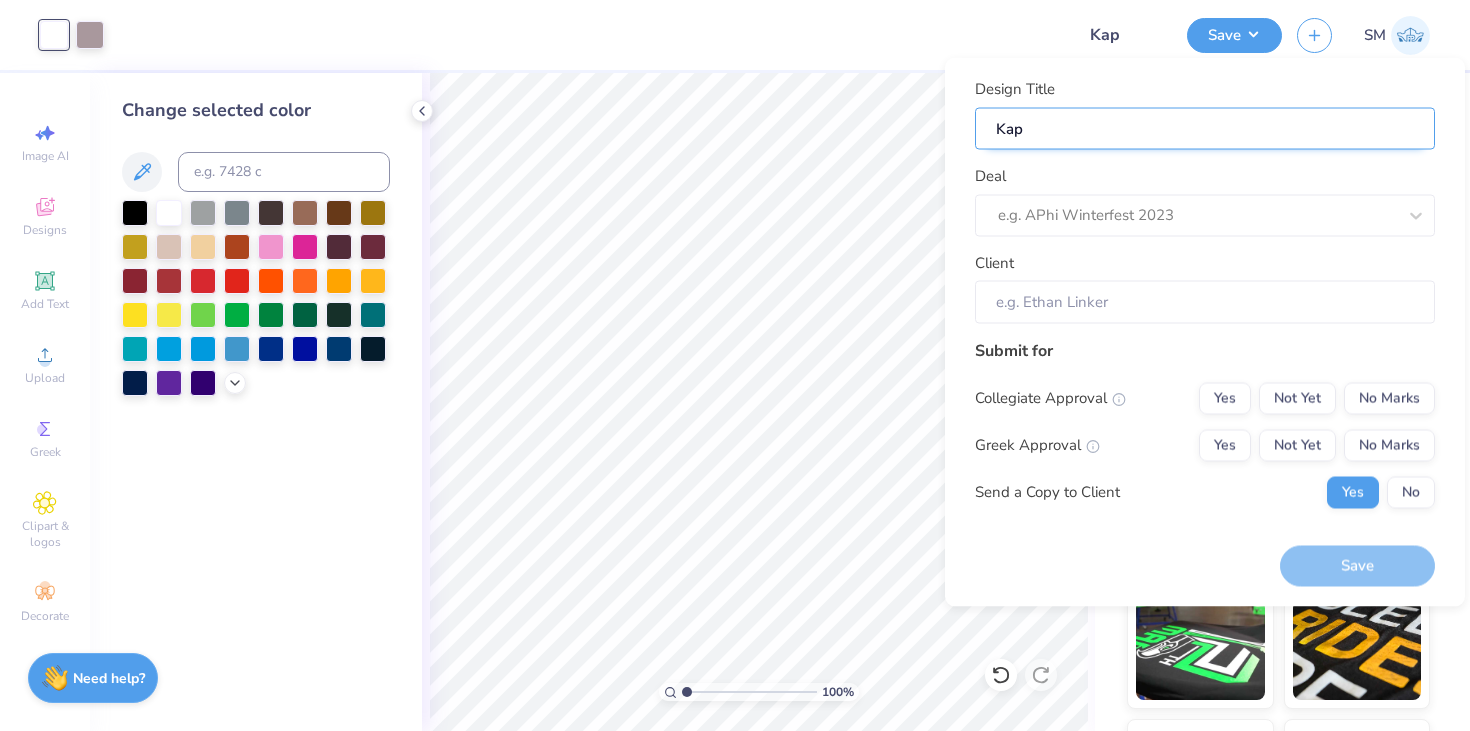 type on "Ka" 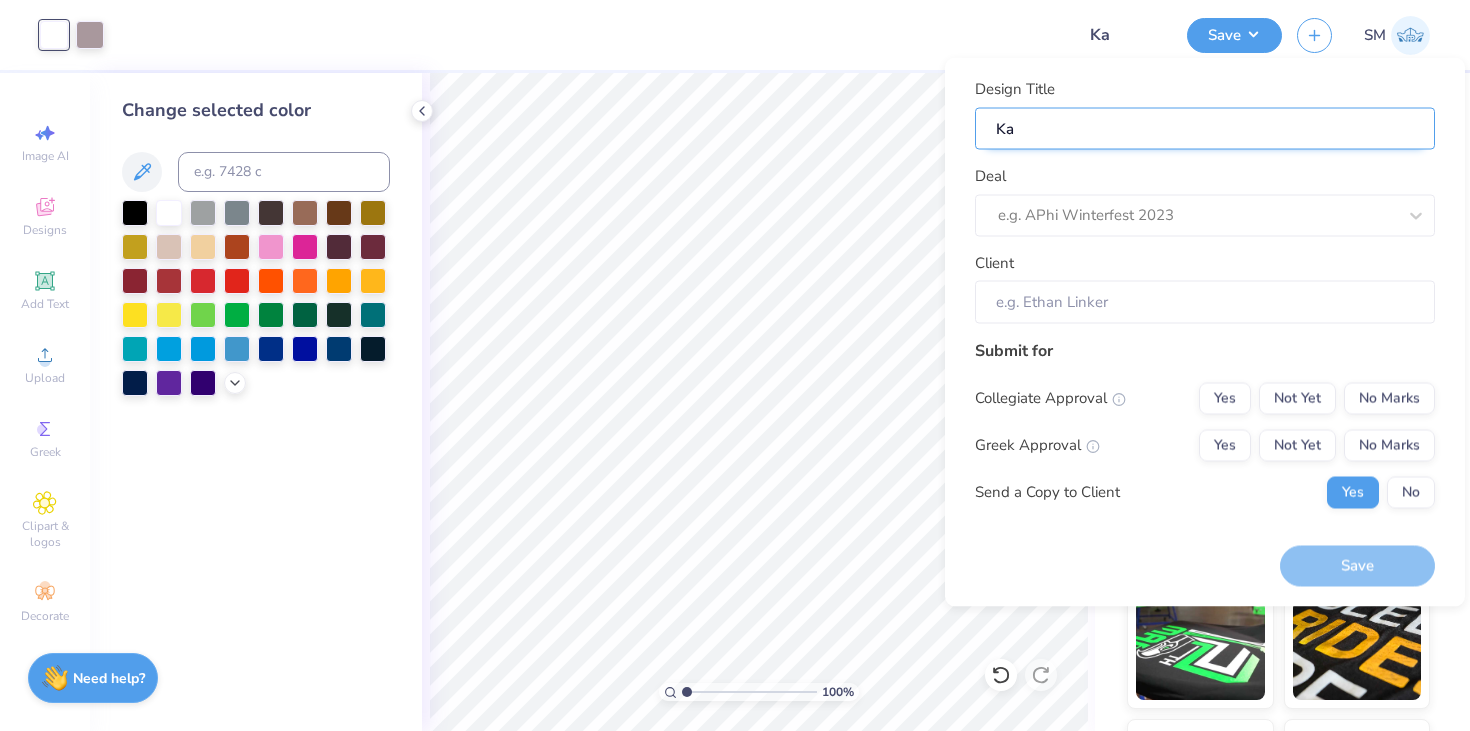 type on "K" 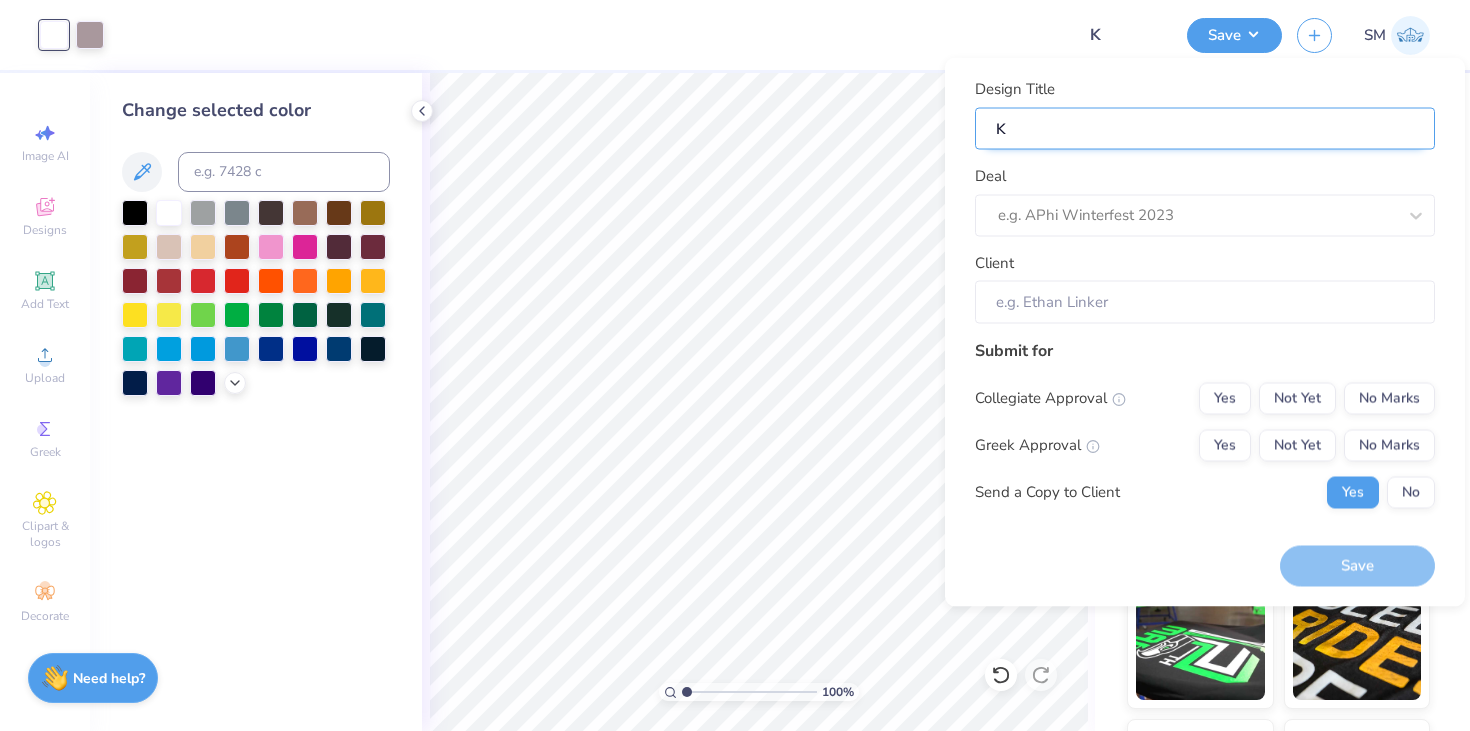 type 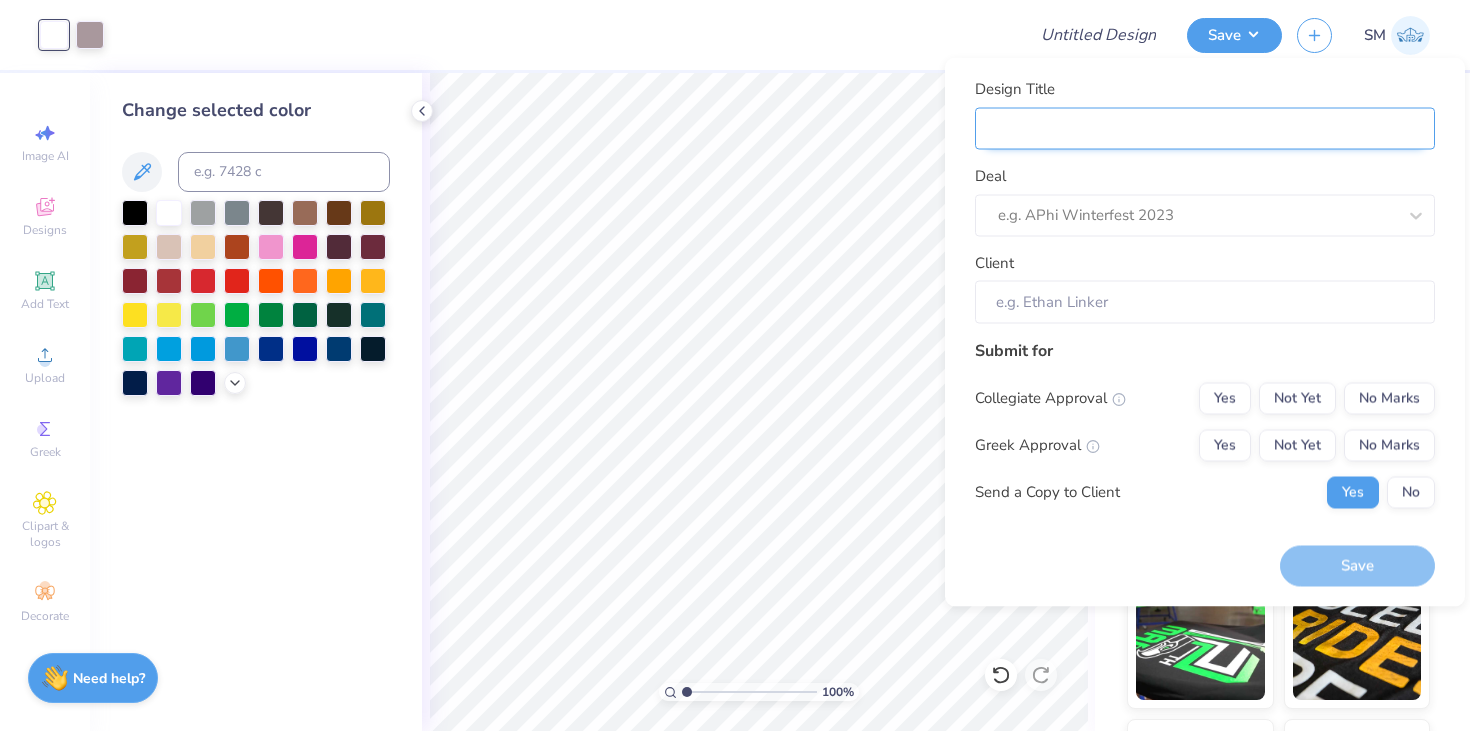 type on "T" 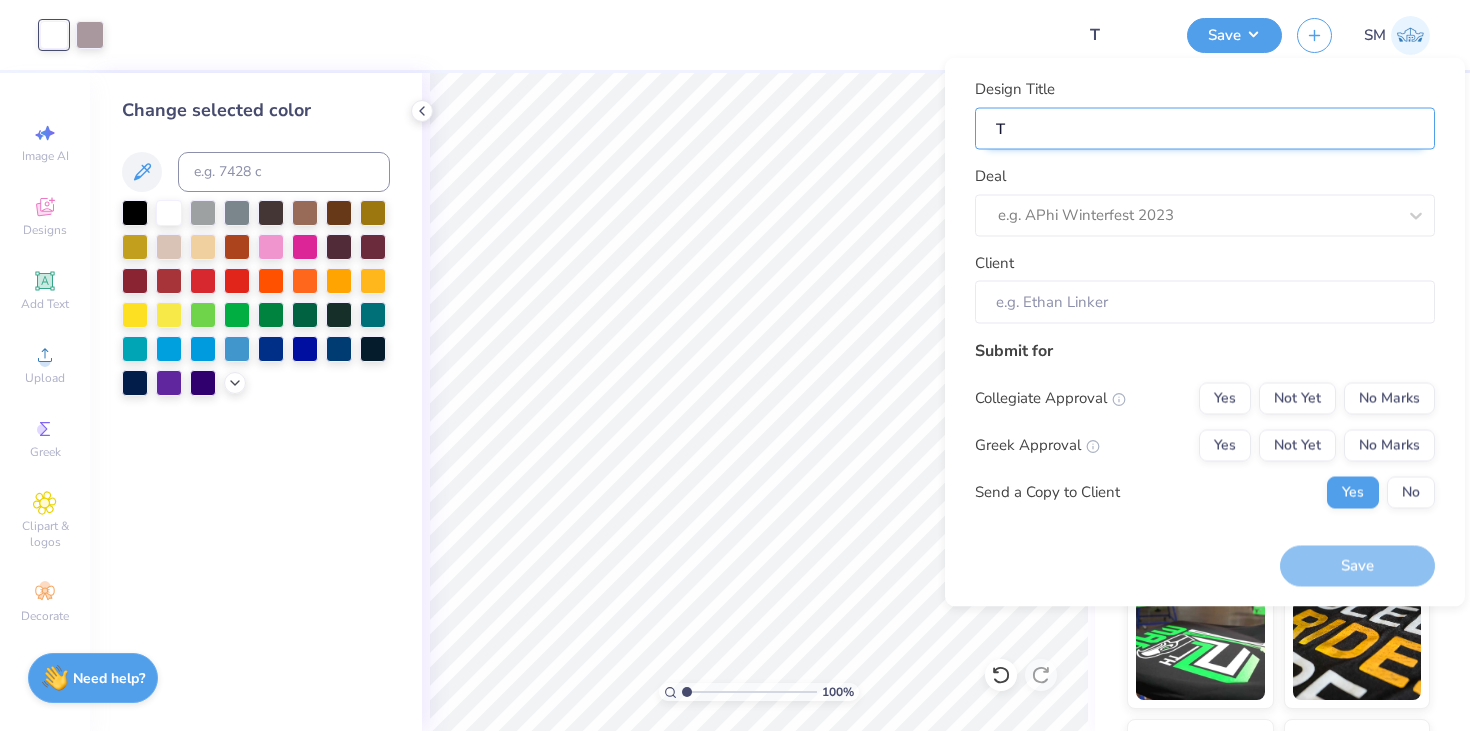 type on "Th" 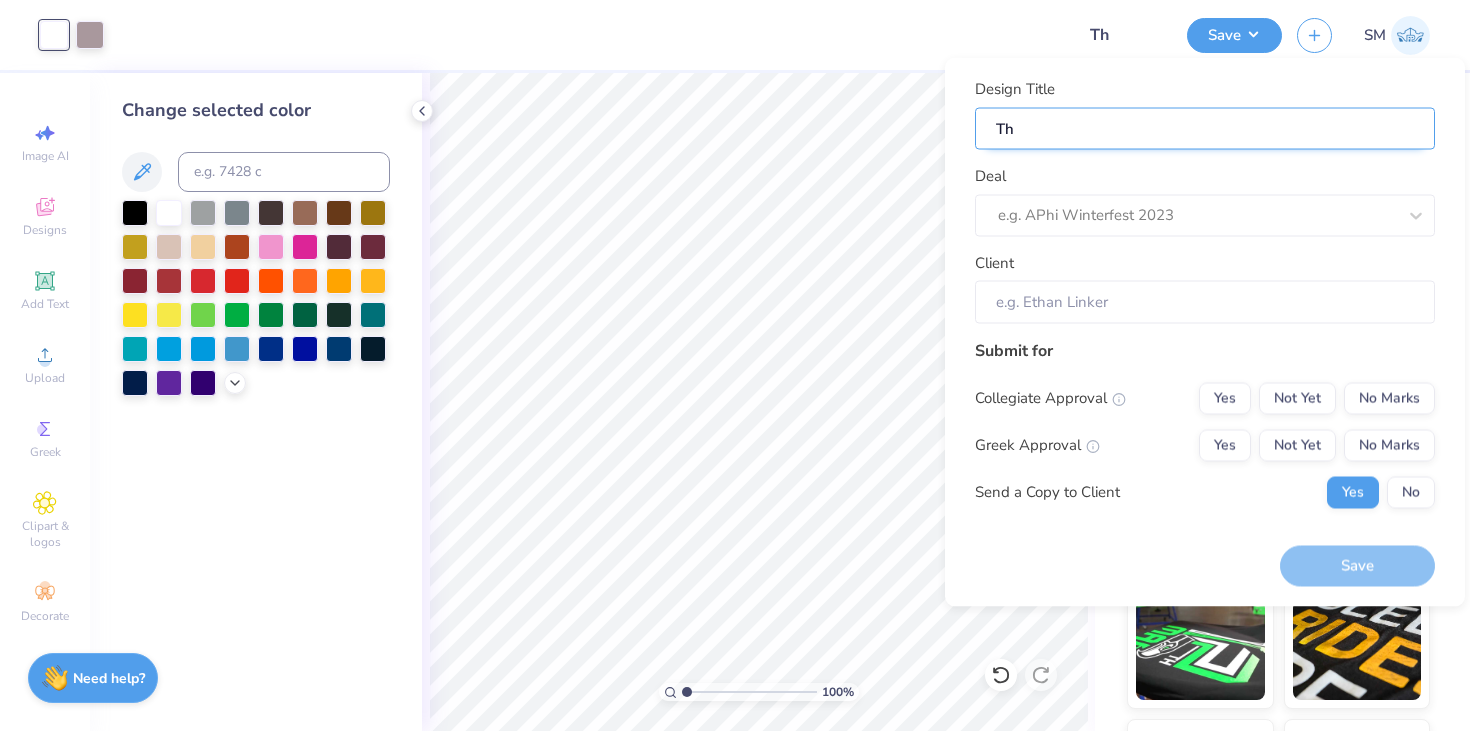 type on "The" 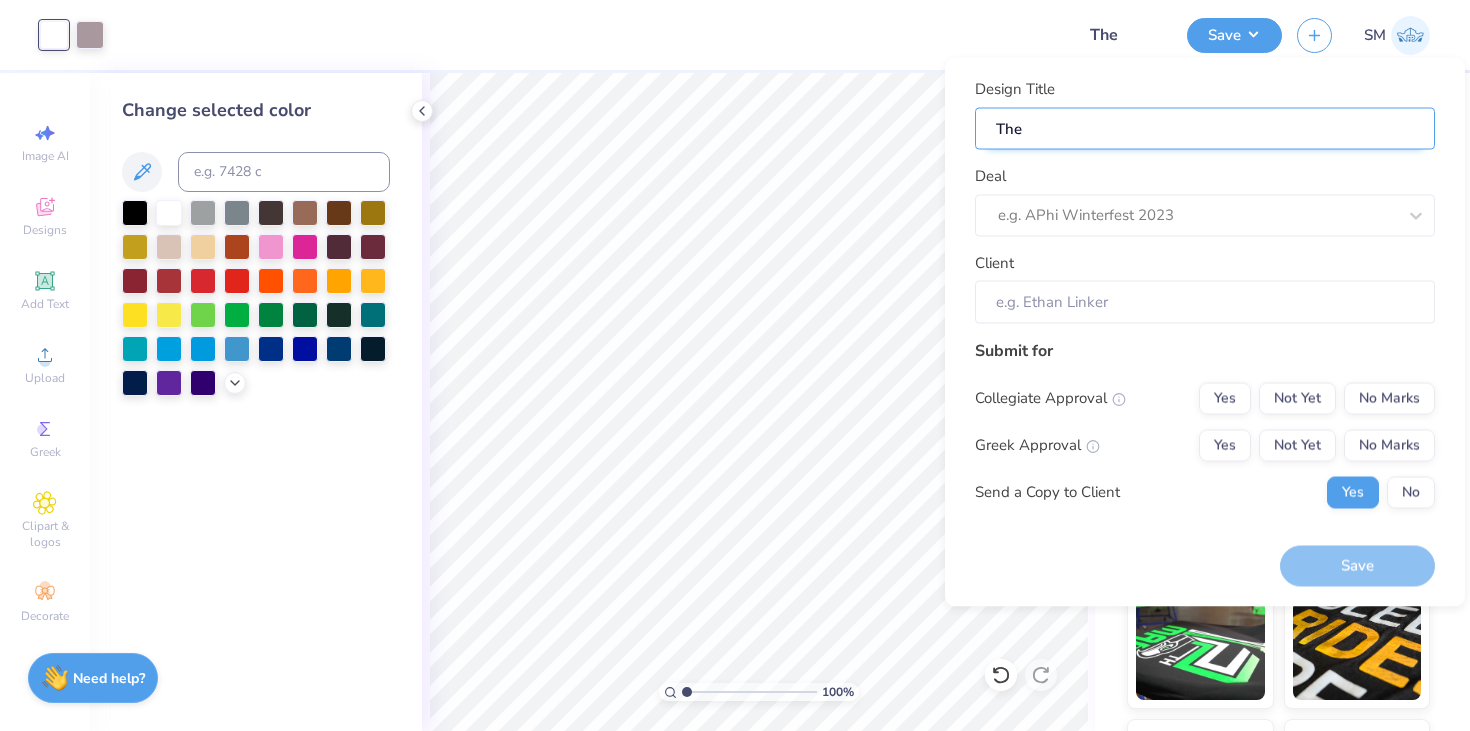 type on "Thet" 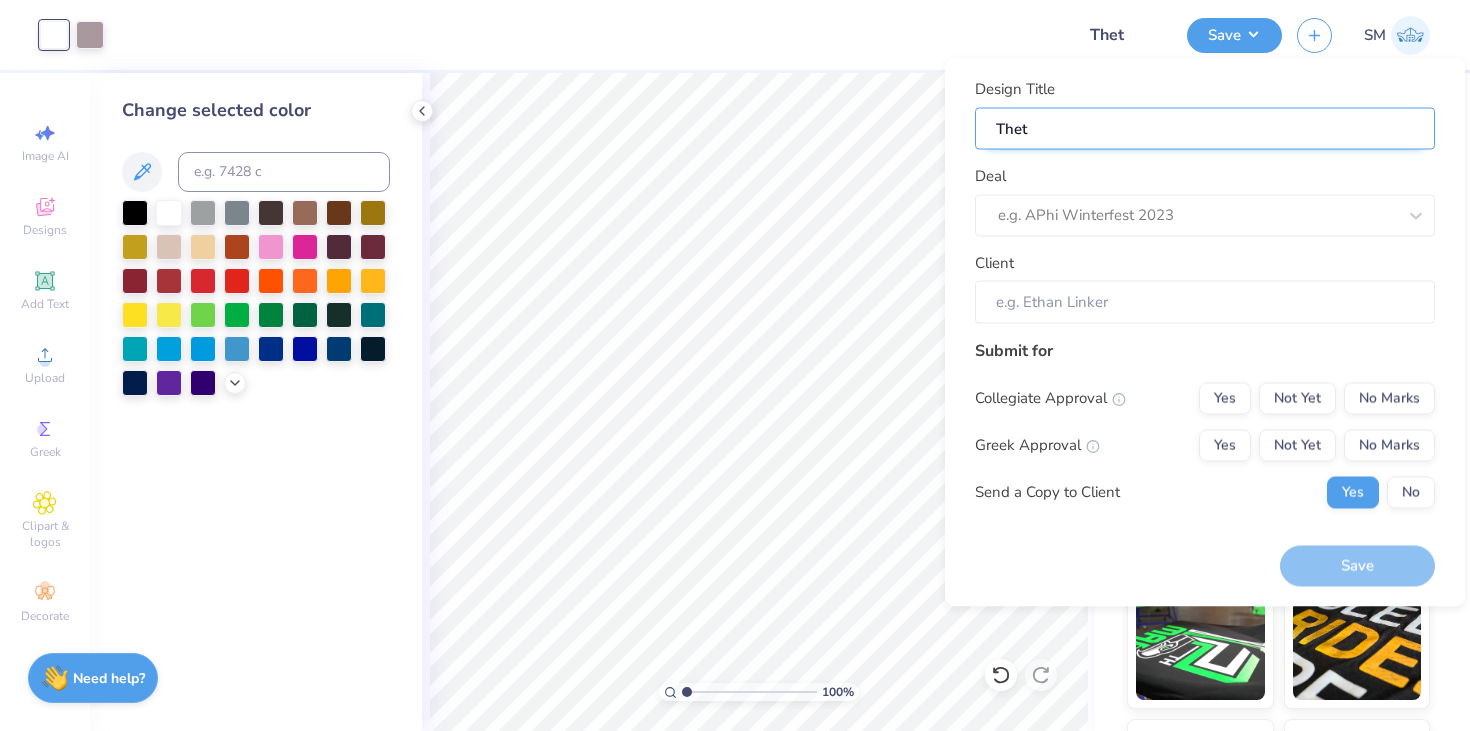 type on "Theta" 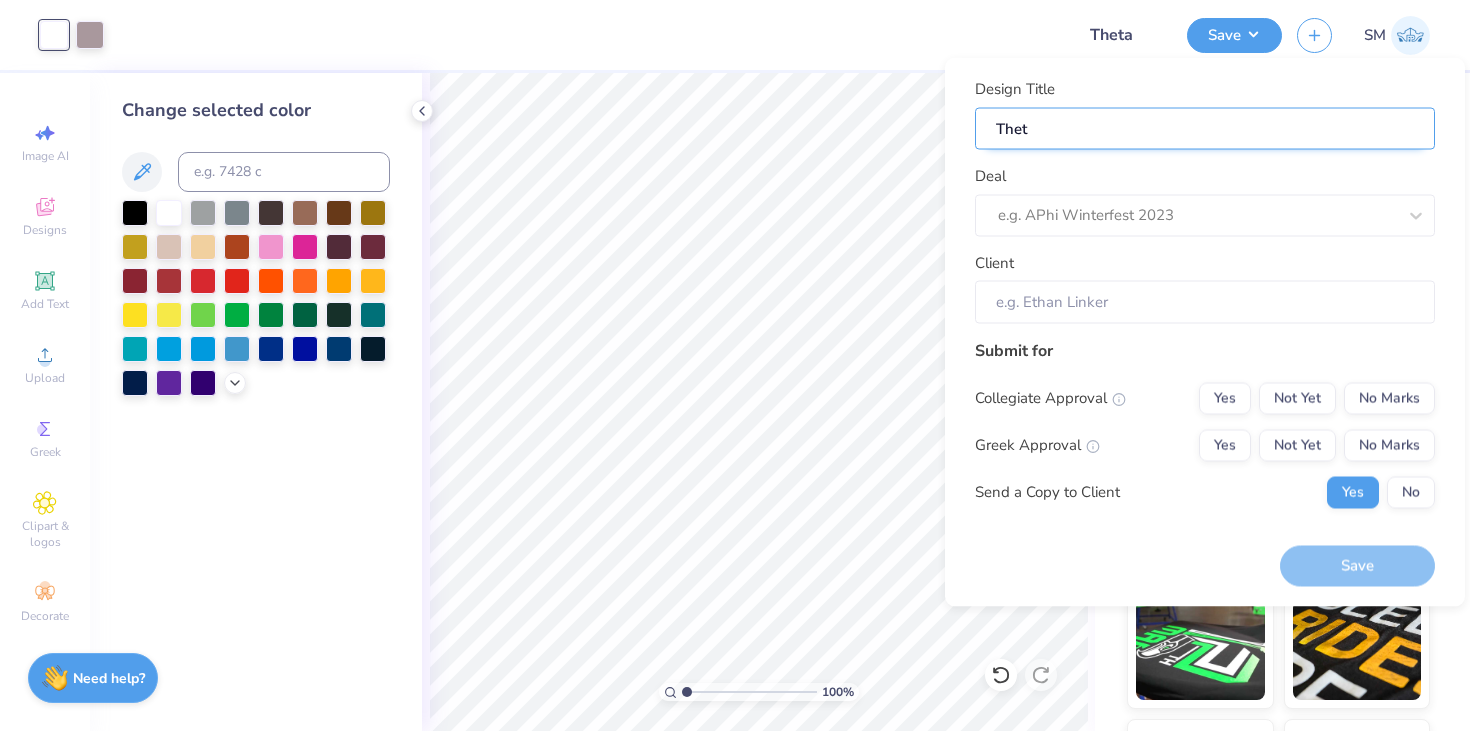type on "Theta" 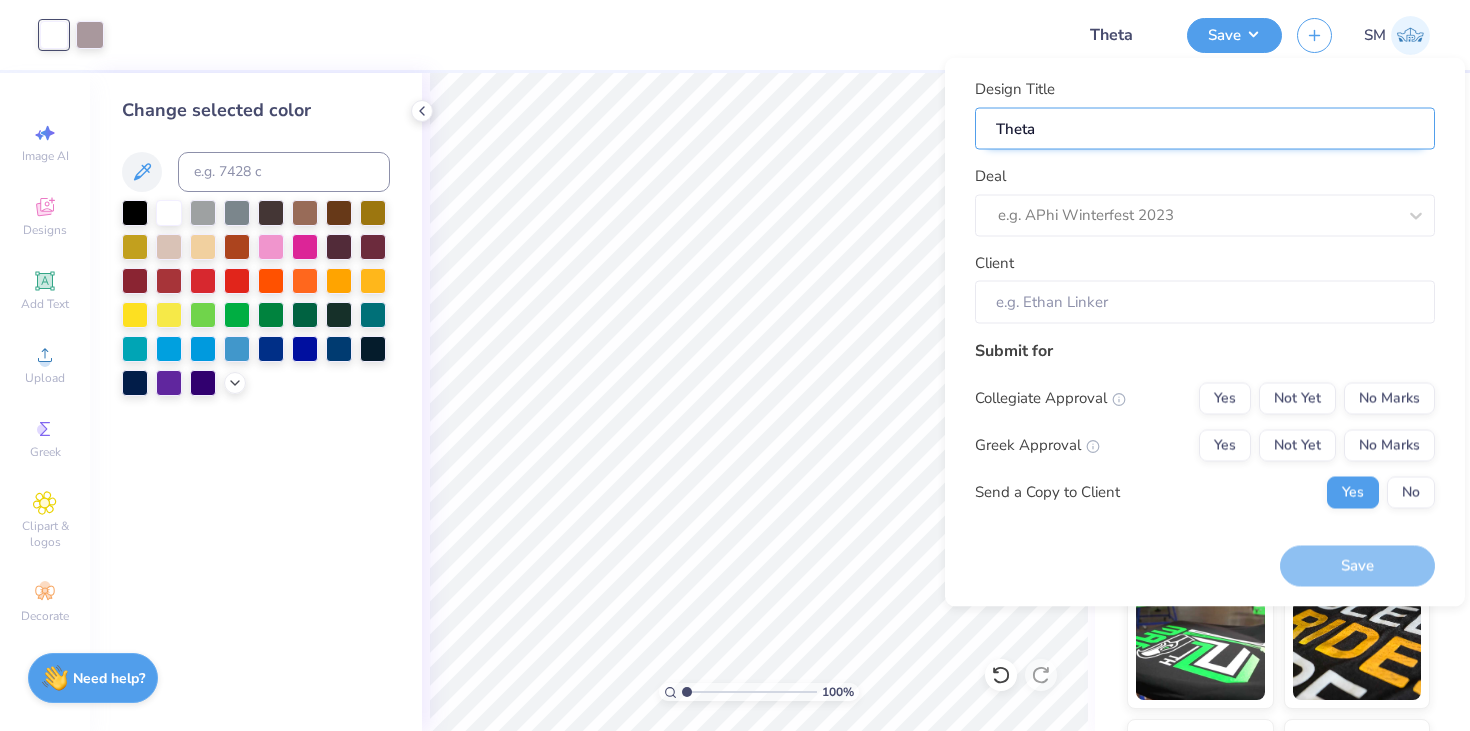 type on "Theta" 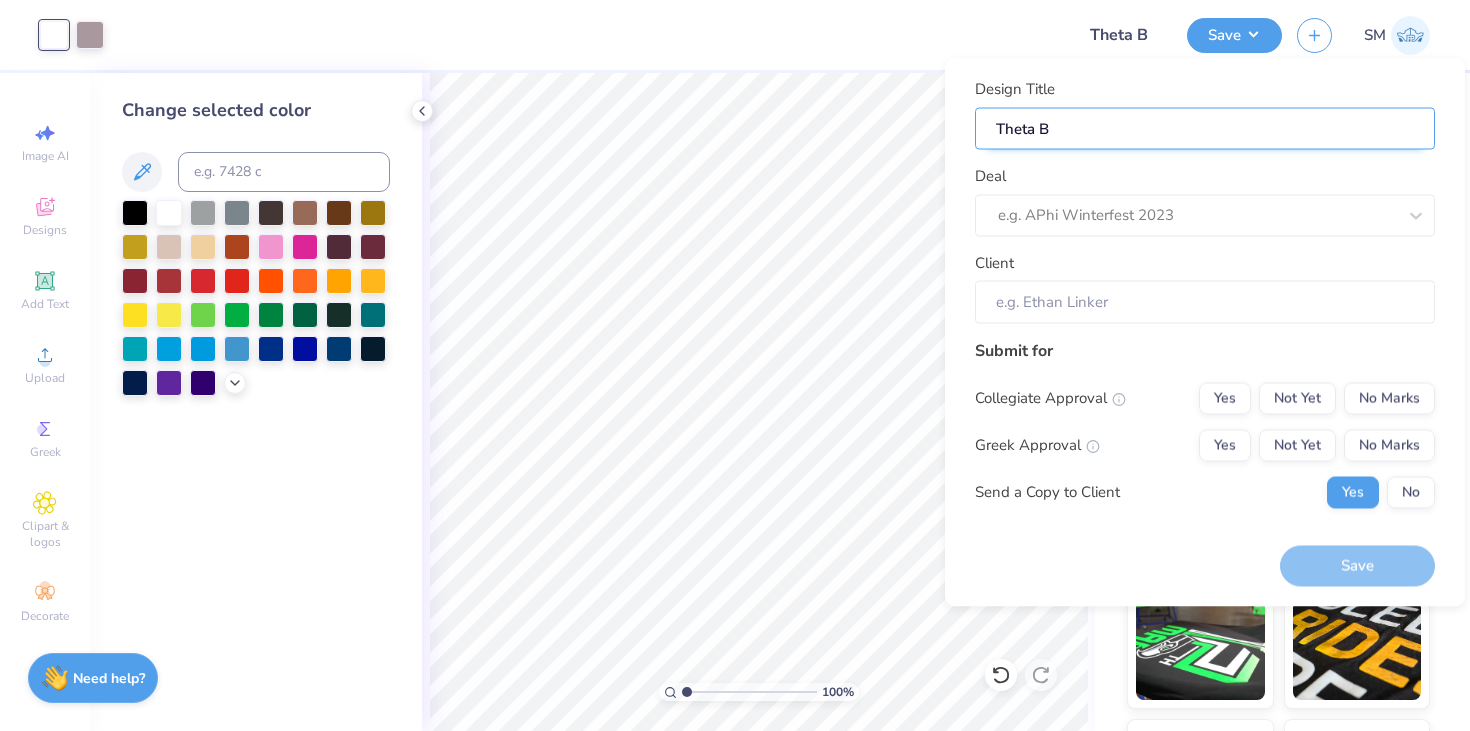 type on "[FRATERNITY] [EVENT]" 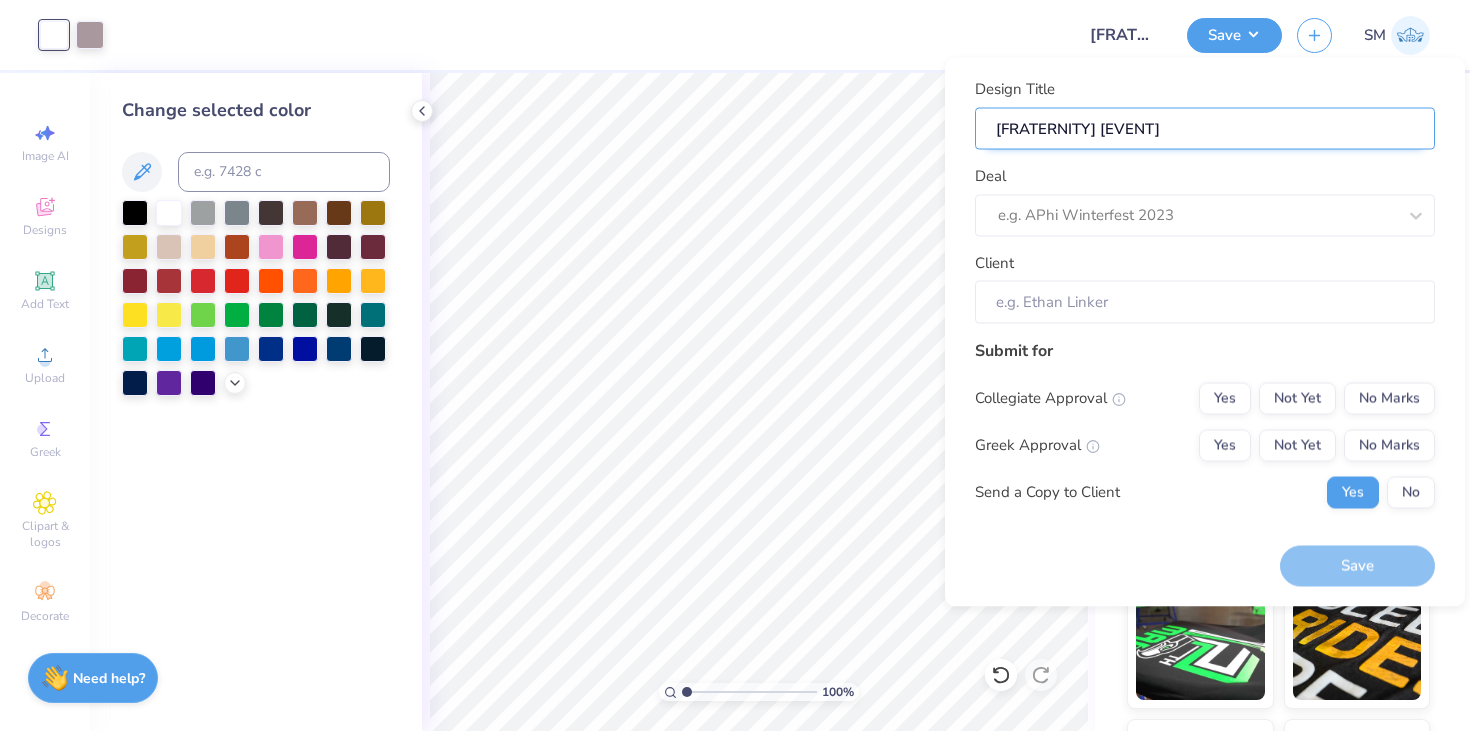 type on "Theta Bid" 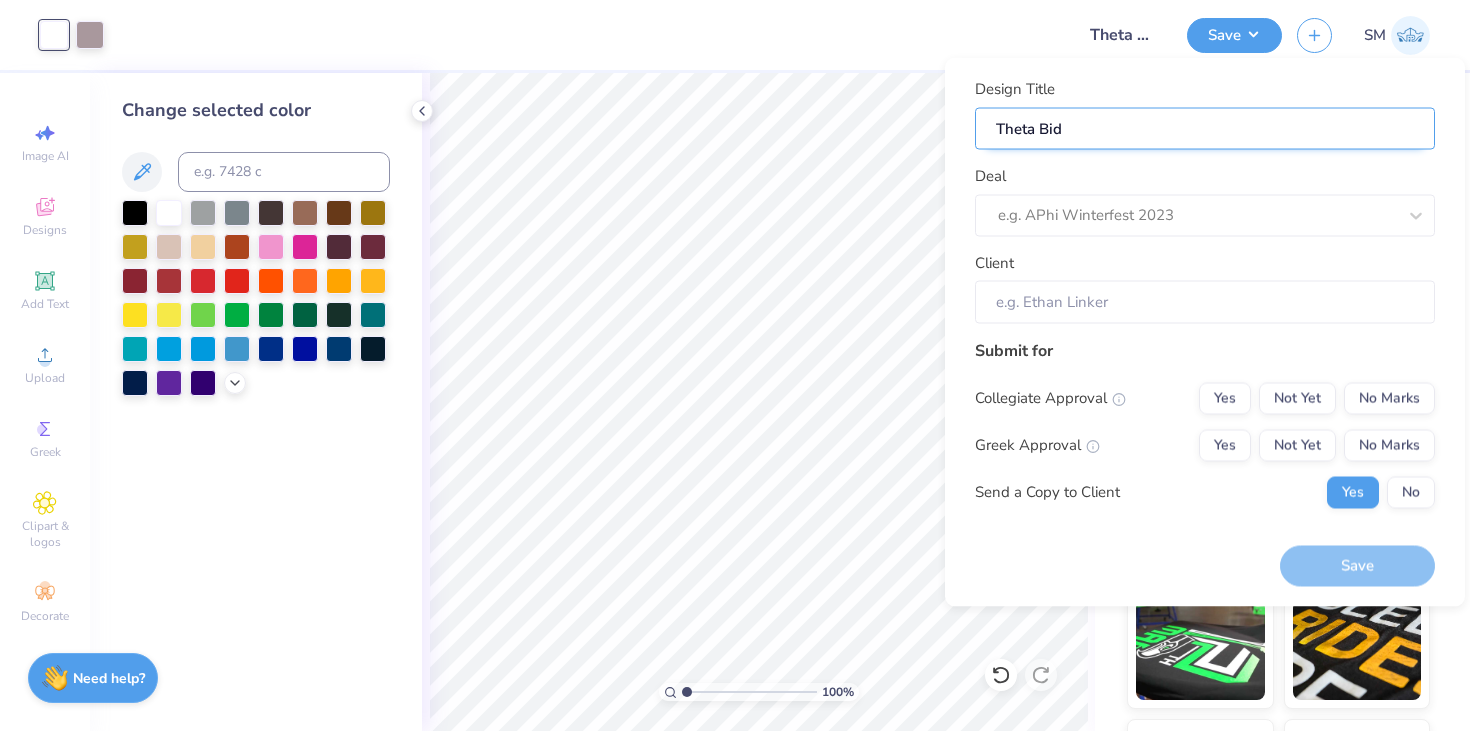 type on "Theta Bid" 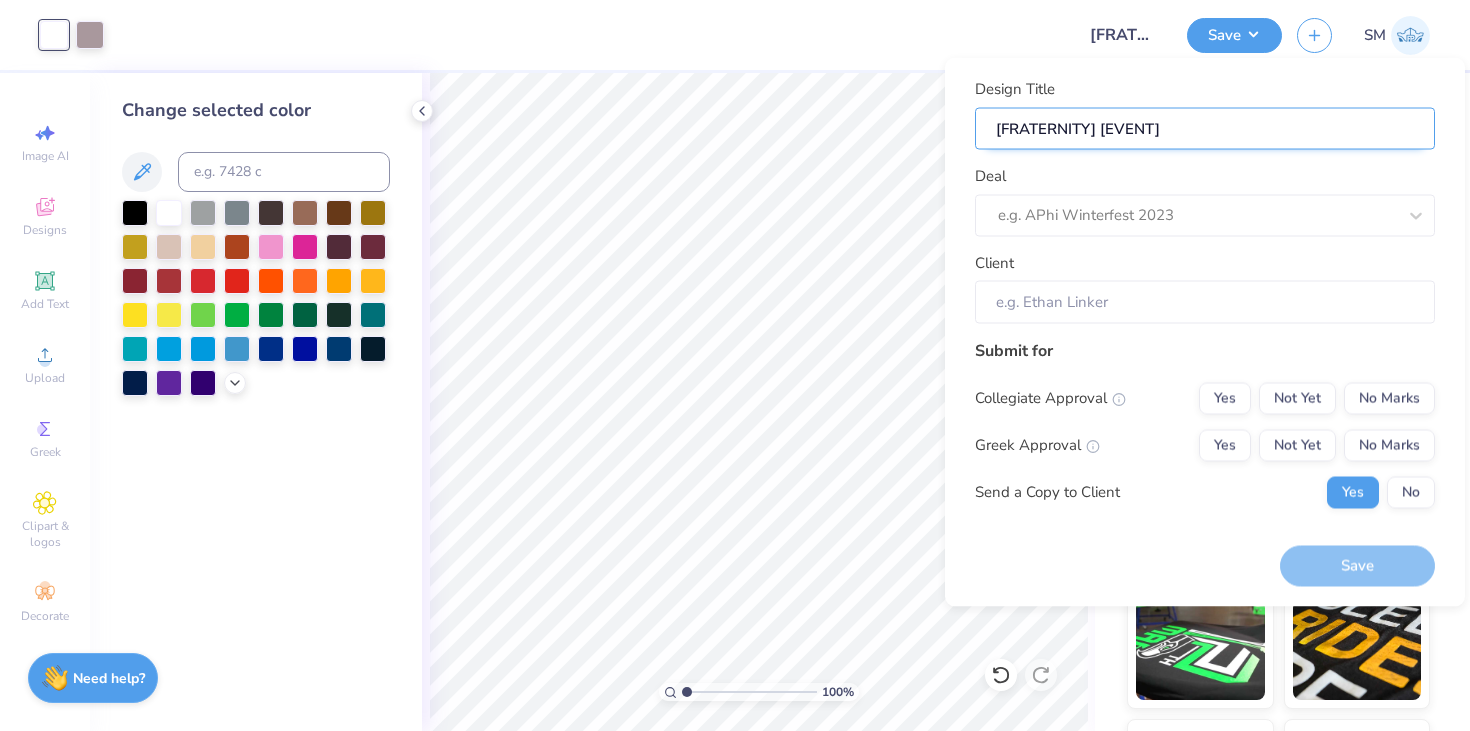type on "Theta Bid Da" 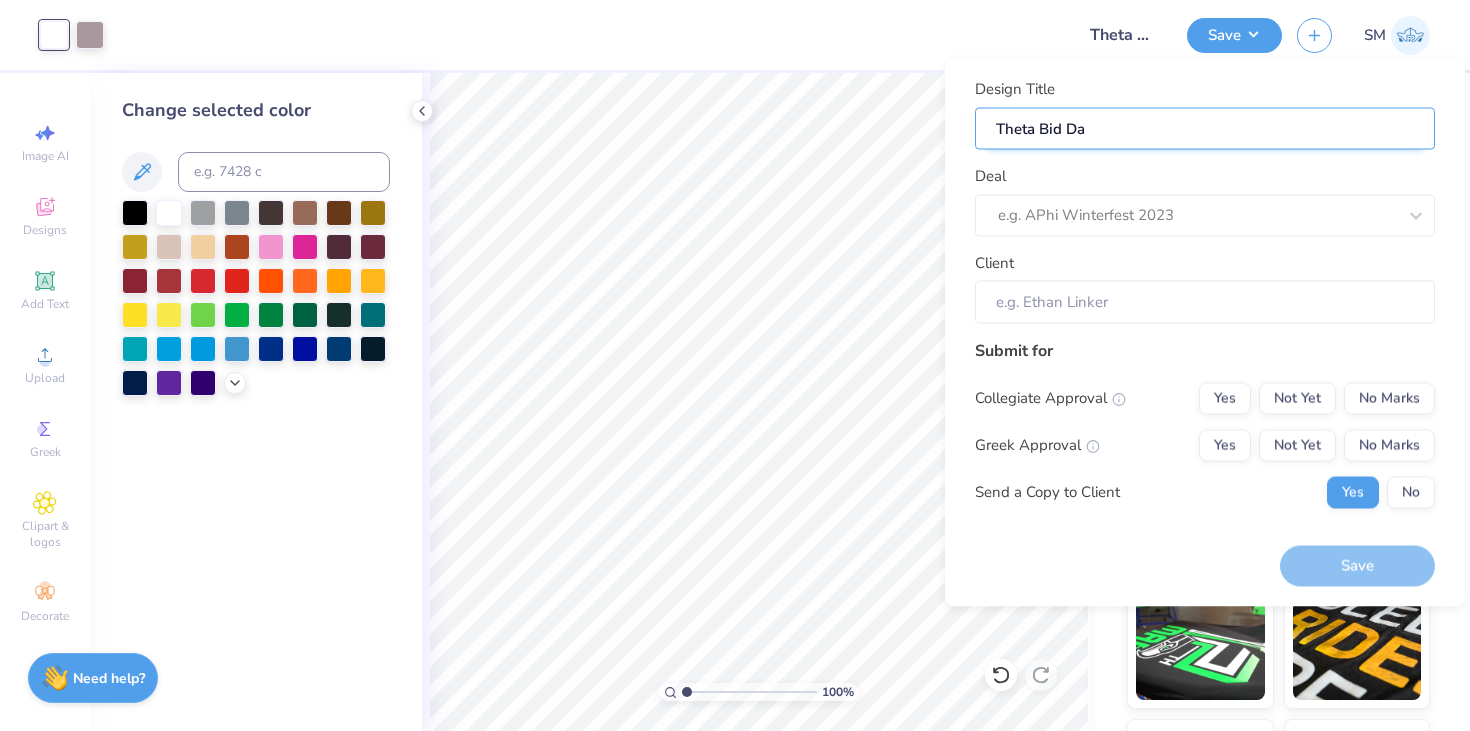 type on "[FRATERNITY] [EVENT]" 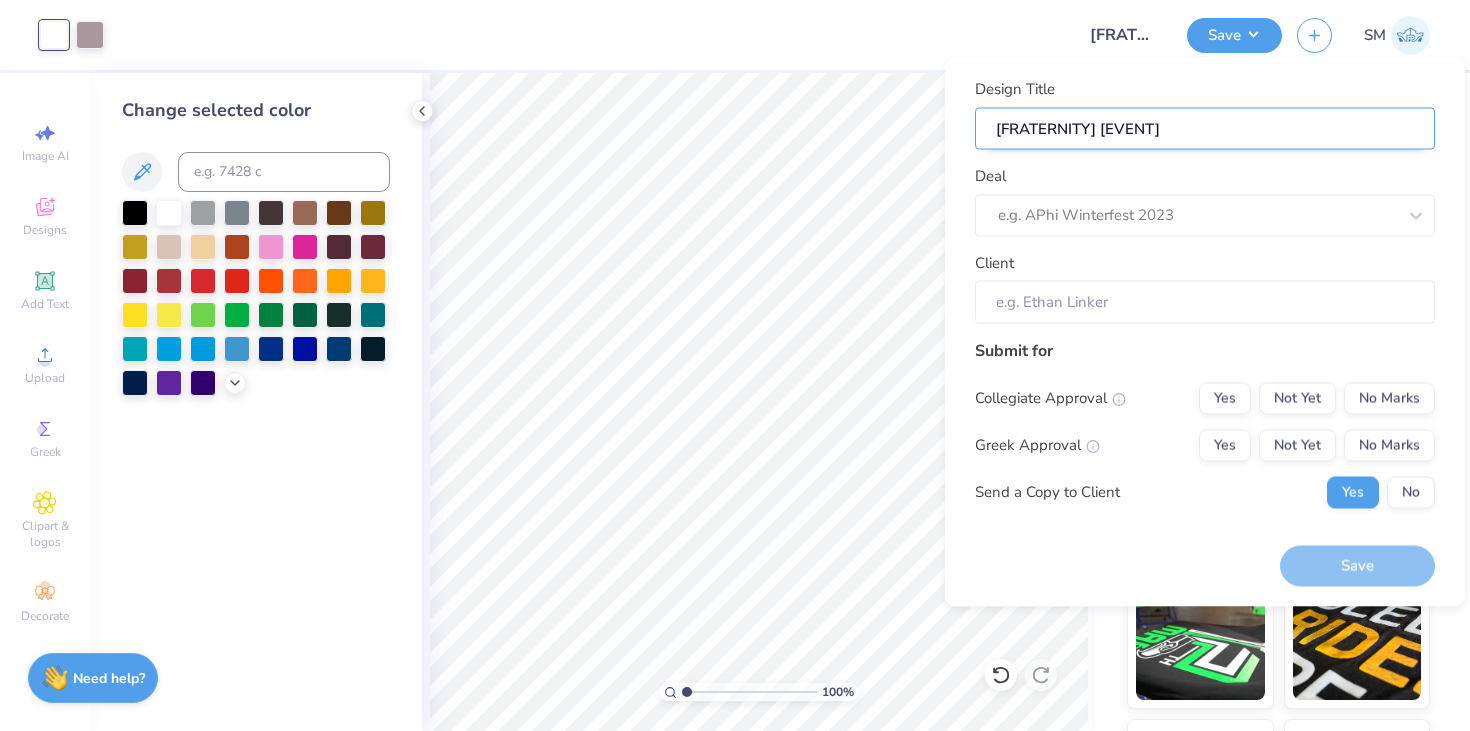 type on "[FRATERNITY] [EVENT]" 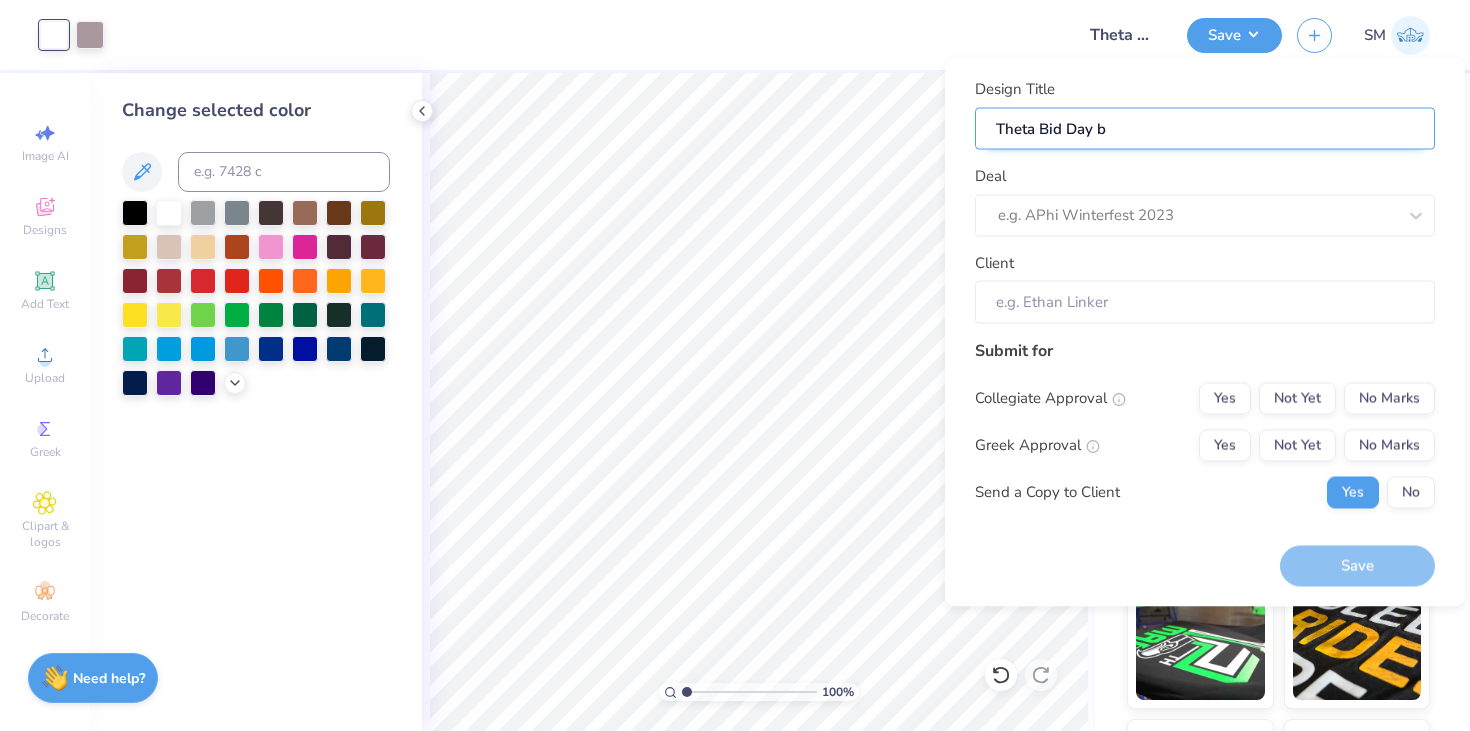 type on "[FRATERNITY] [EVENT] [PERSON]" 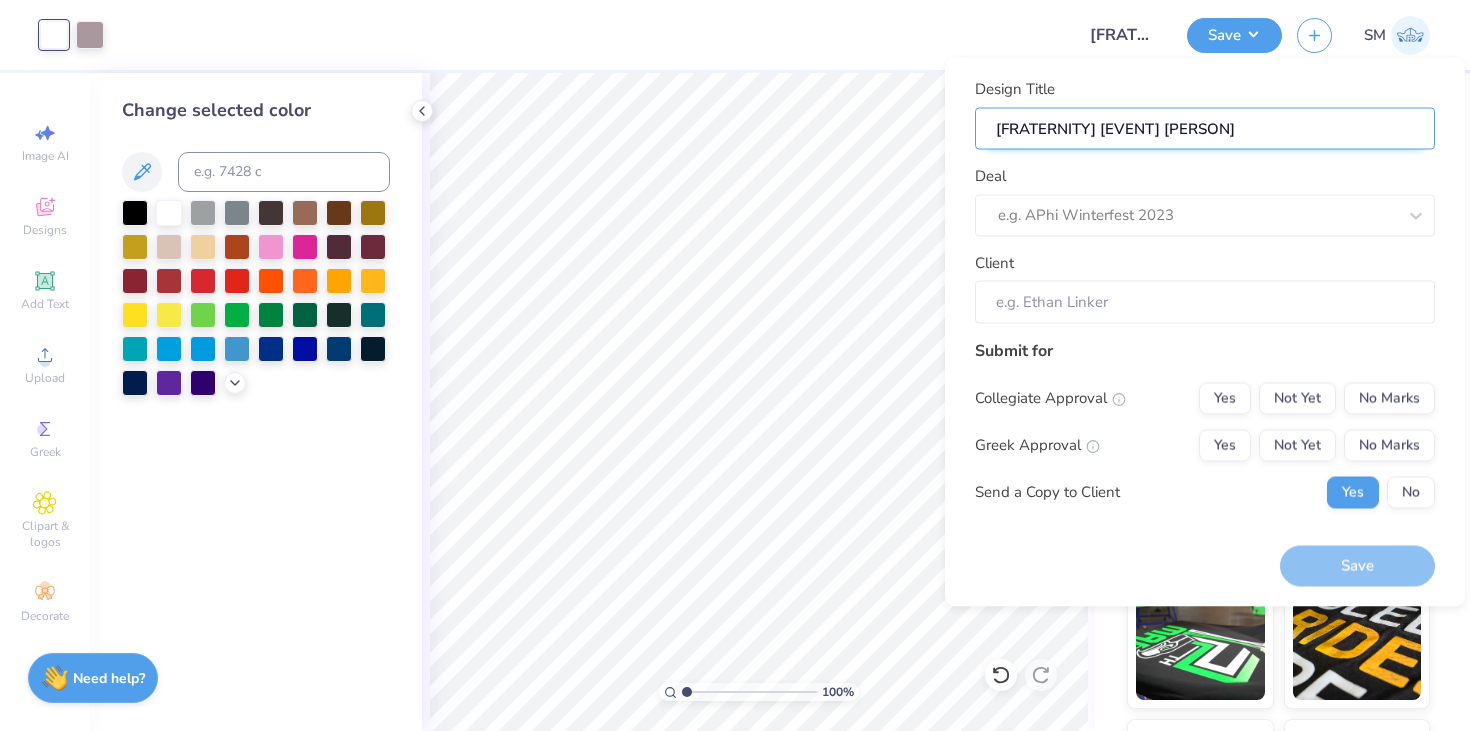 type on "[FRATERNITY] [EVENT] [PERSON]" 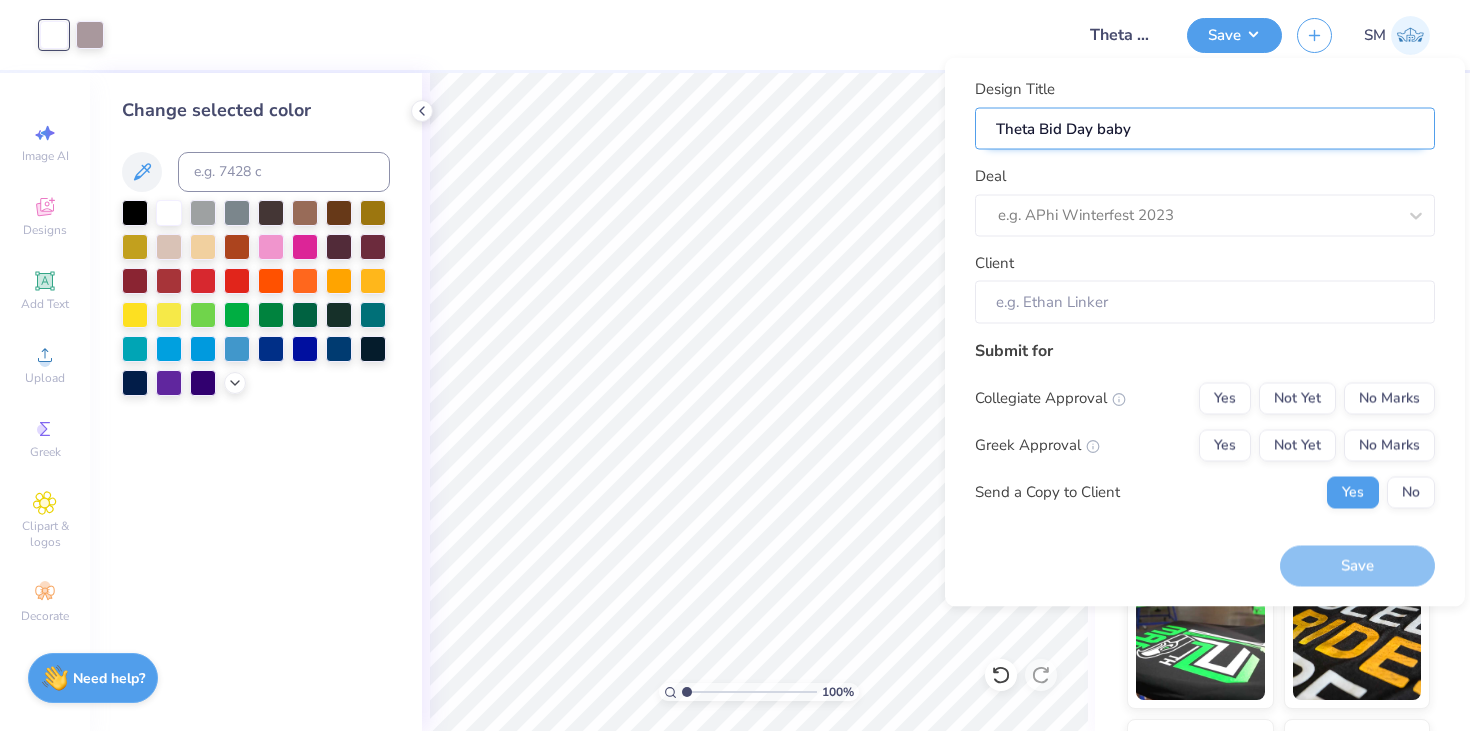 type on "Theta Bid Day baby" 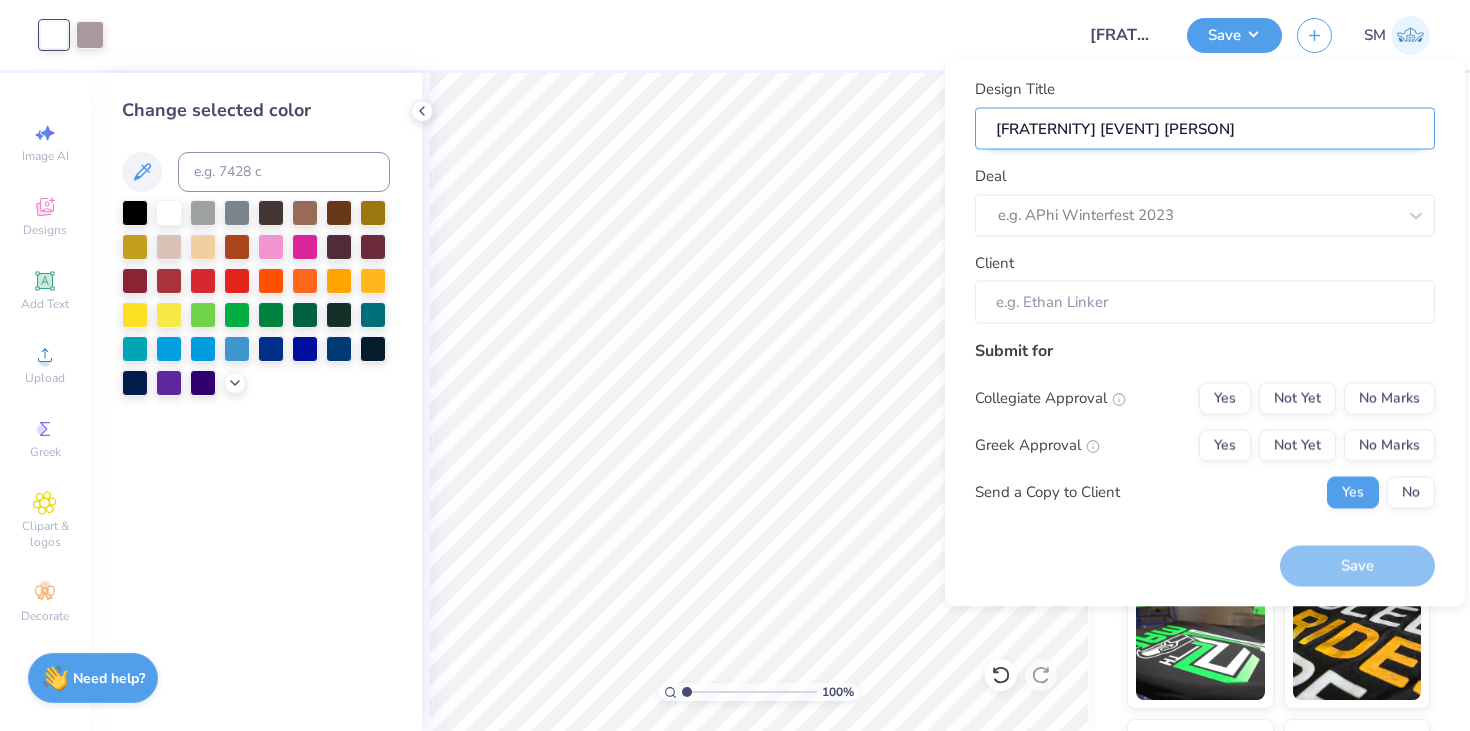 type on "[FRATERNITY] [EVENT] [PERSON]" 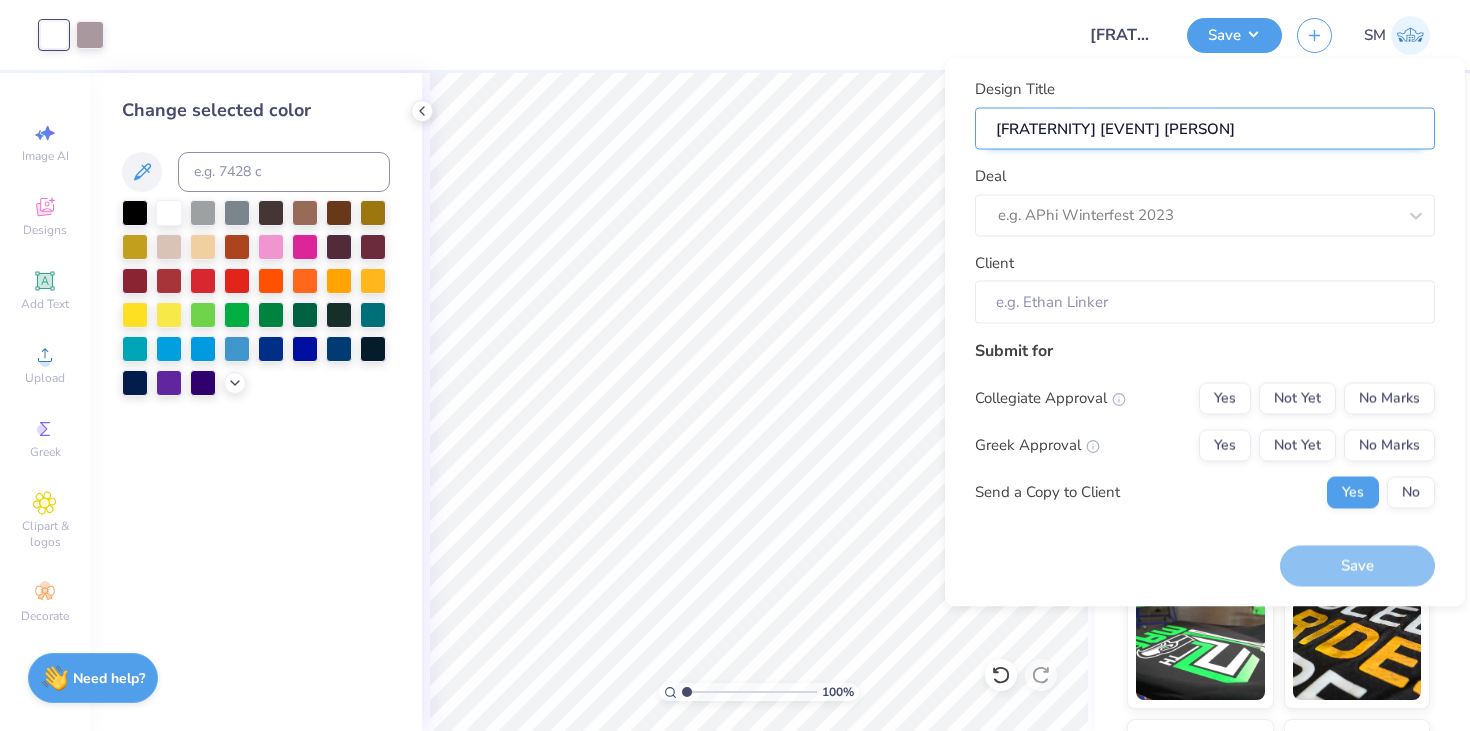 click on "[FRATERNITY] [EVENT] [PERSON]" at bounding box center [1205, 128] 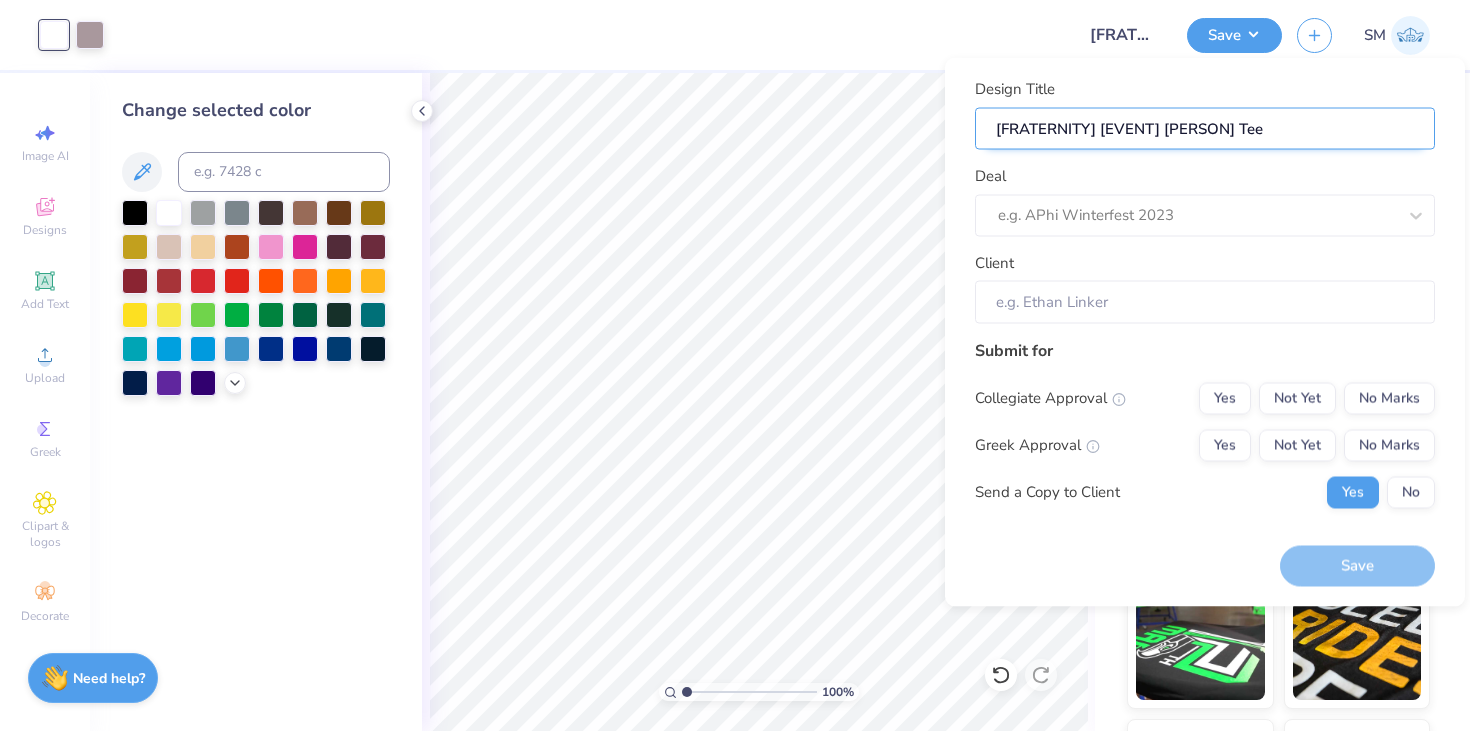 type on "Theta Bid Day Baby Tee" 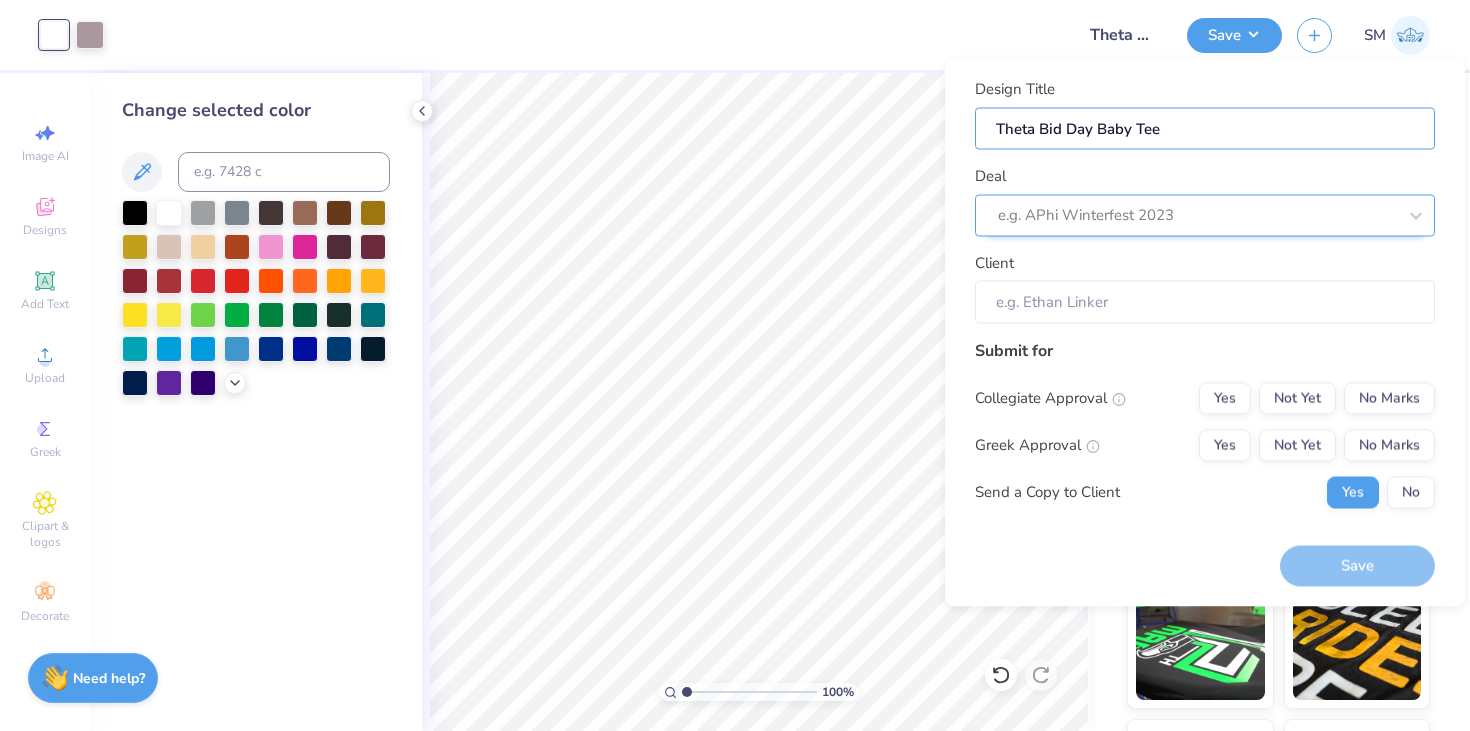 type on "Theta Bid Day Baby Tee" 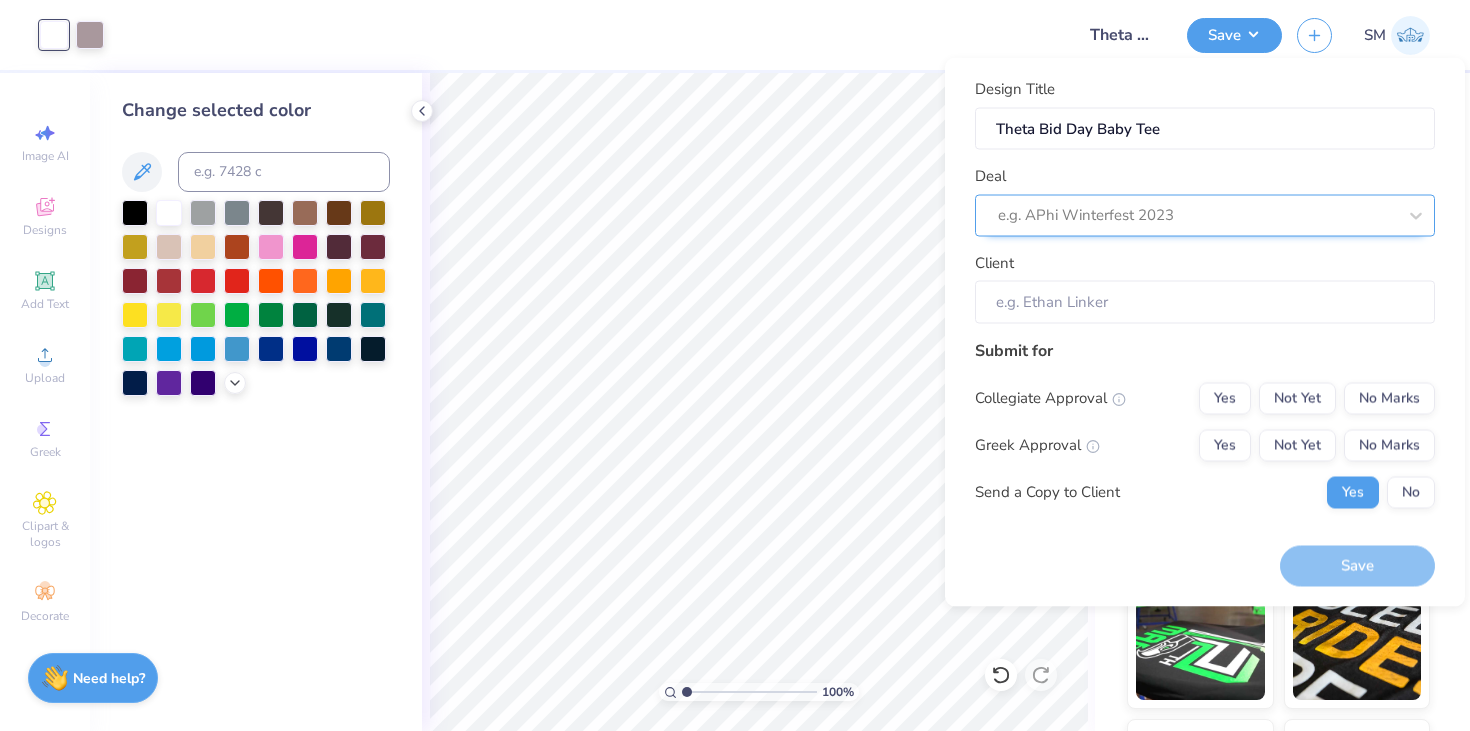 click at bounding box center (1197, 215) 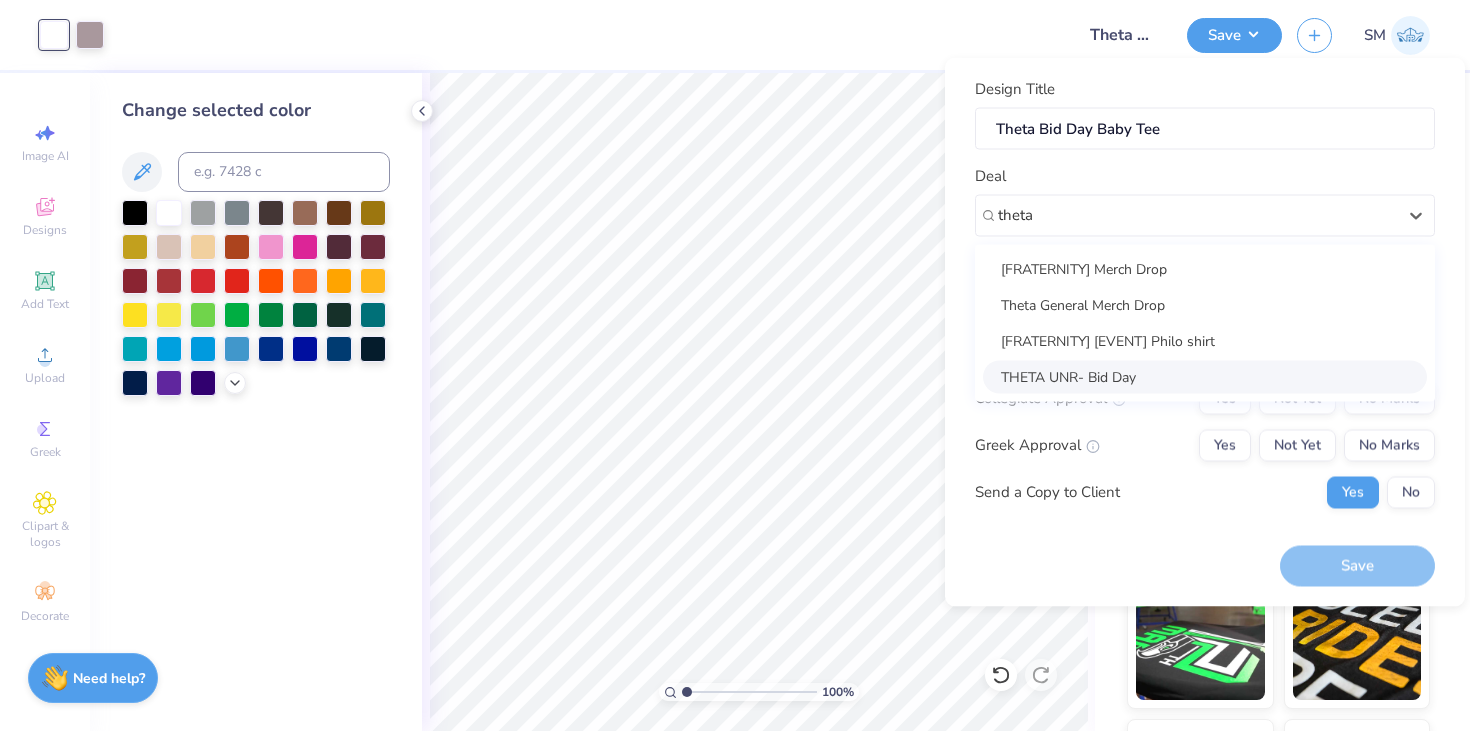click on "THETA UNR- Bid Day" at bounding box center (1205, 376) 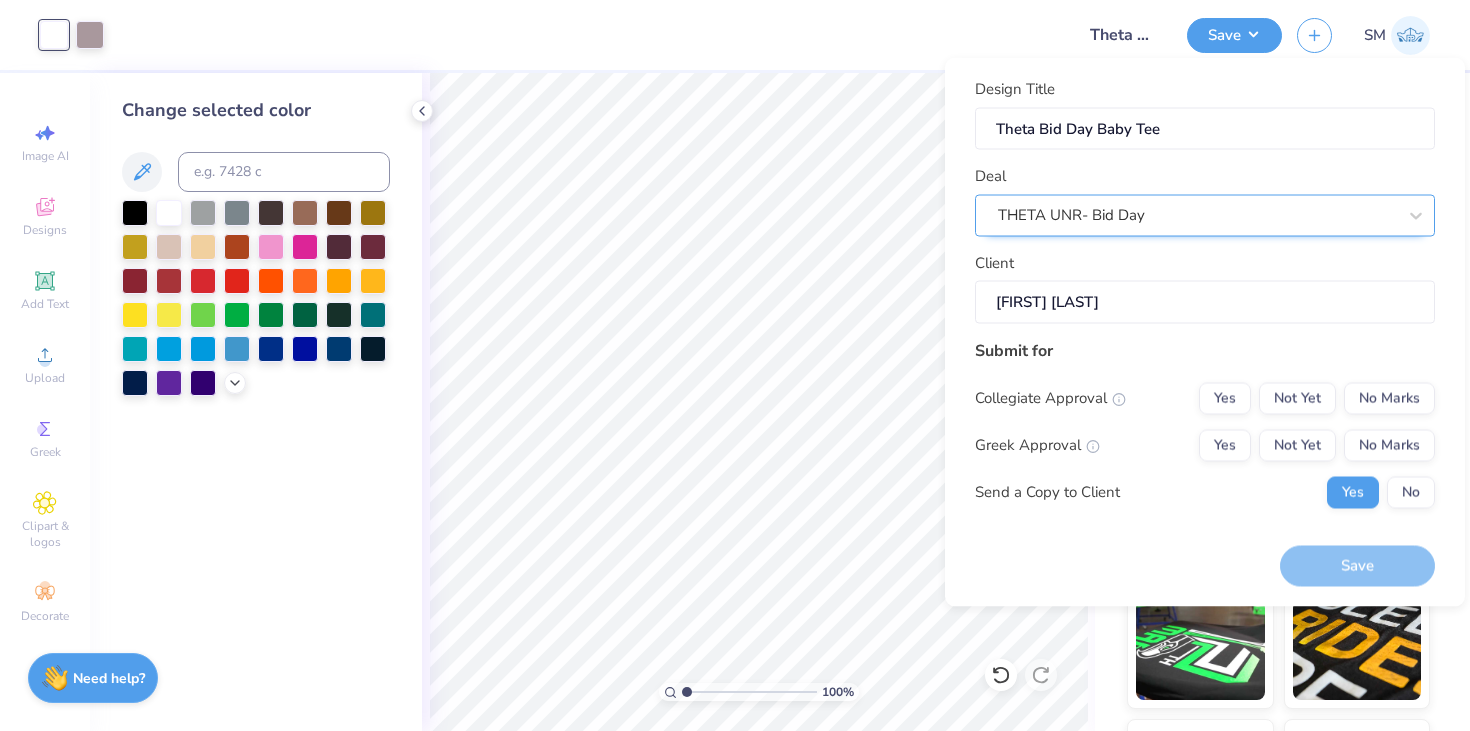 click on "THETA UNR- Bid Day" at bounding box center [1205, 215] 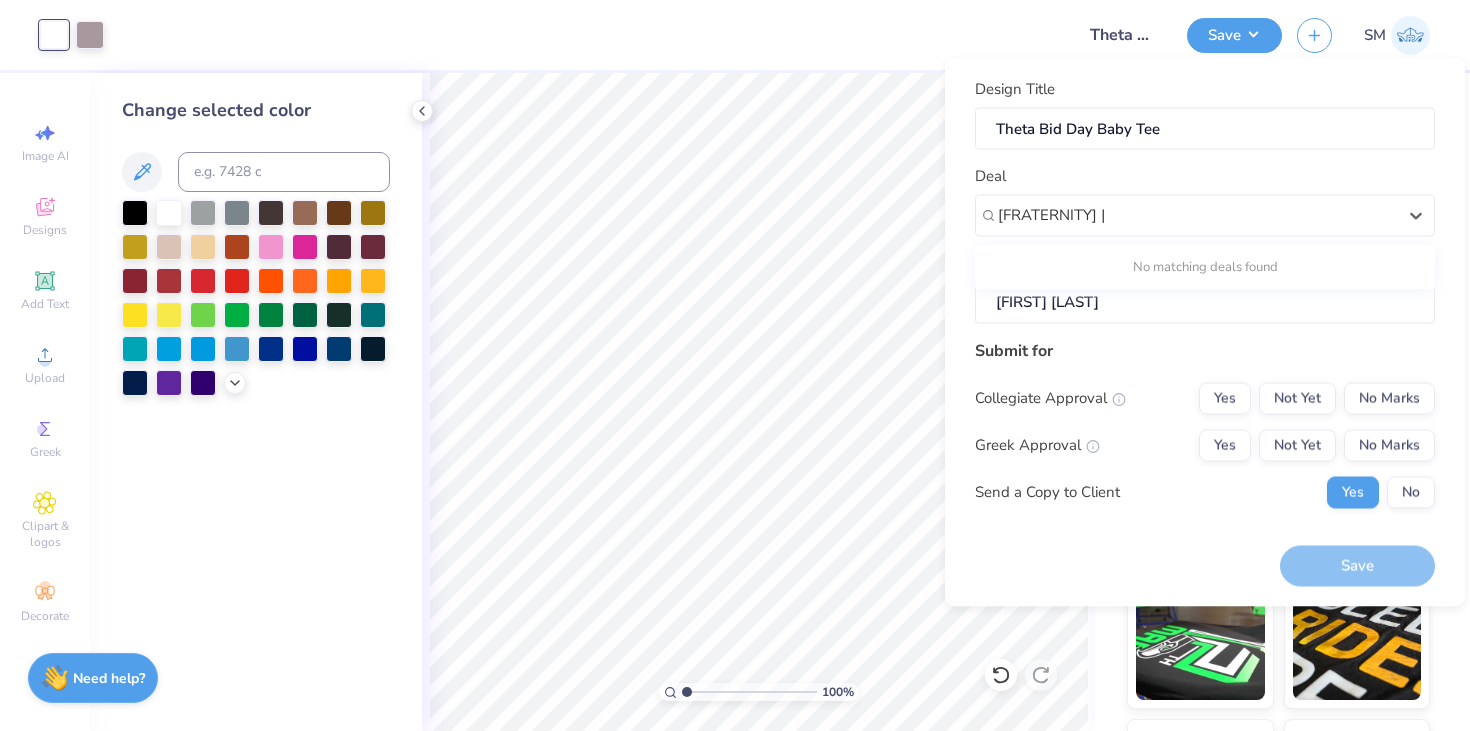 type on "[FRATERNITY] [EVENT] [NUMBER]" 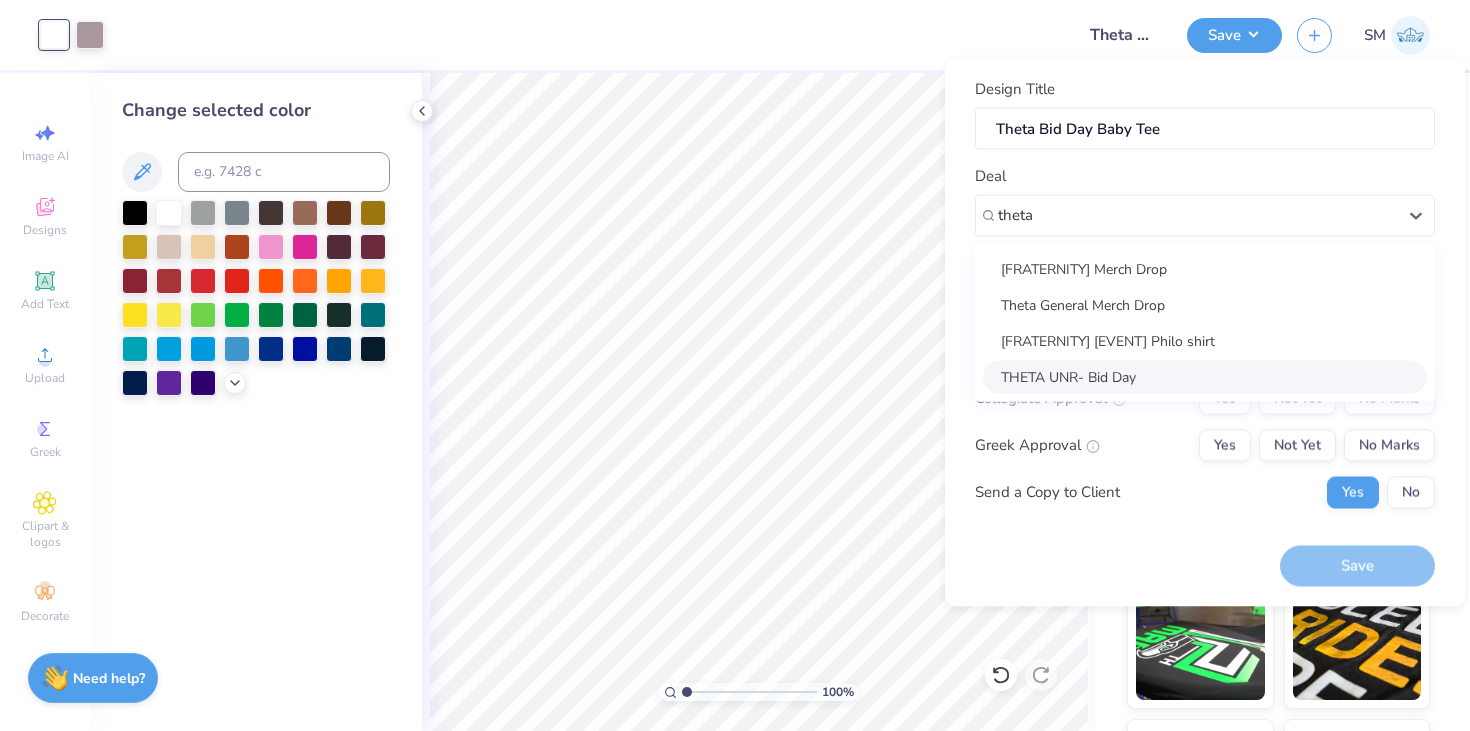 click on "THETA UNR- Bid Day" at bounding box center (1205, 376) 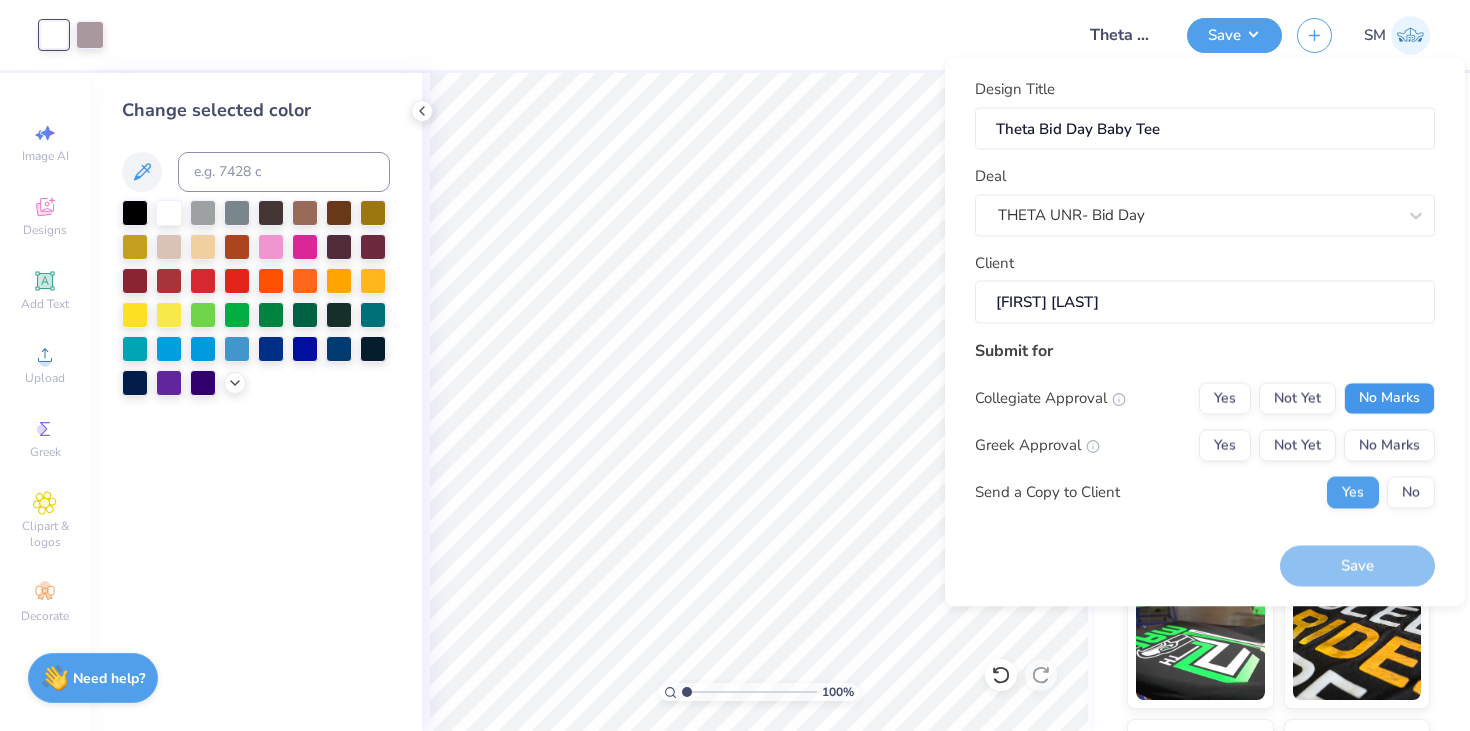 click on "No Marks" at bounding box center [1389, 398] 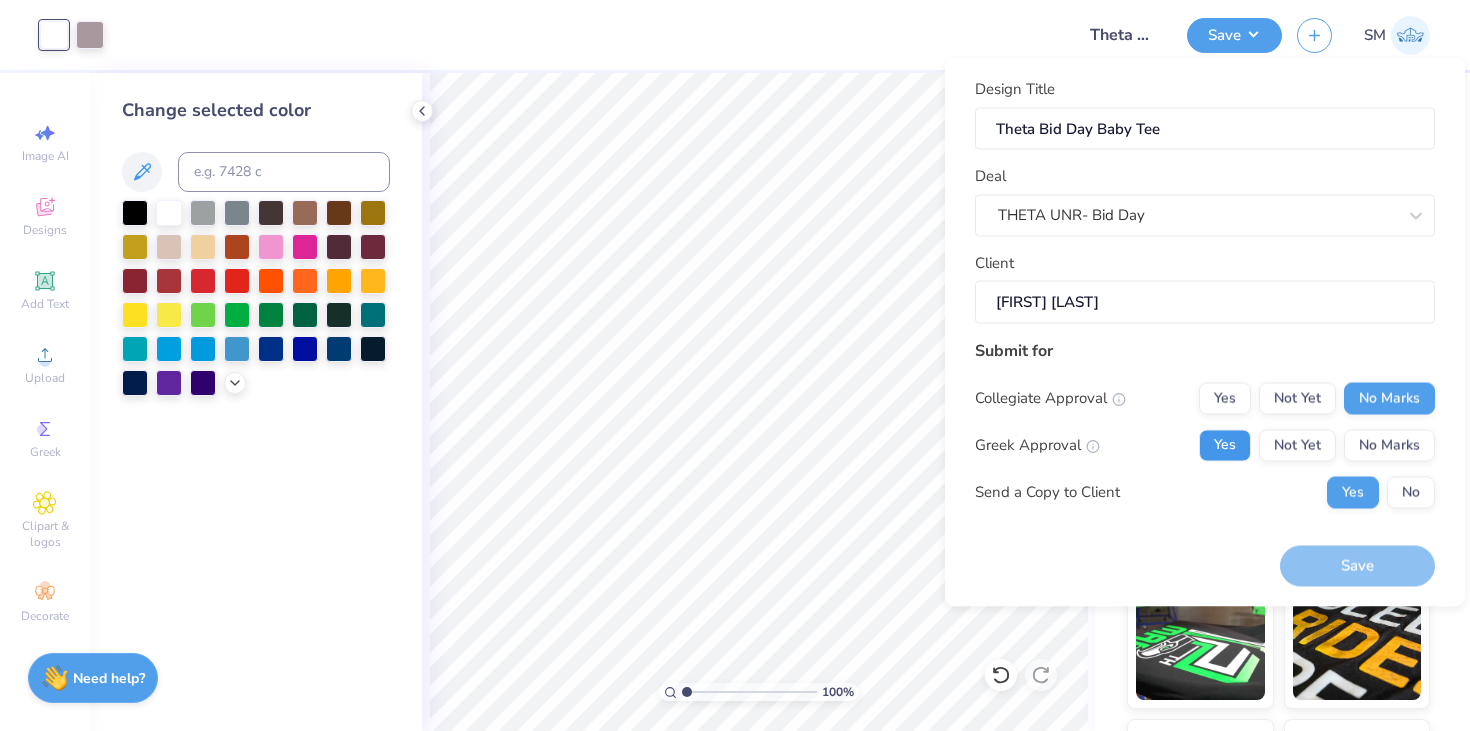 click on "Yes" at bounding box center [1225, 445] 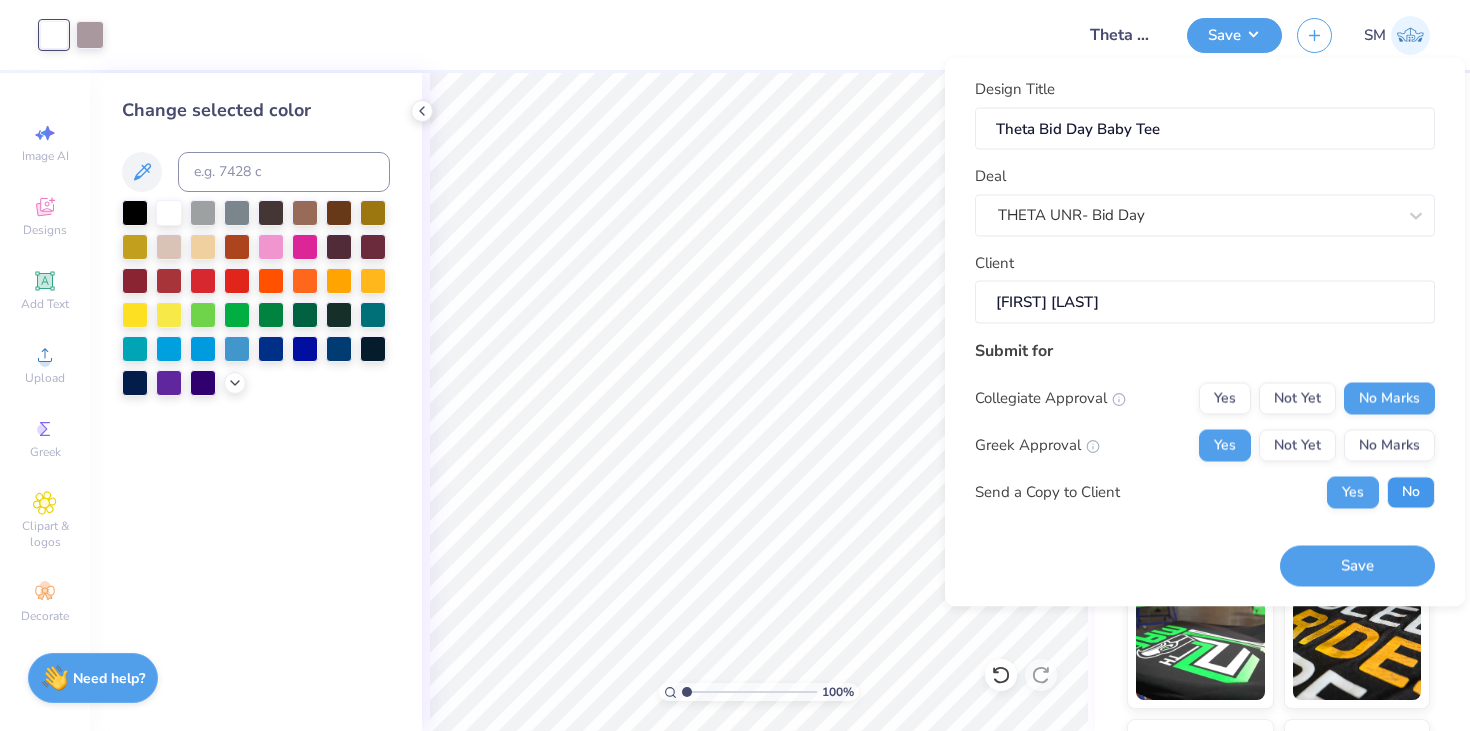 click on "No" at bounding box center [1411, 492] 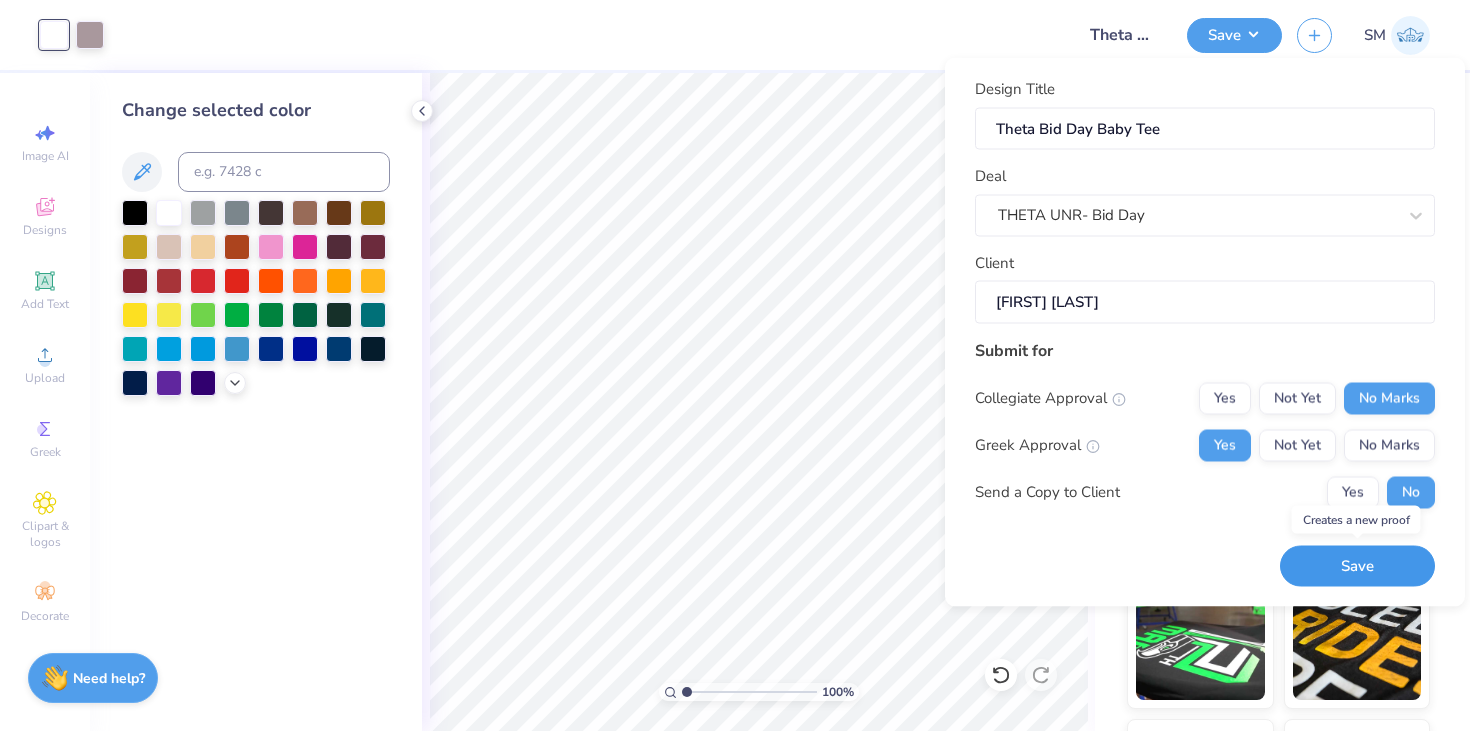click on "Save" at bounding box center [1357, 566] 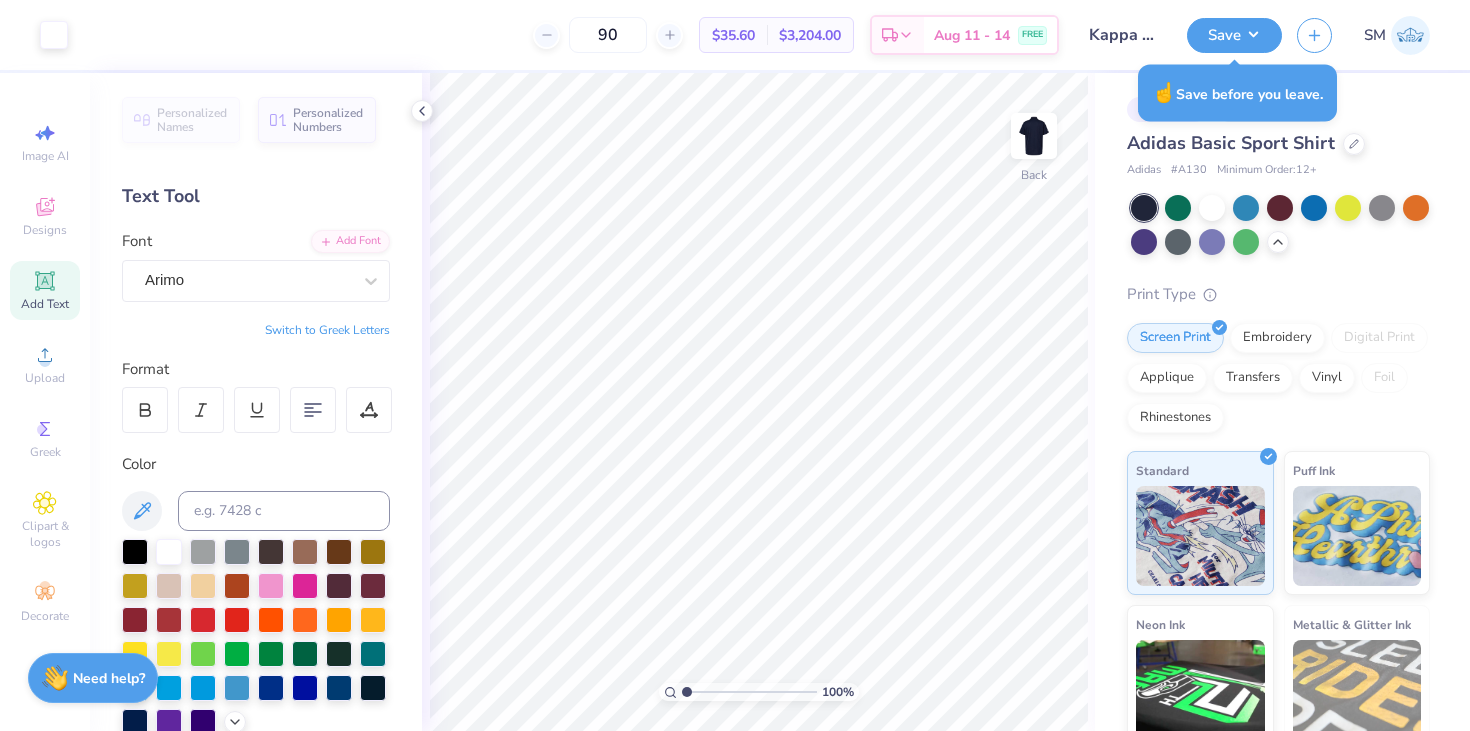 scroll, scrollTop: 0, scrollLeft: 0, axis: both 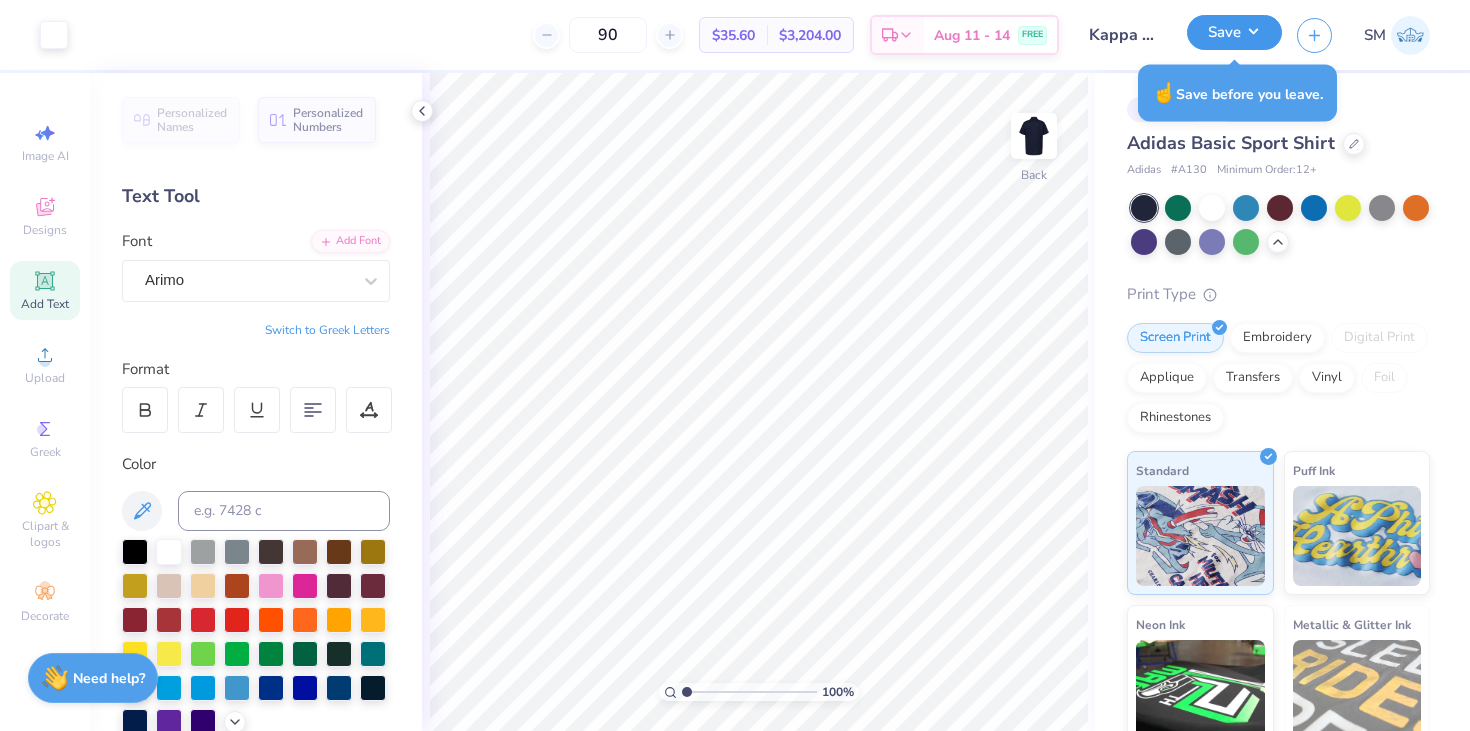 click on "Save" at bounding box center (1234, 32) 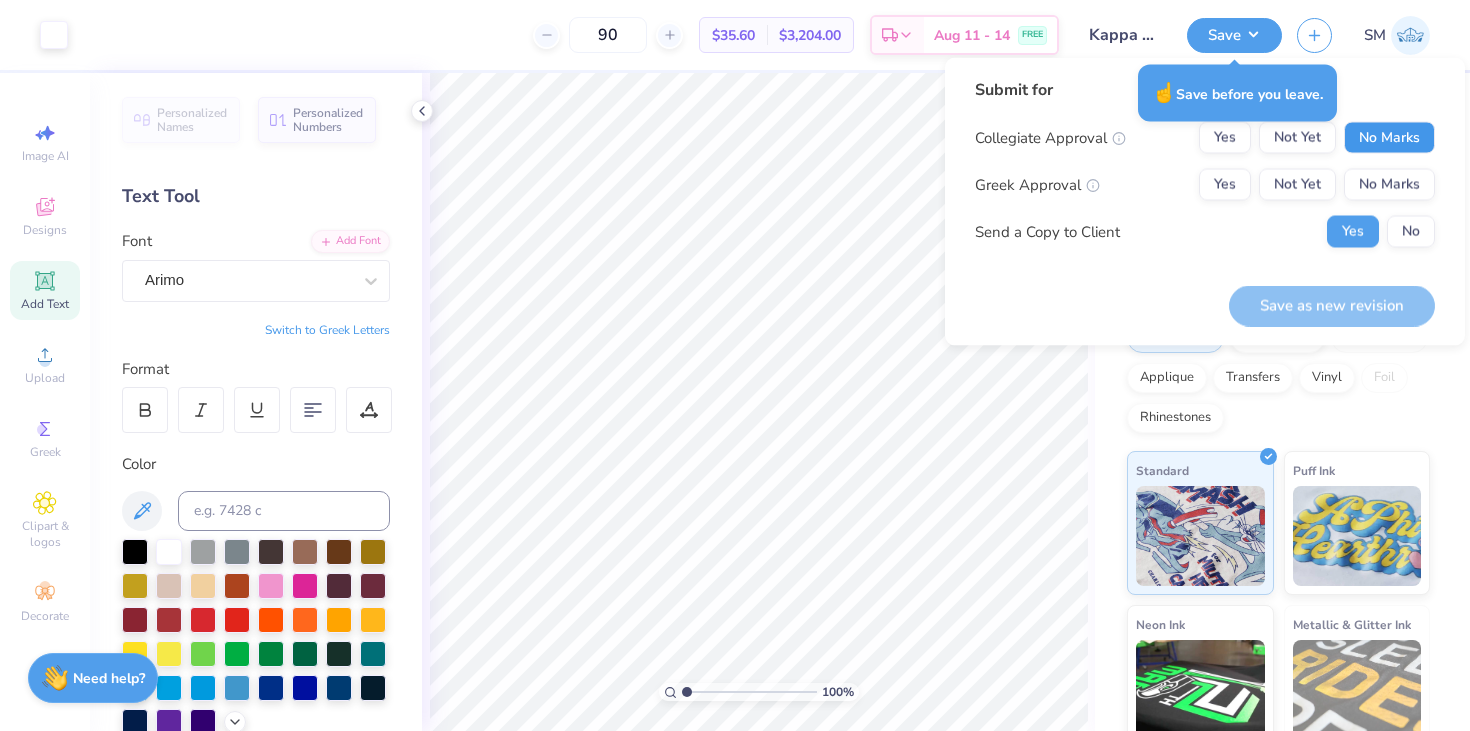 click on "No Marks" at bounding box center [1389, 138] 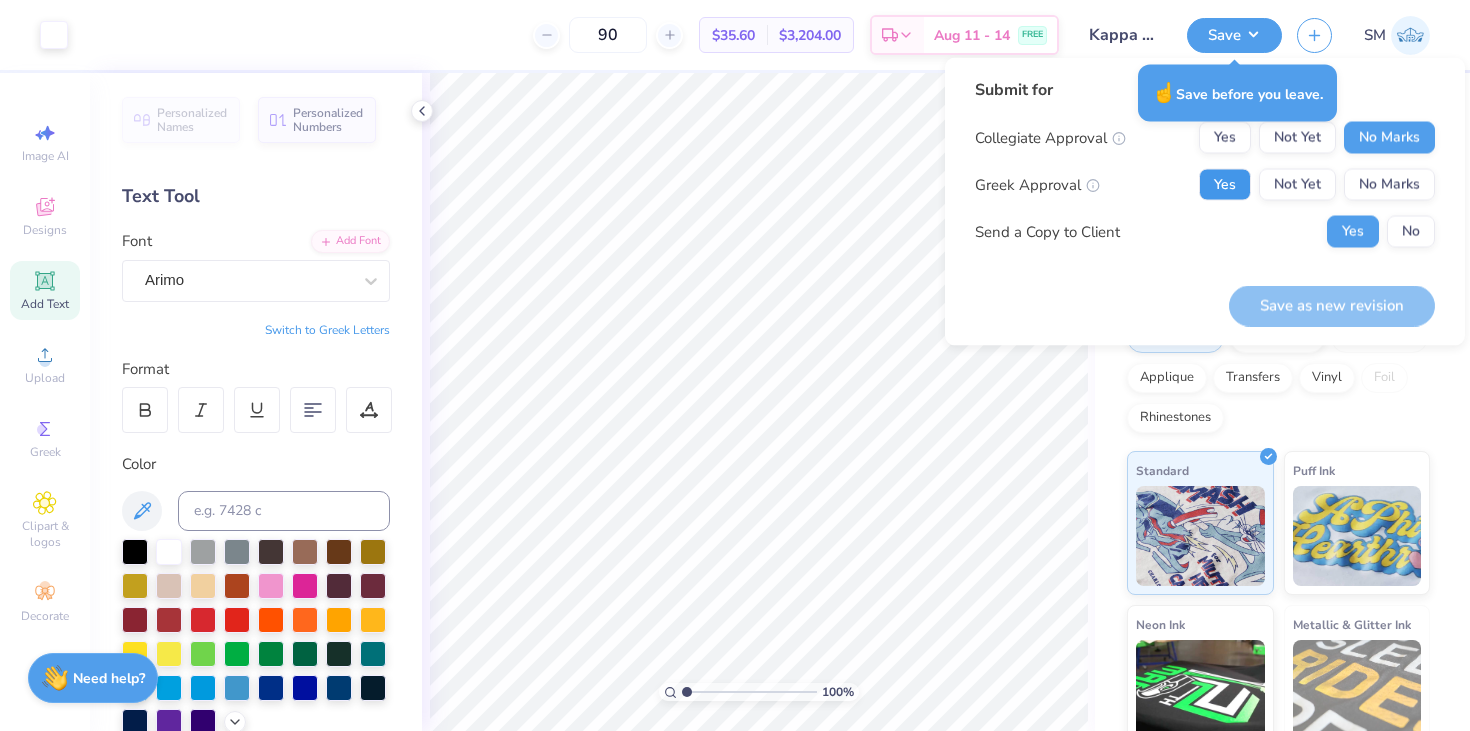 click on "Yes" at bounding box center (1225, 185) 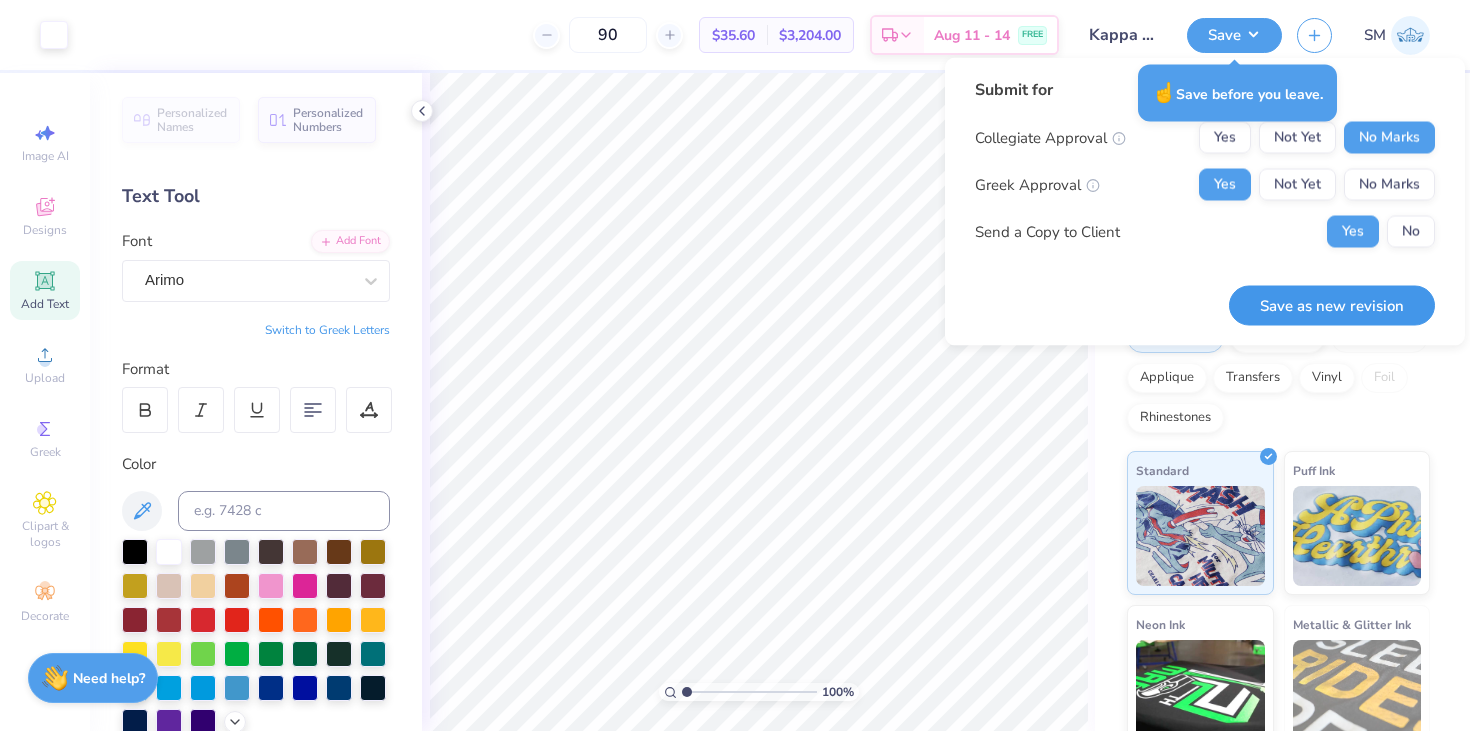 click on "Save as new revision" at bounding box center [1332, 305] 